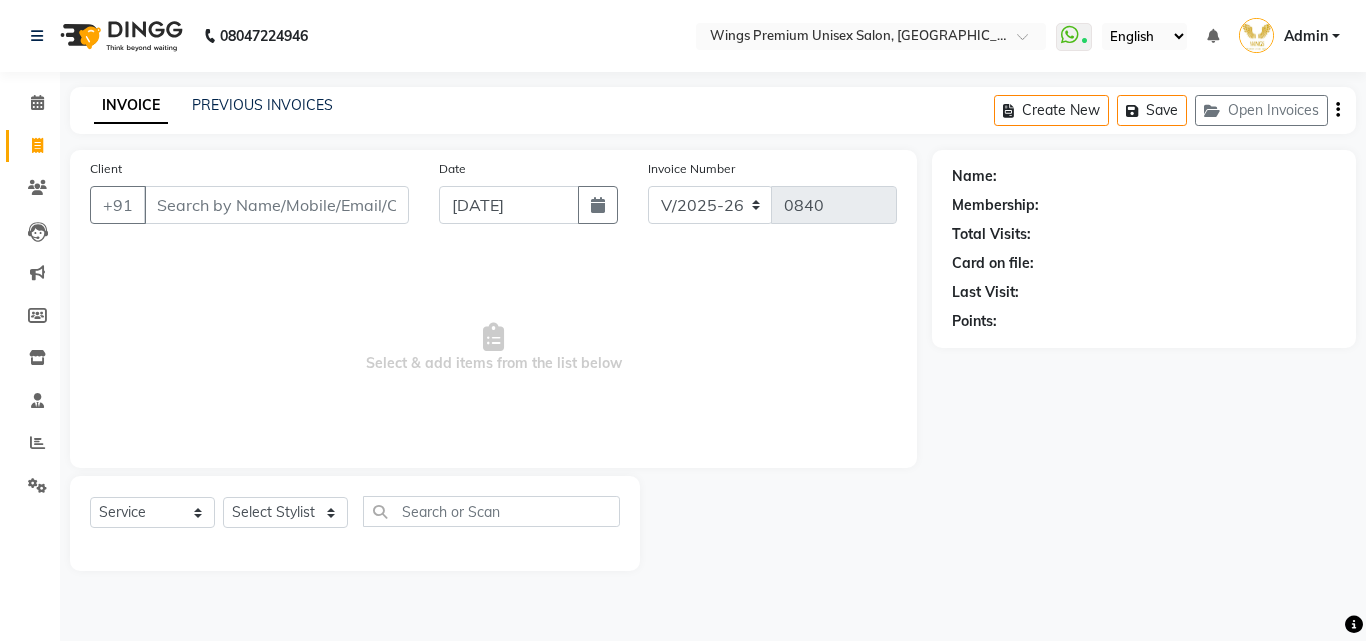 select on "674" 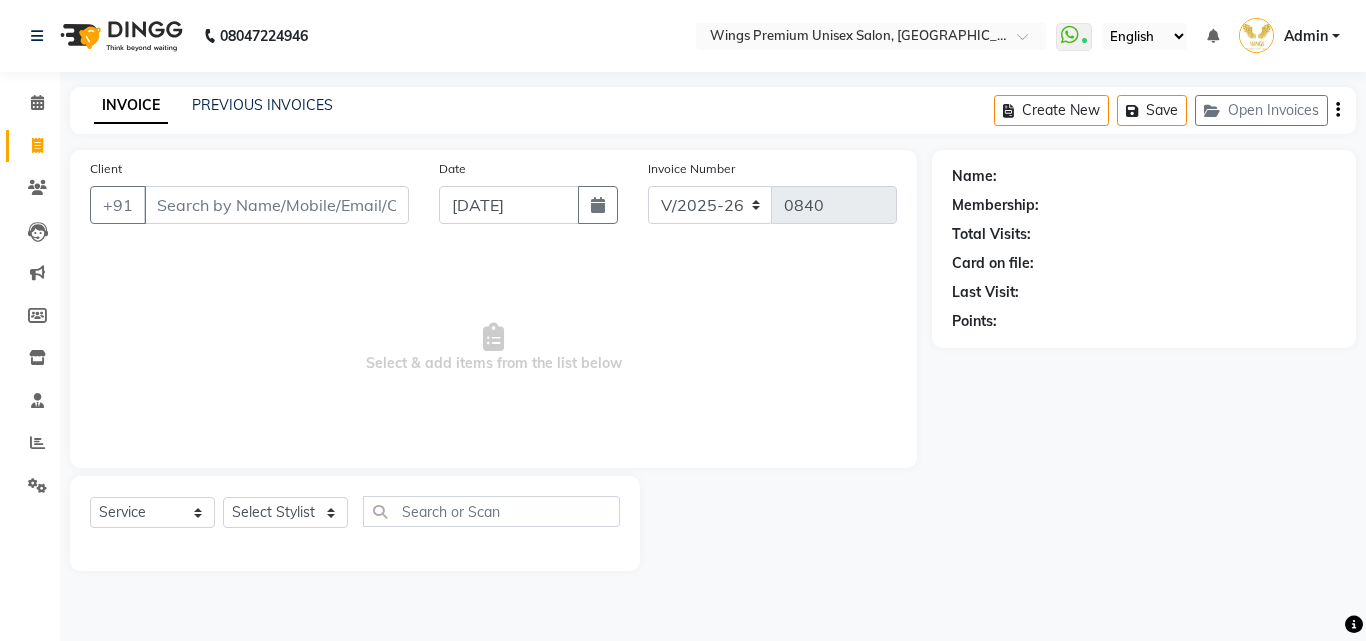 scroll, scrollTop: 0, scrollLeft: 0, axis: both 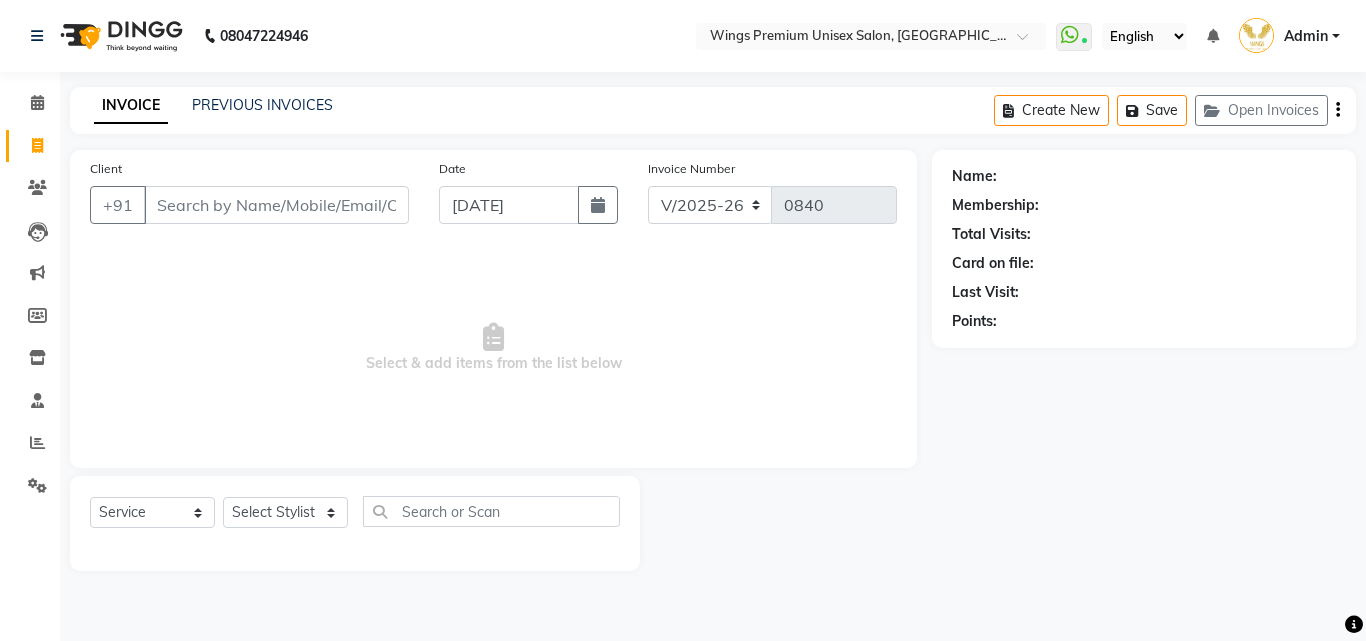 select on "34981" 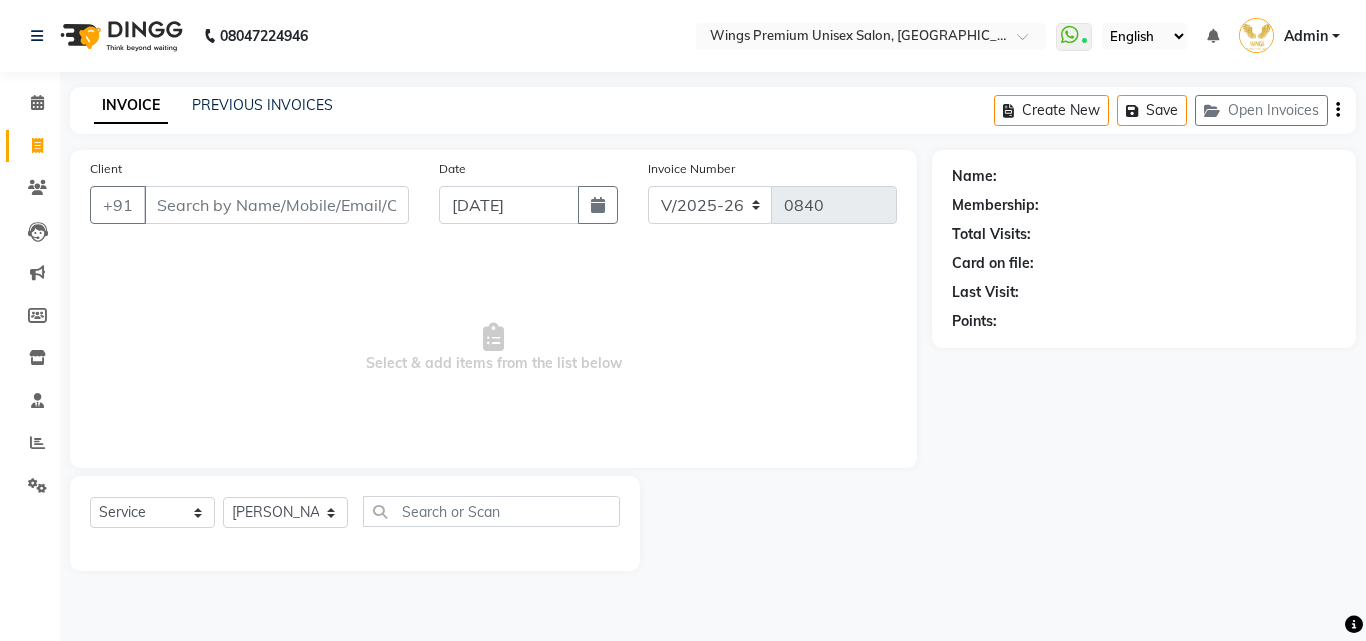 click on "Select Stylist [PERSON_NAME] [PERSON_NAME] [PERSON_NAME] [PERSON_NAME] Shruti Panda [PERSON_NAME]  Vishal Changdev [PERSON_NAME]" 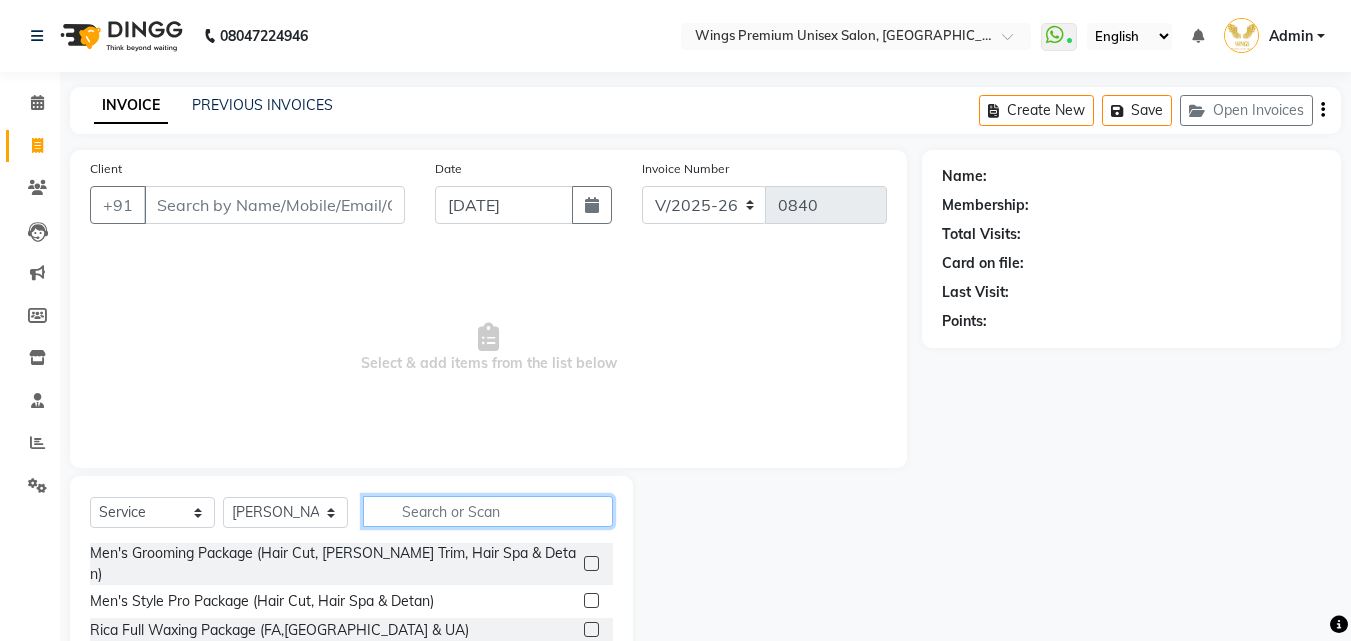click 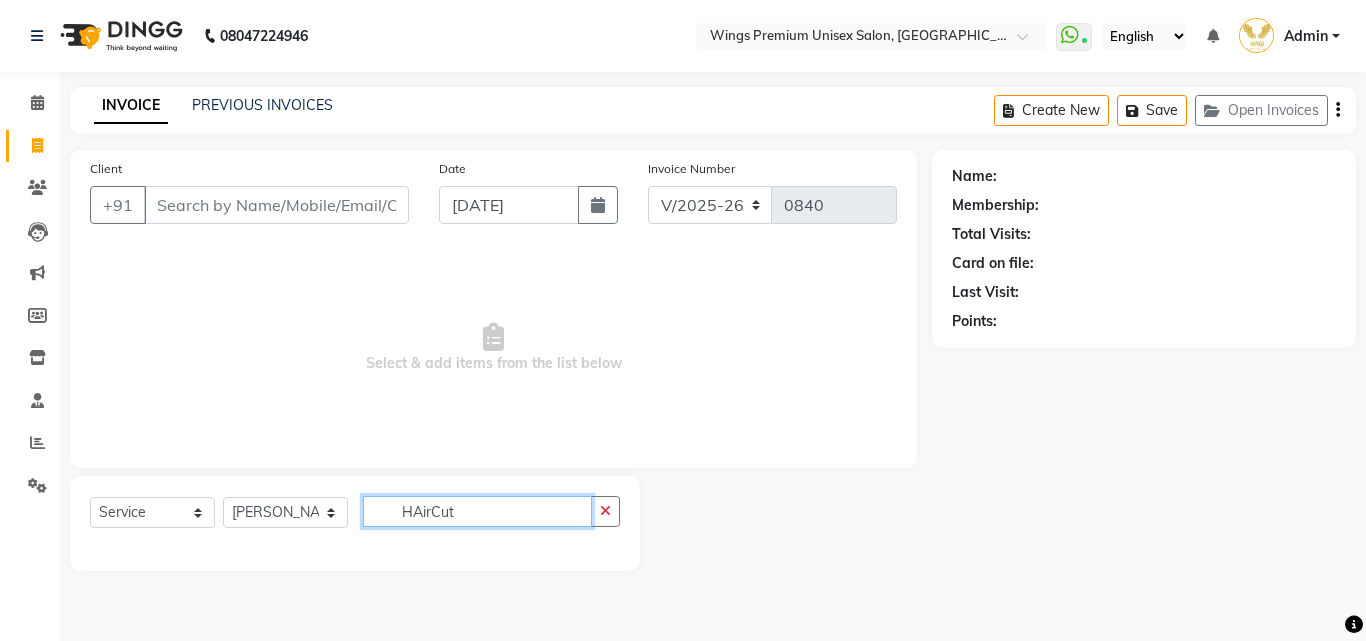 click on "HAirCut" 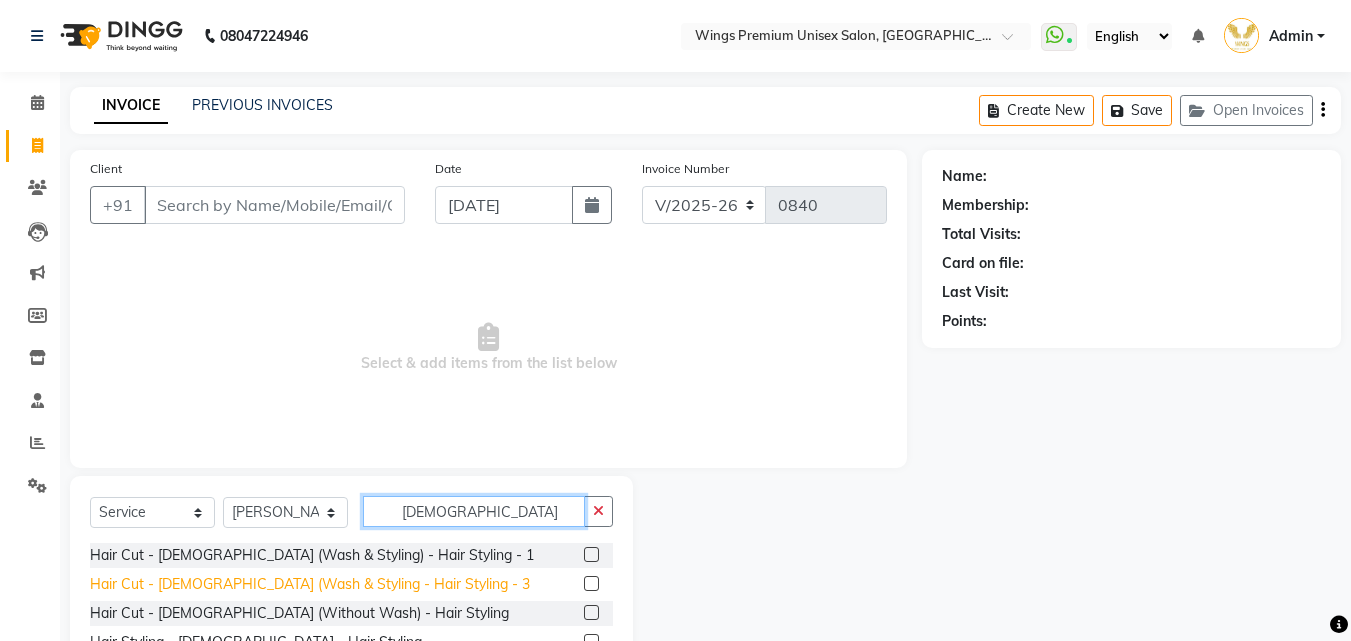 type on "[DEMOGRAPHIC_DATA]" 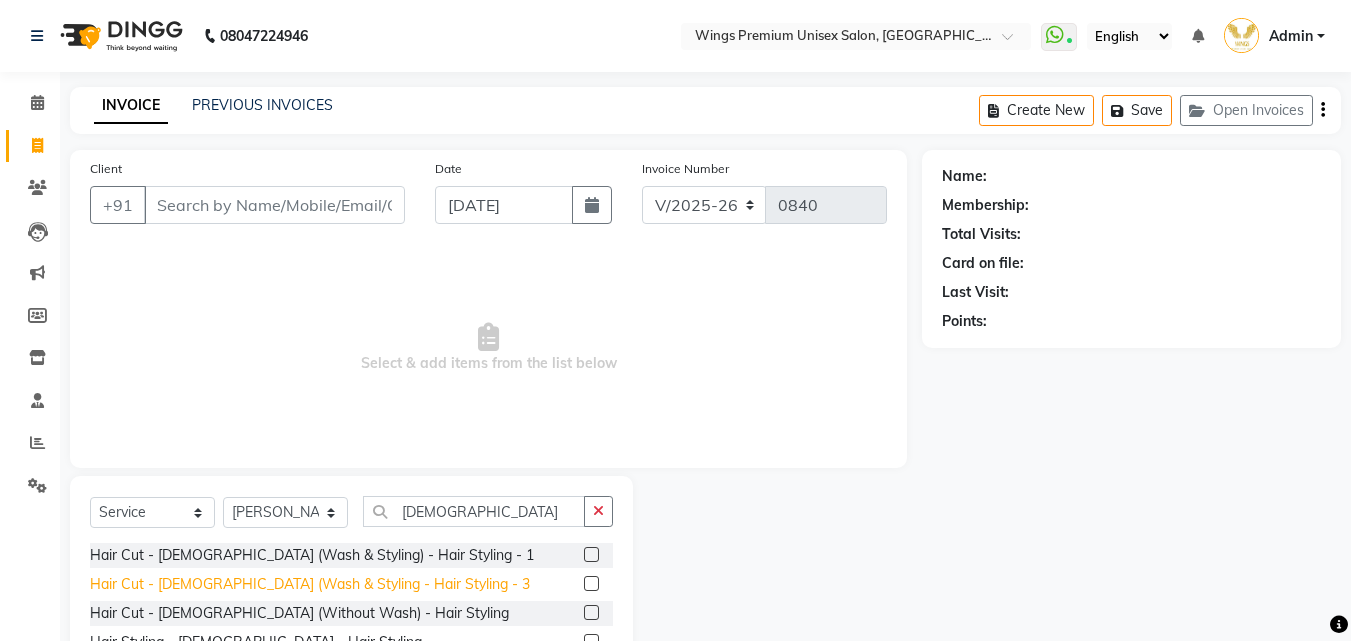 click on "Hair Cut - [DEMOGRAPHIC_DATA] (Wash & Styling  - Hair Styling  - 3" 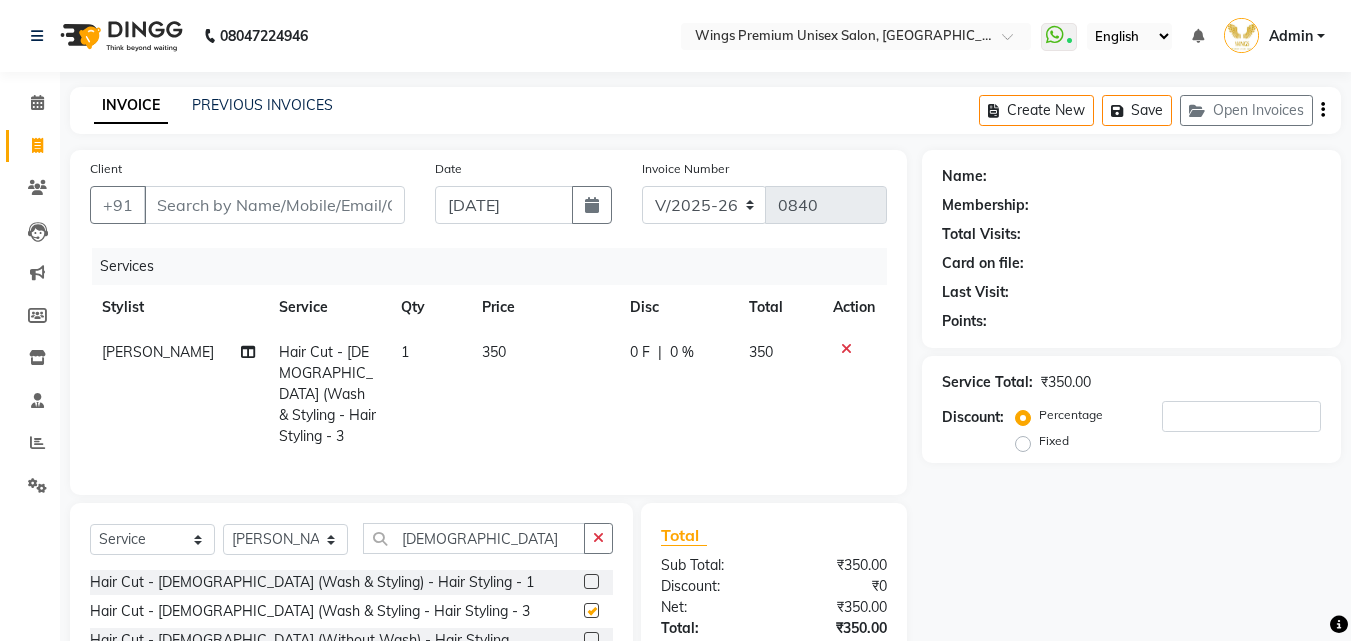 checkbox on "false" 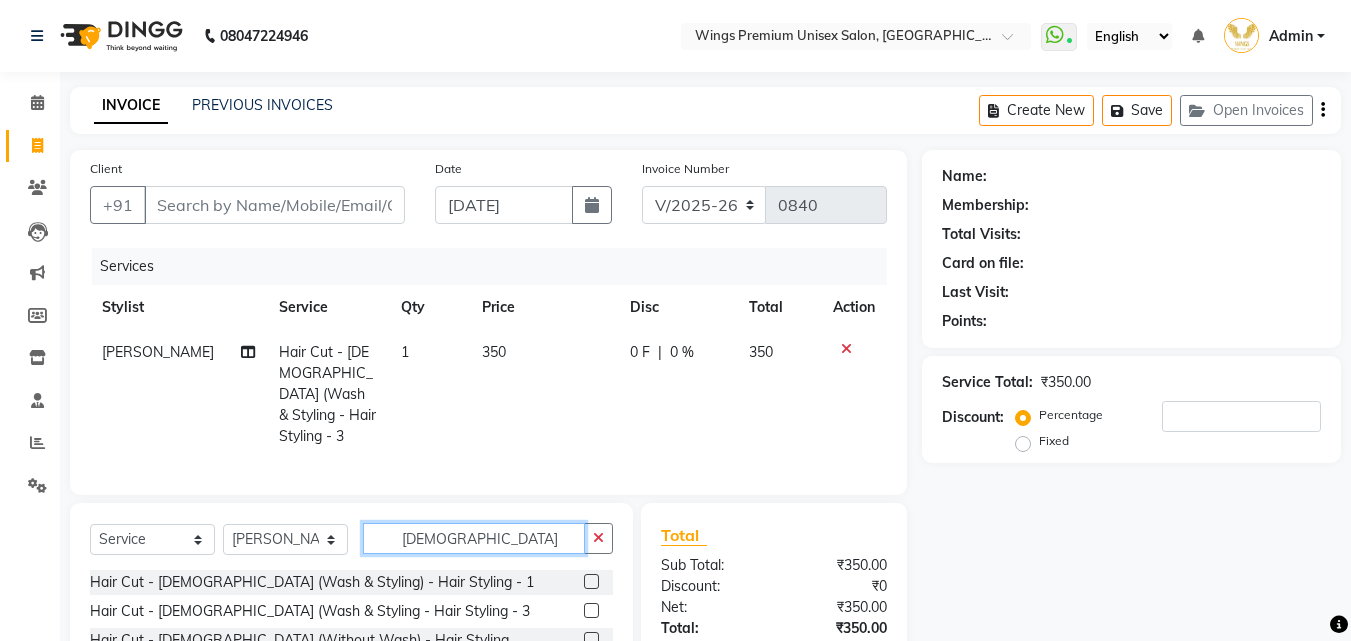 click on "[DEMOGRAPHIC_DATA]" 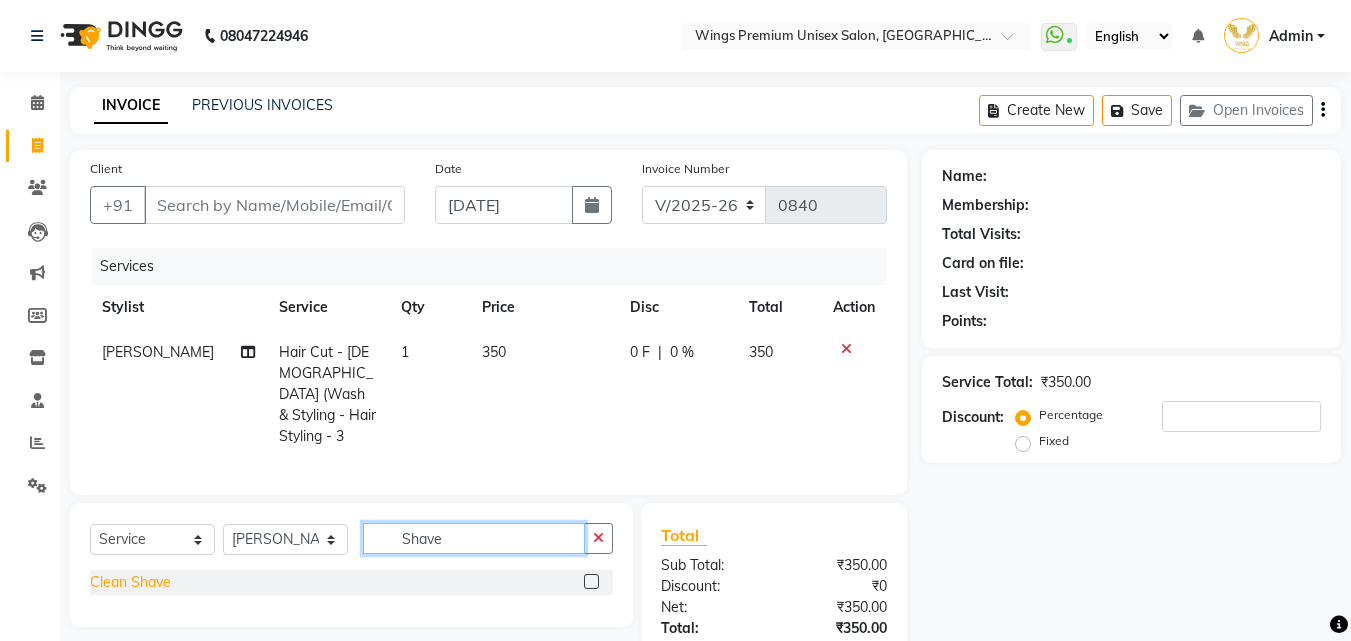 type on "Shave" 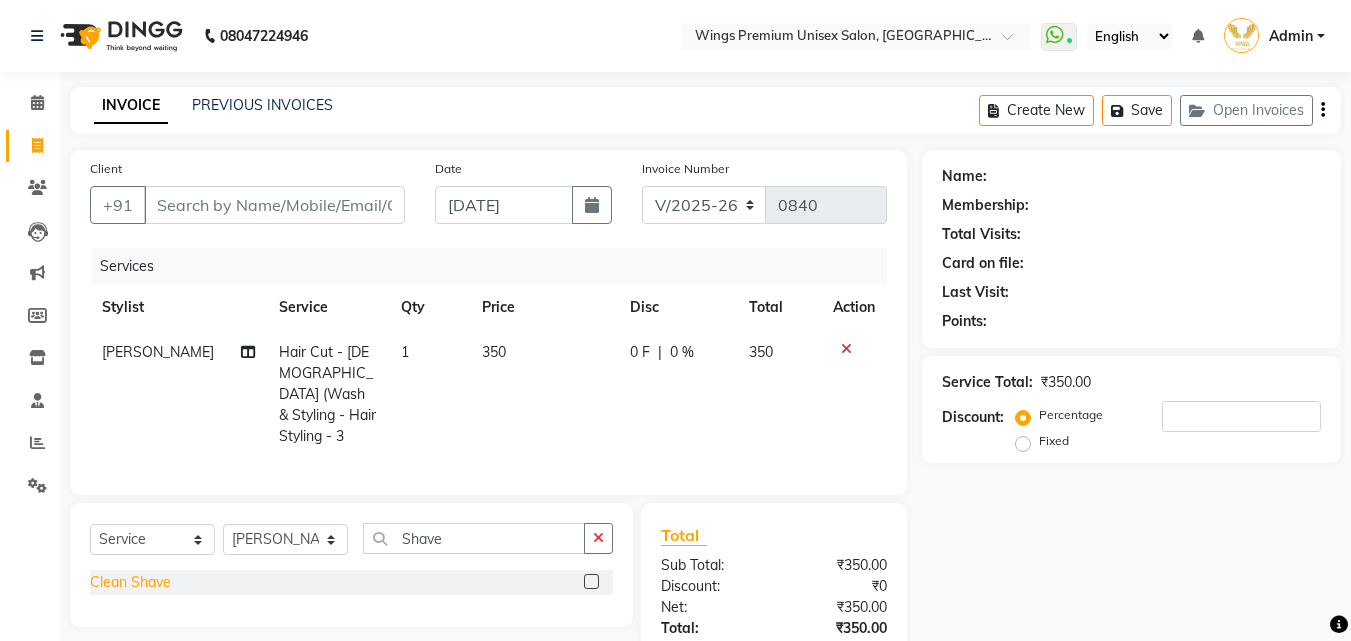click on "Clean Shave" 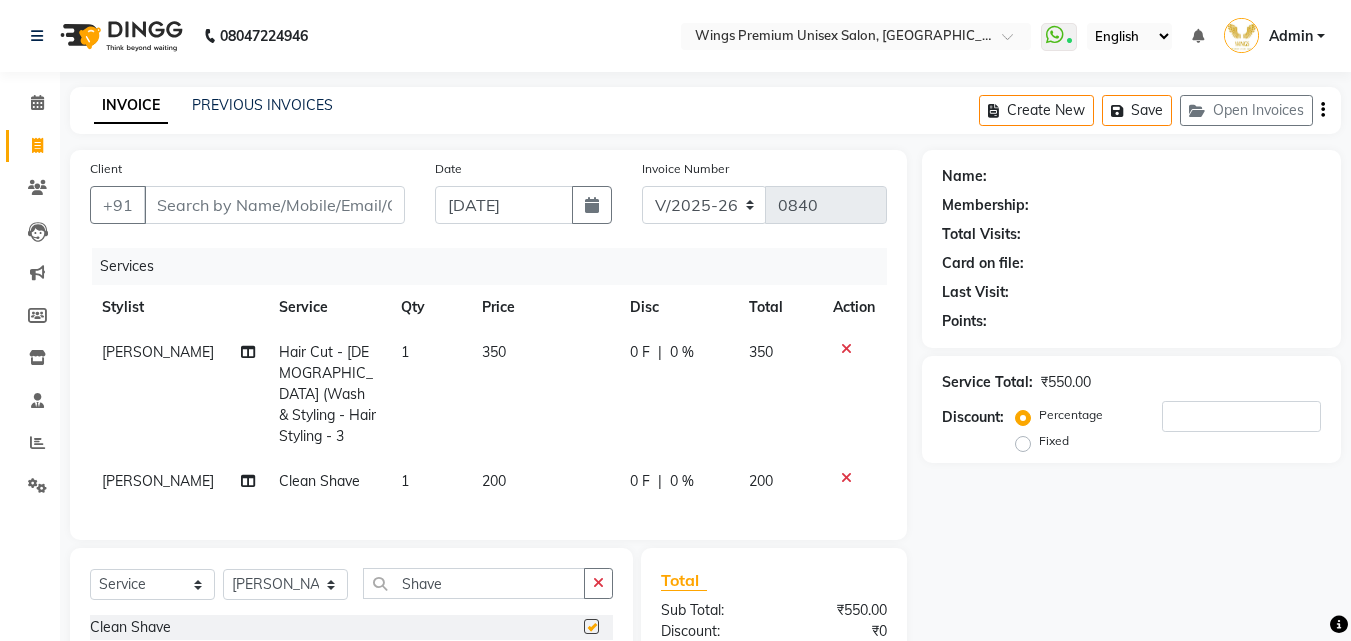 checkbox on "false" 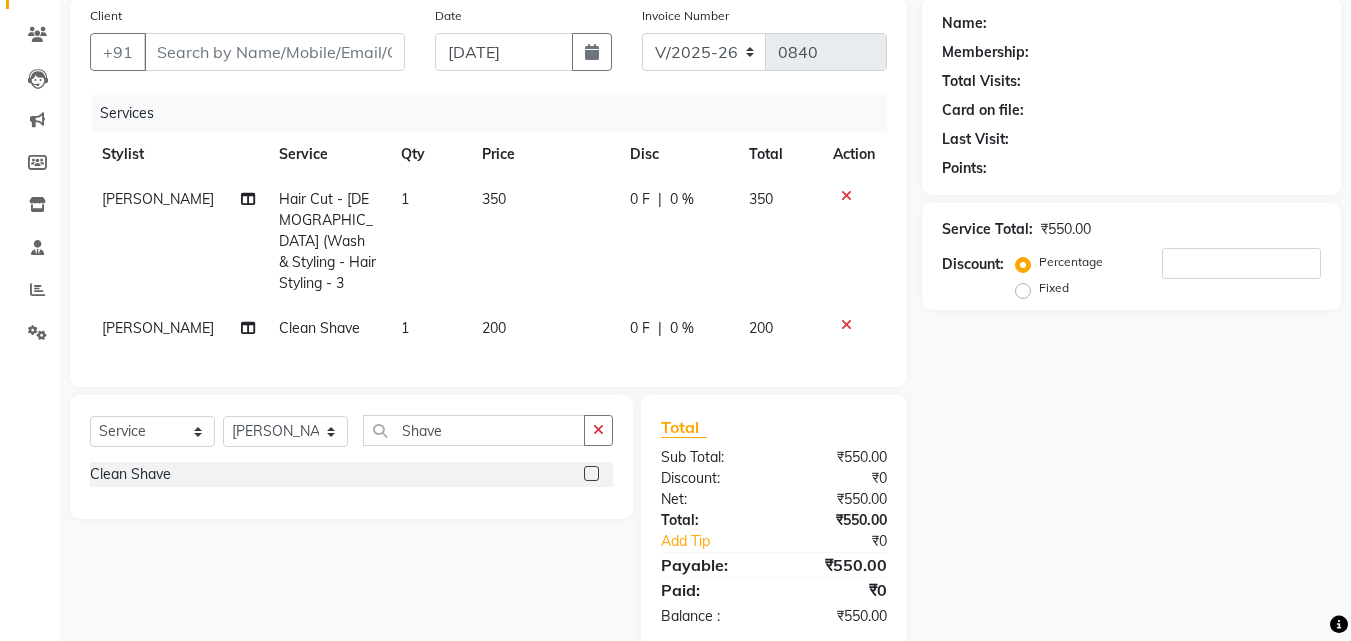 scroll, scrollTop: 183, scrollLeft: 0, axis: vertical 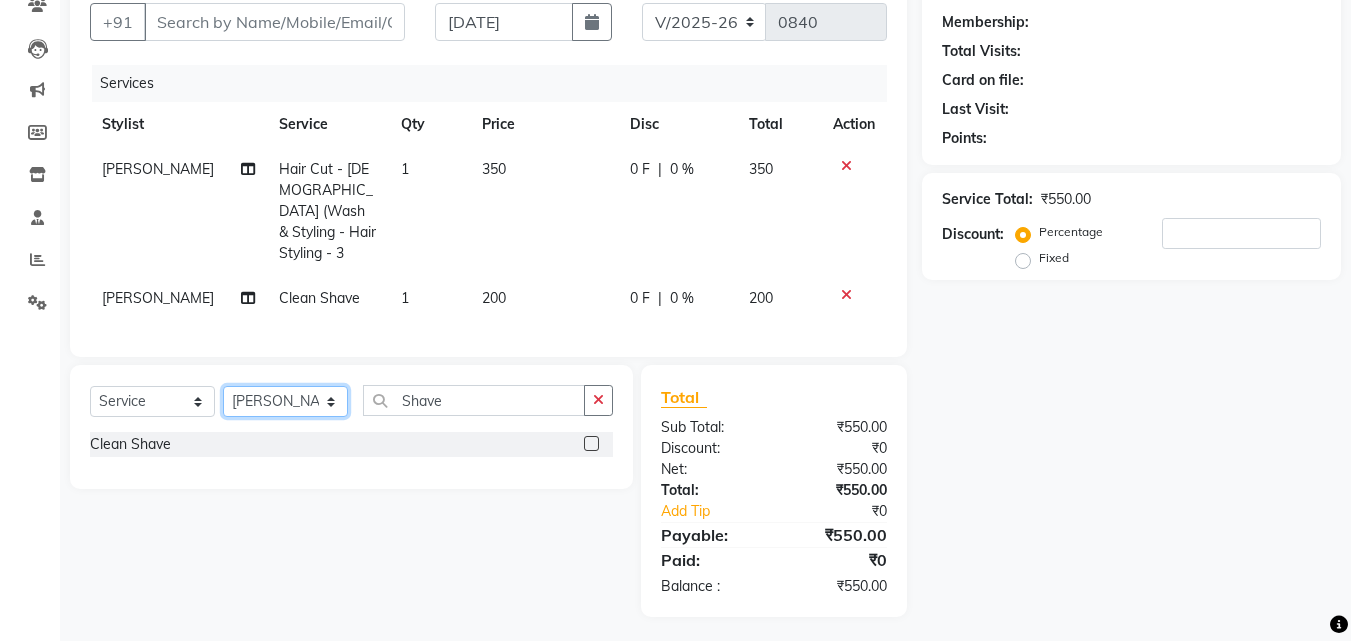click on "Select Stylist [PERSON_NAME] [PERSON_NAME] [PERSON_NAME] [PERSON_NAME] Shruti Panda [PERSON_NAME]  Vishal Changdev [PERSON_NAME]" 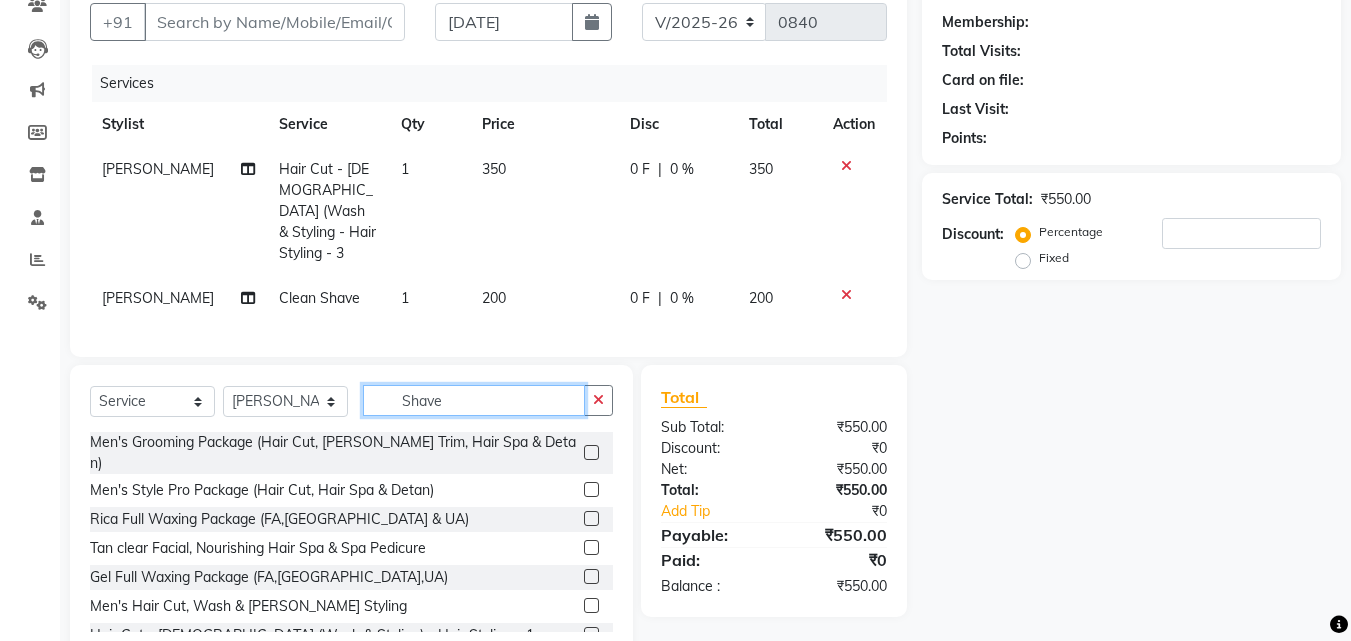 click on "Shave" 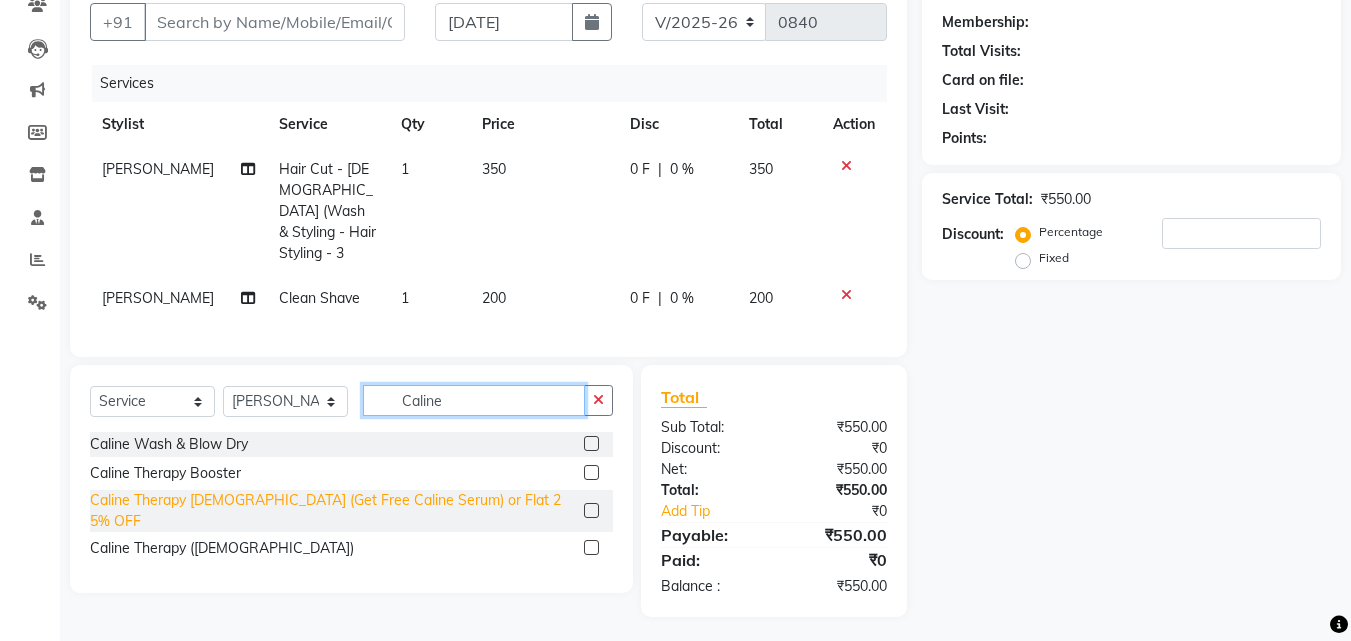 type on "Caline" 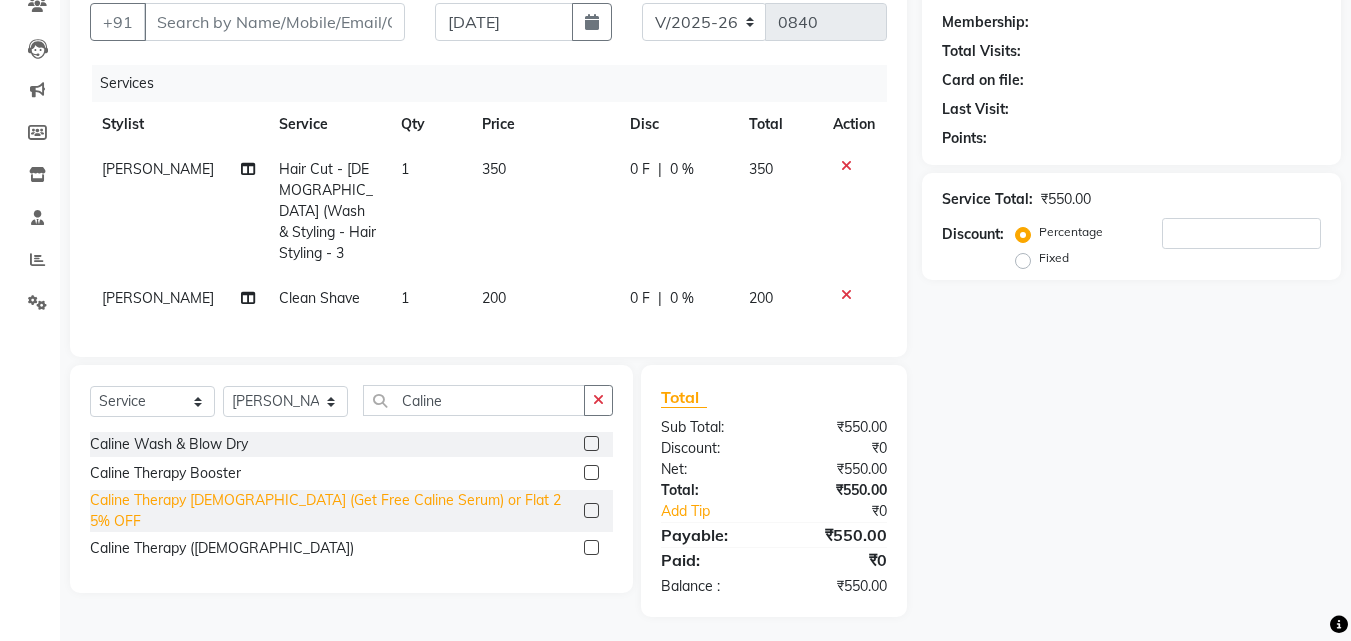 click on "Caline Therapy [DEMOGRAPHIC_DATA] (Get Free Caline Serum) or Flat 25% OFF" 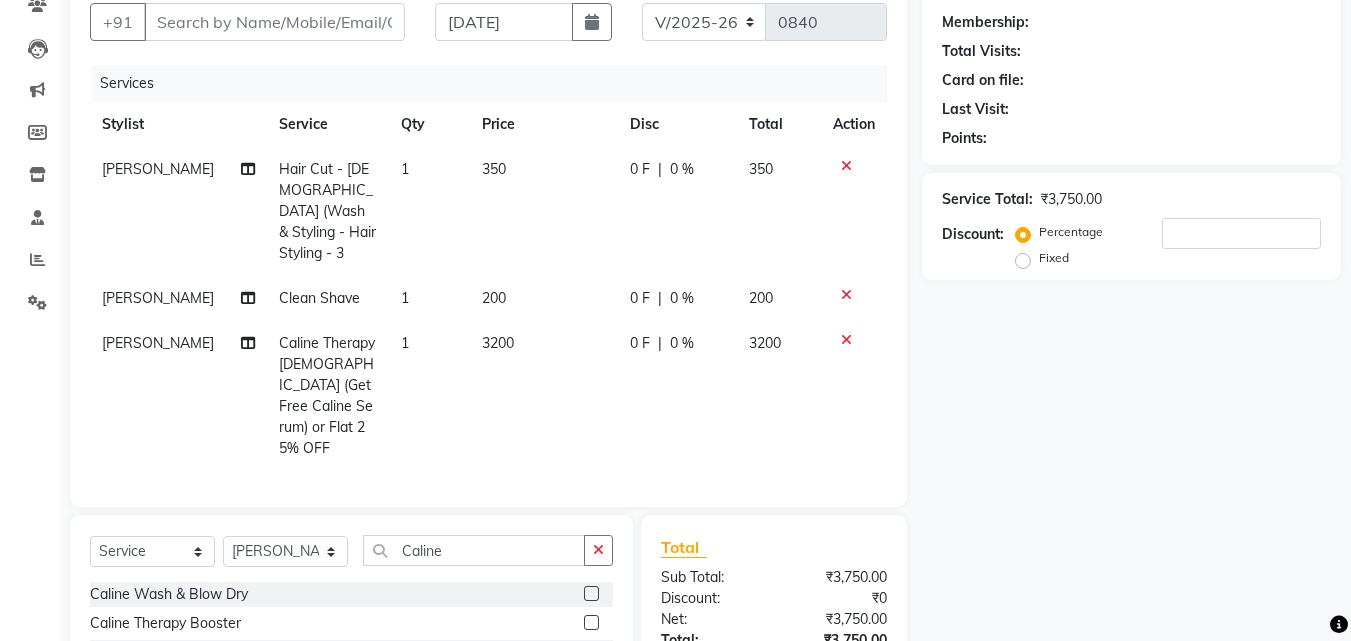 checkbox on "false" 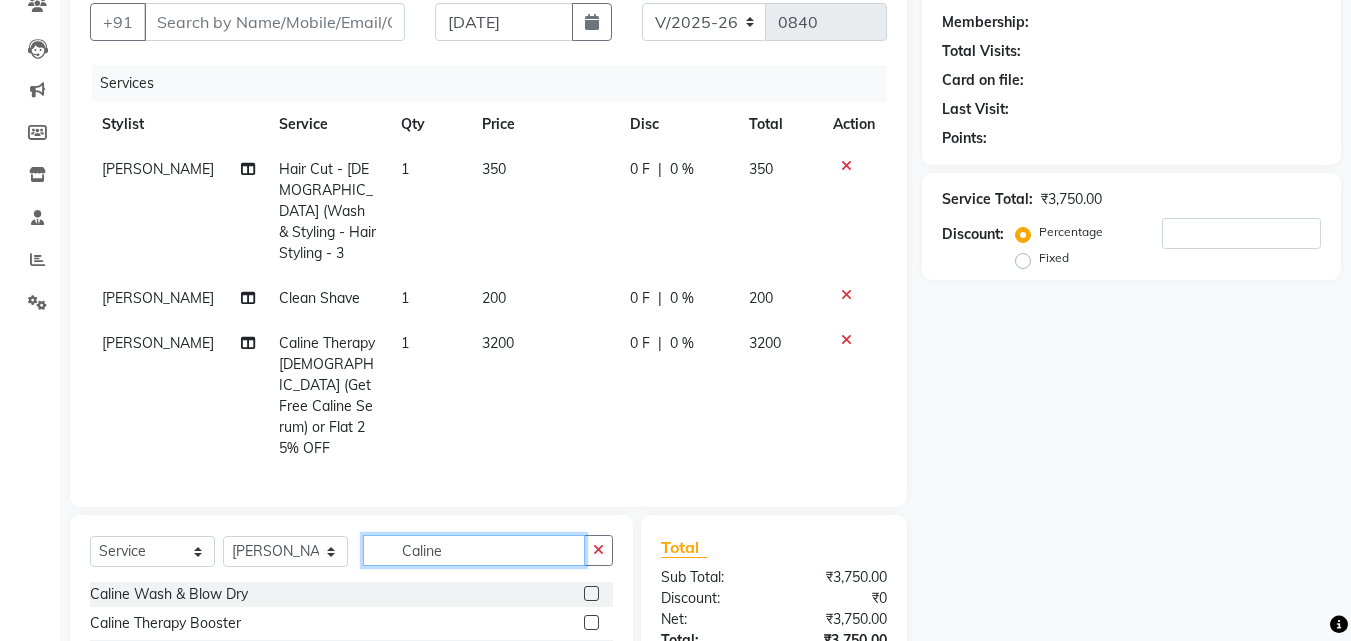 click on "Caline" 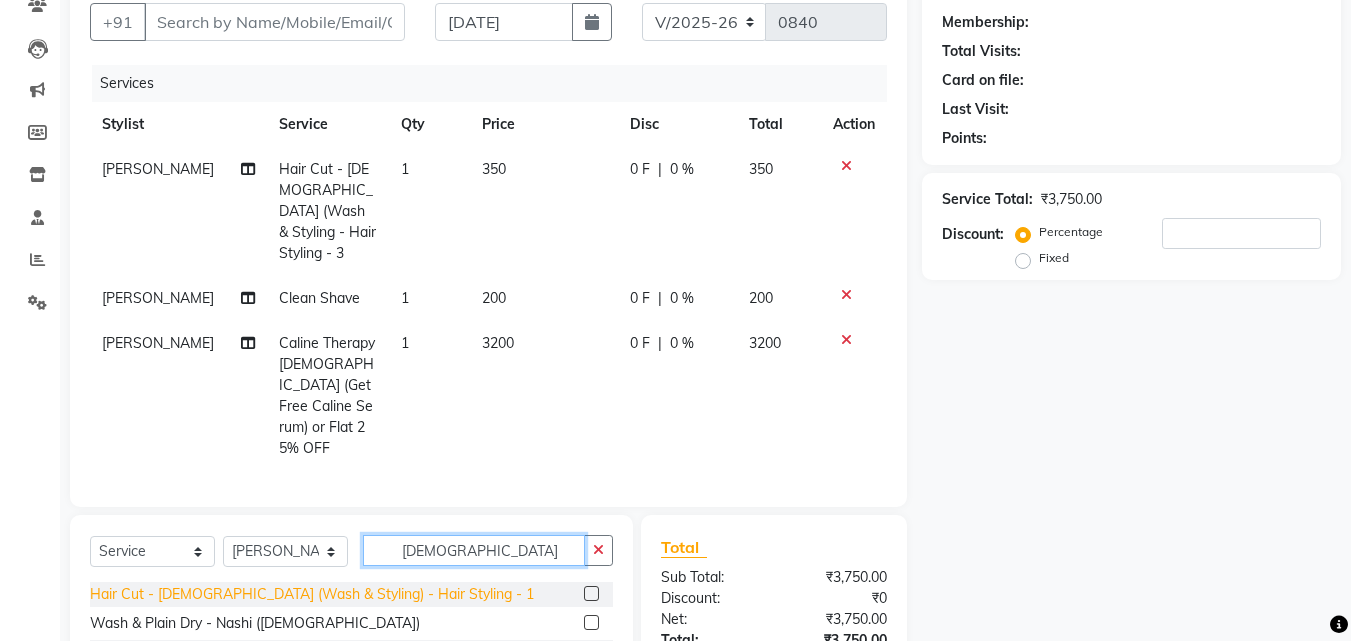 type on "[DEMOGRAPHIC_DATA]" 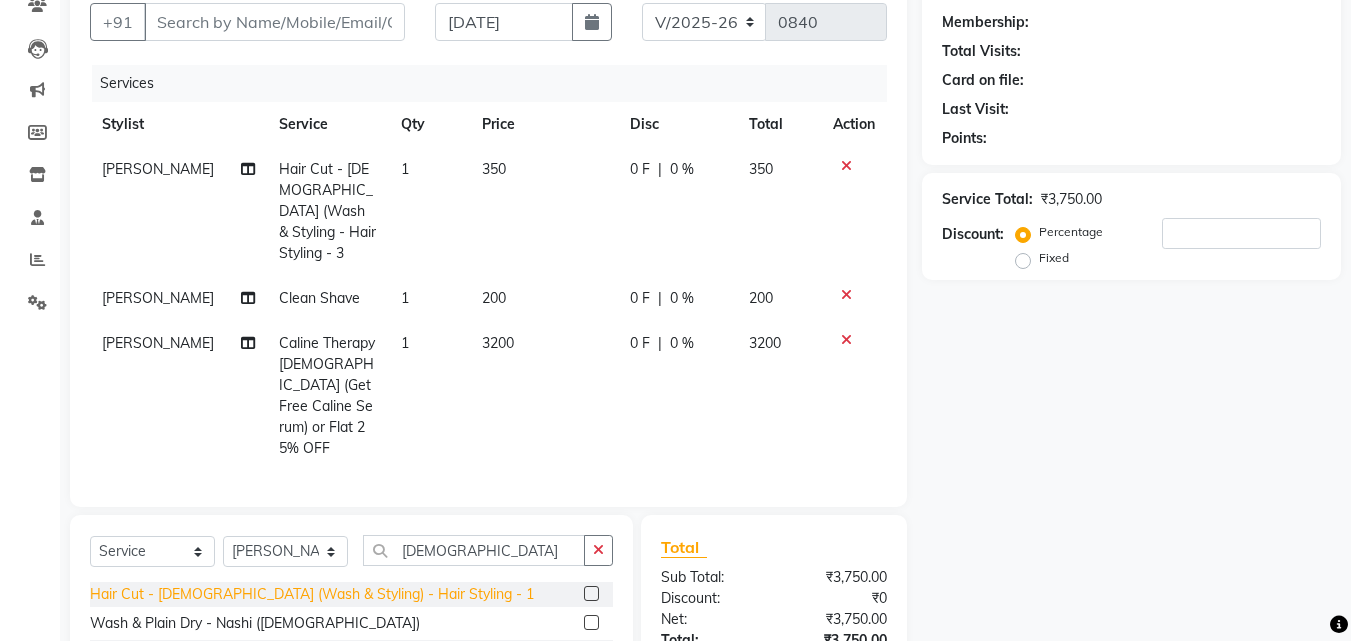 click on "Hair Cut - [DEMOGRAPHIC_DATA] (Wash & Styling) - Hair Styling  - 1" 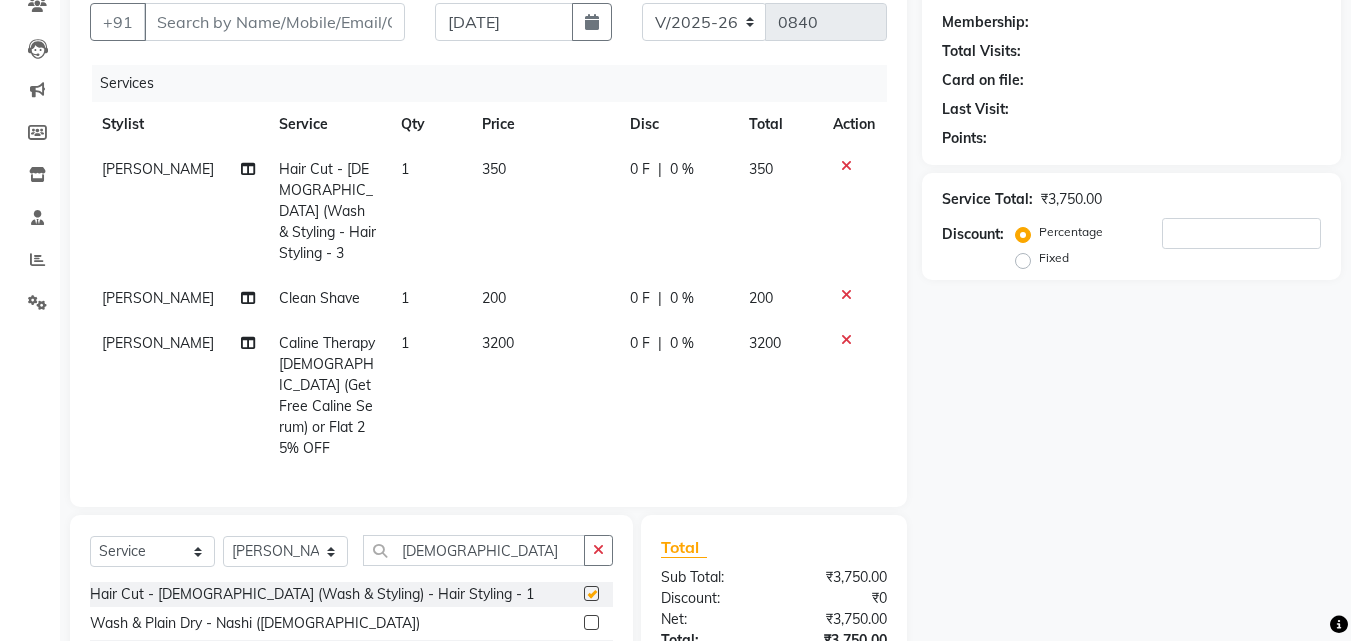 checkbox on "false" 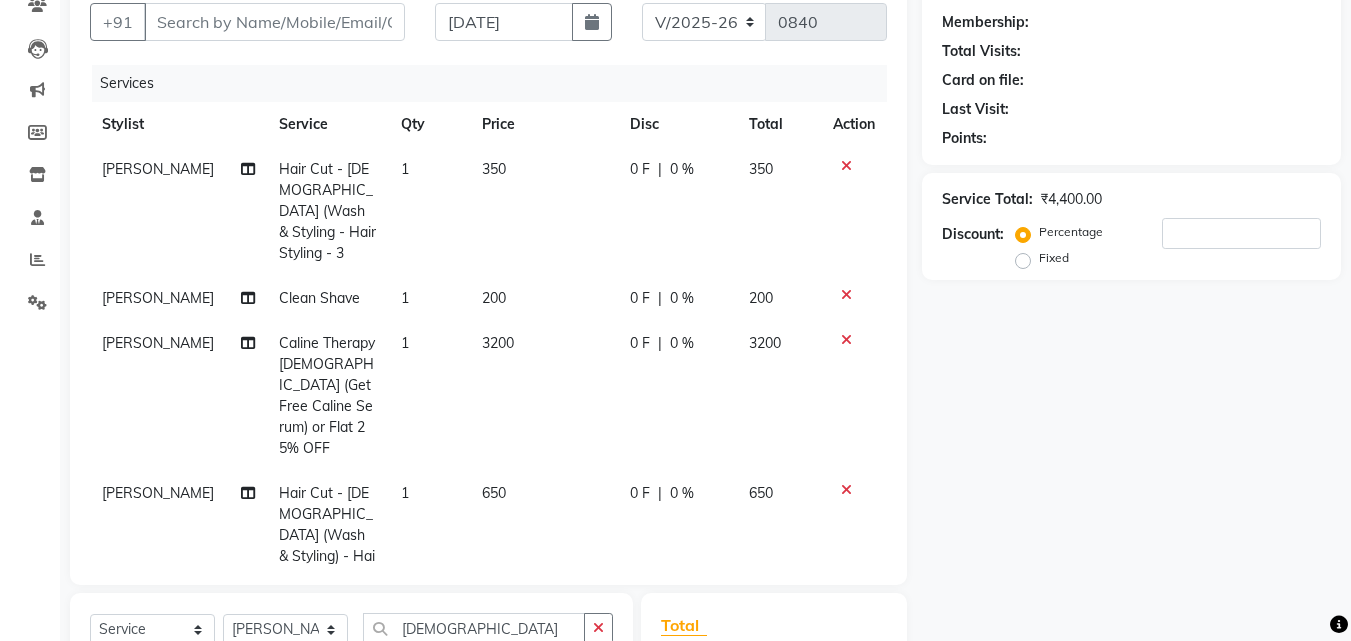 scroll, scrollTop: 3, scrollLeft: 0, axis: vertical 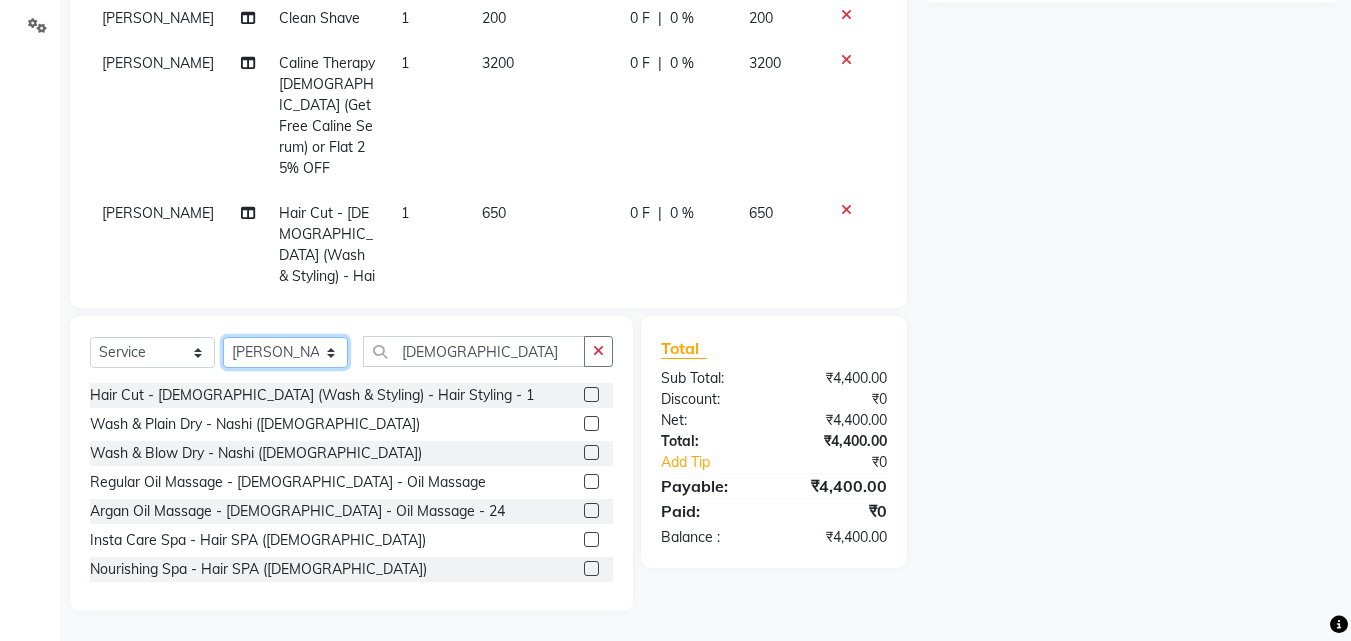 click on "Select Stylist [PERSON_NAME] [PERSON_NAME] [PERSON_NAME] [PERSON_NAME] Shruti Panda [PERSON_NAME]  Vishal Changdev [PERSON_NAME]" 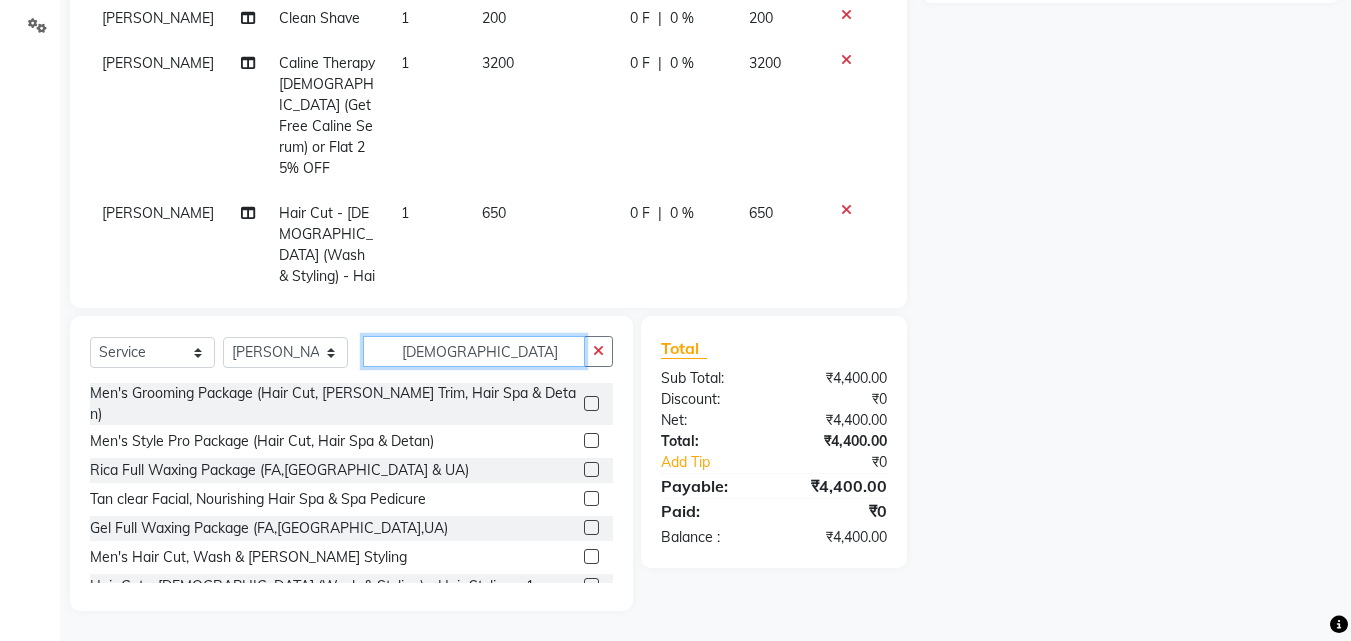click on "[DEMOGRAPHIC_DATA]" 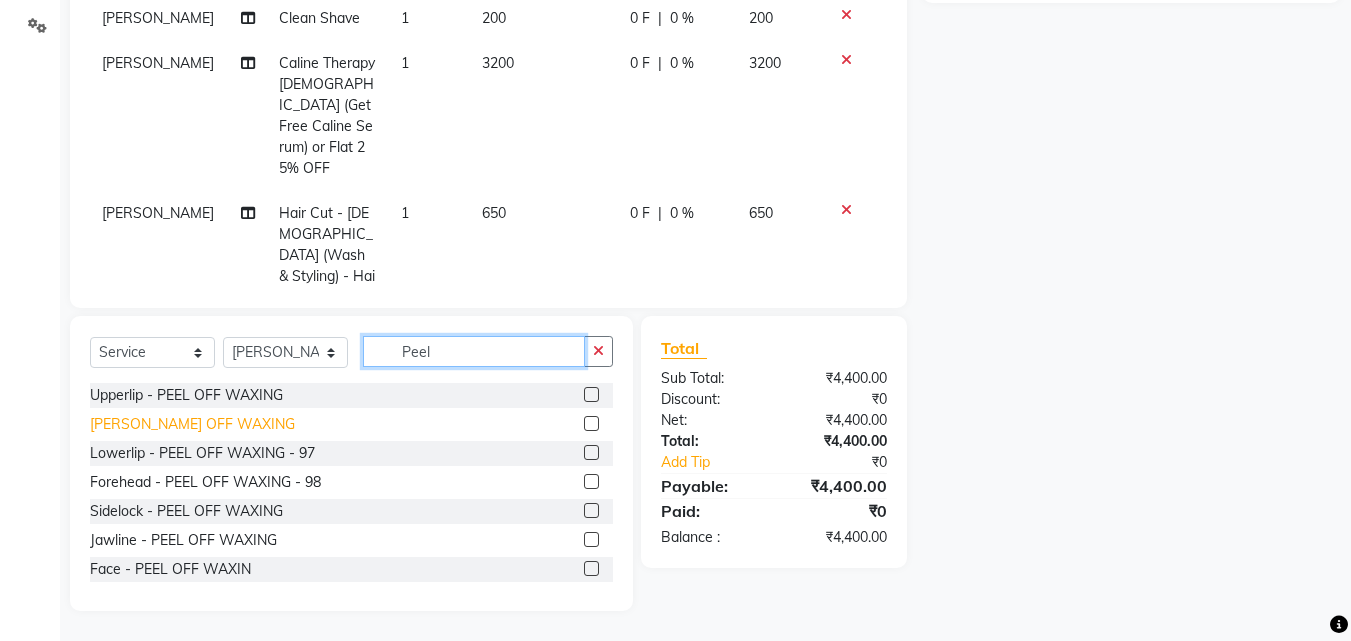 type on "Peel" 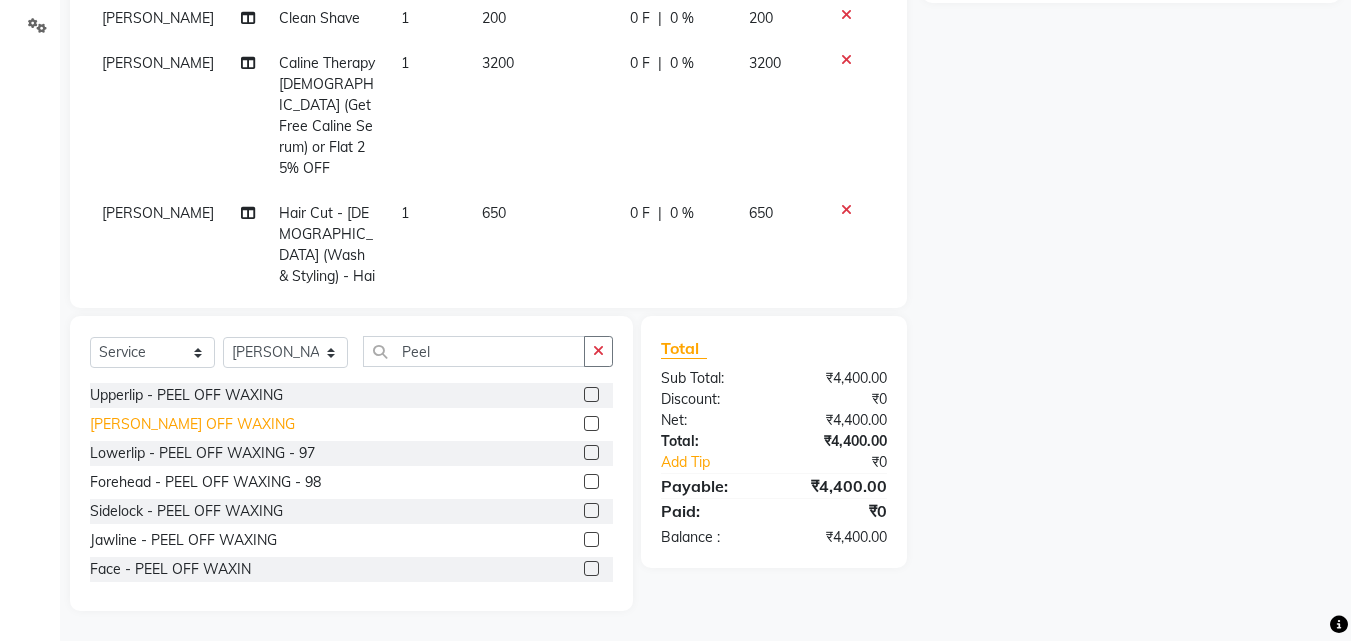 click on "[PERSON_NAME] OFF WAXING" 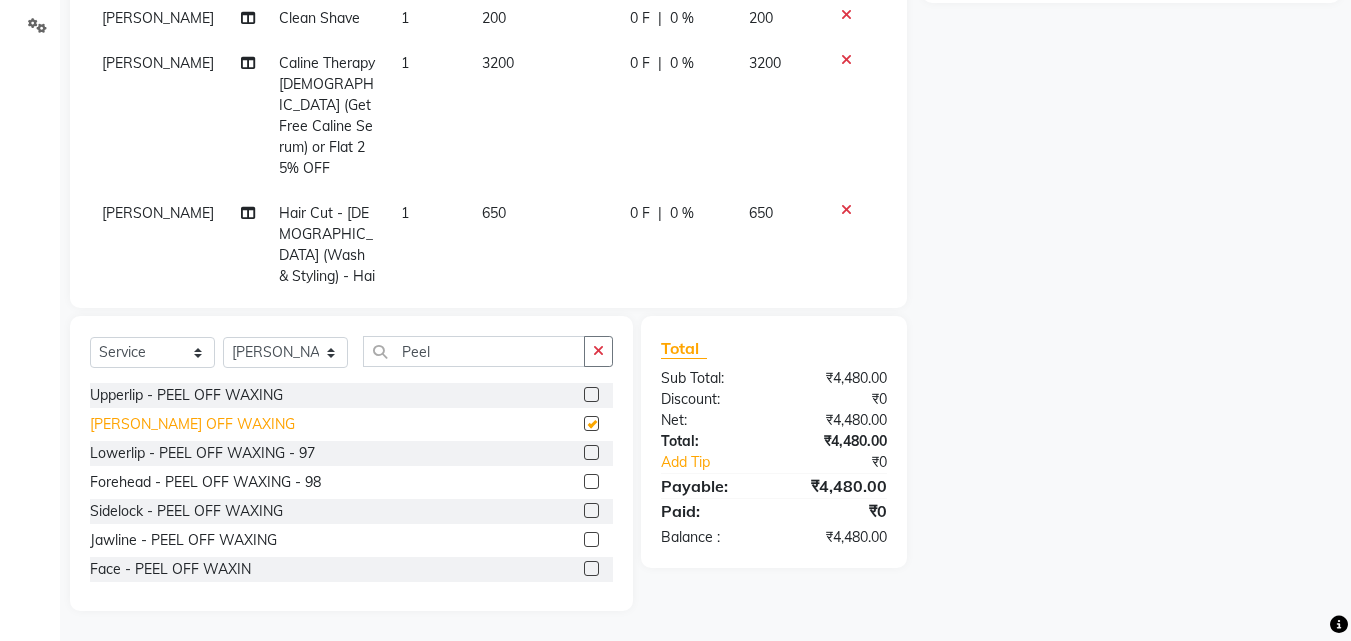 checkbox on "false" 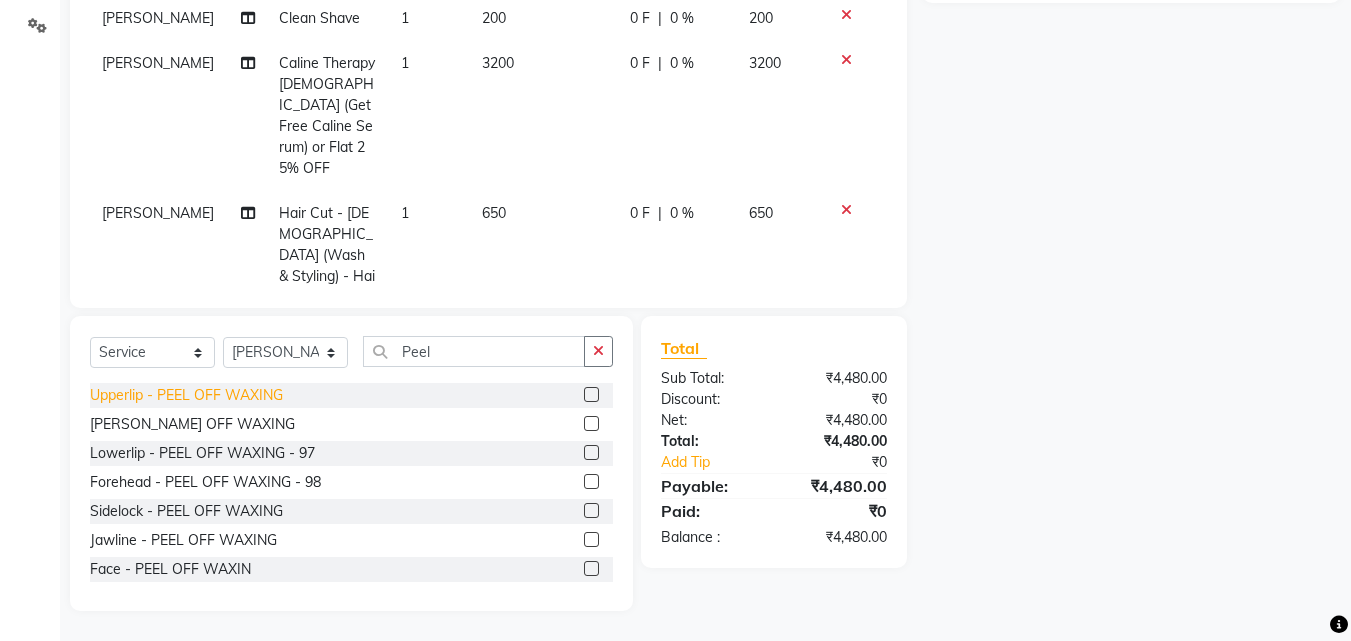 click on "Upperlip - PEEL OFF WAXING" 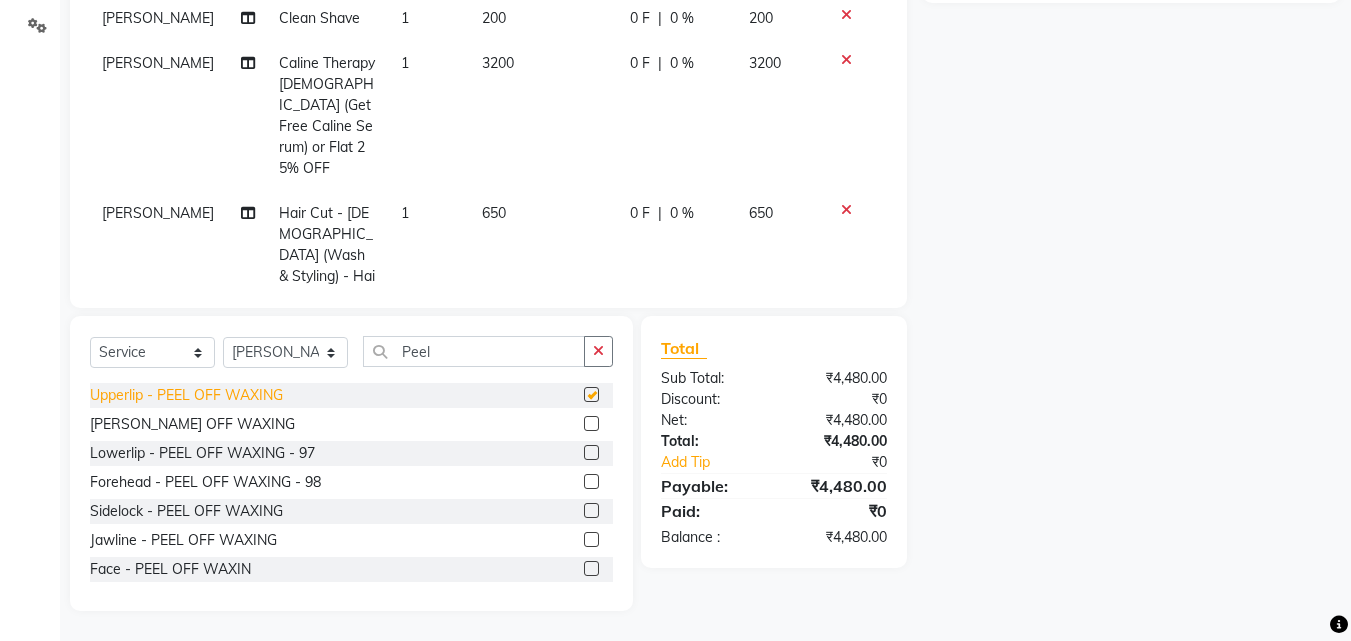checkbox on "false" 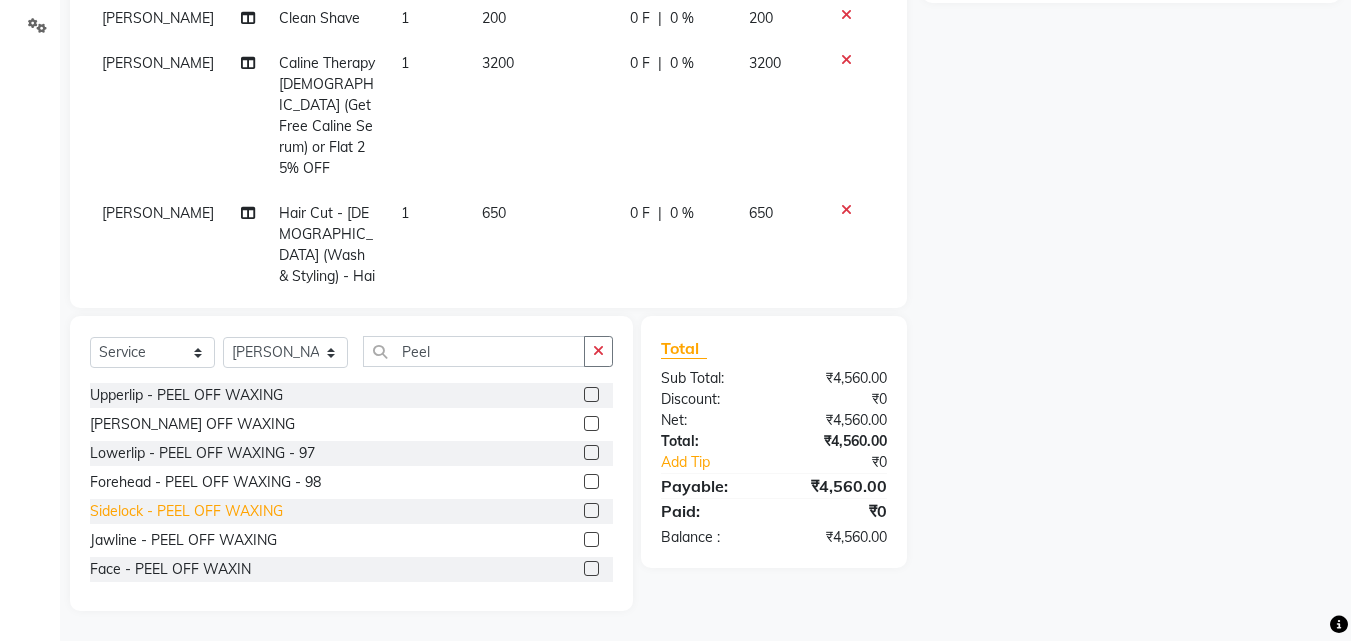 click on "Sidelock - PEEL OFF WAXING" 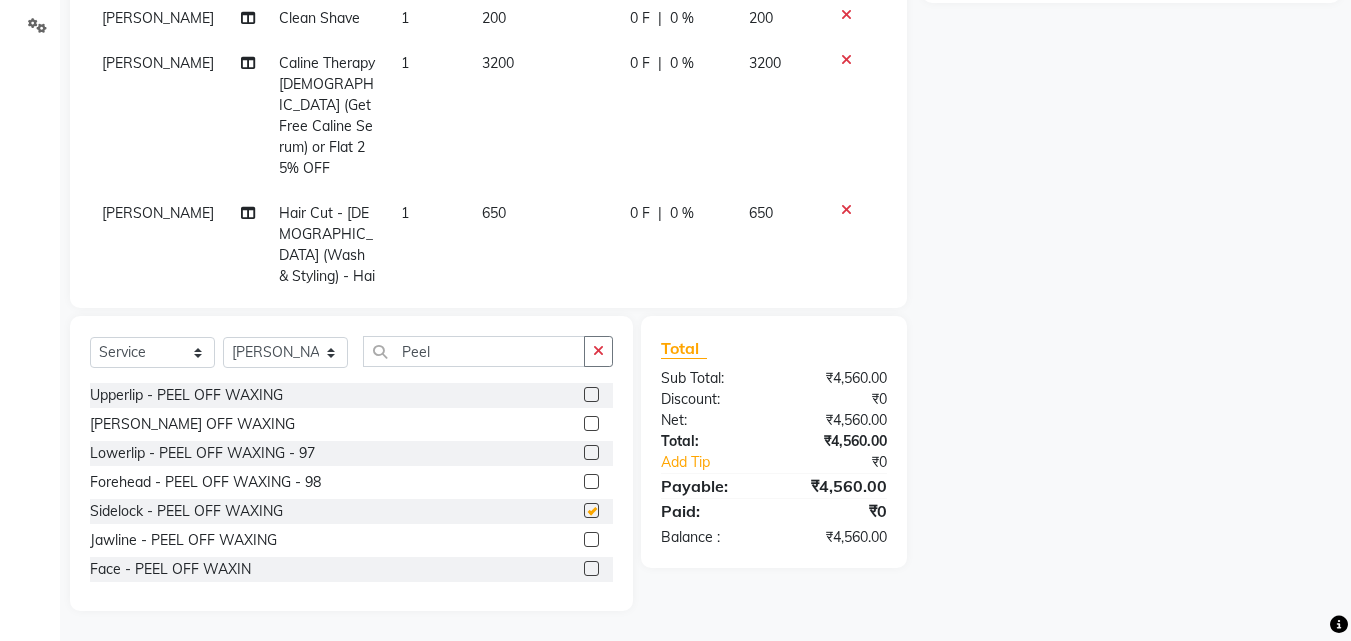 checkbox on "false" 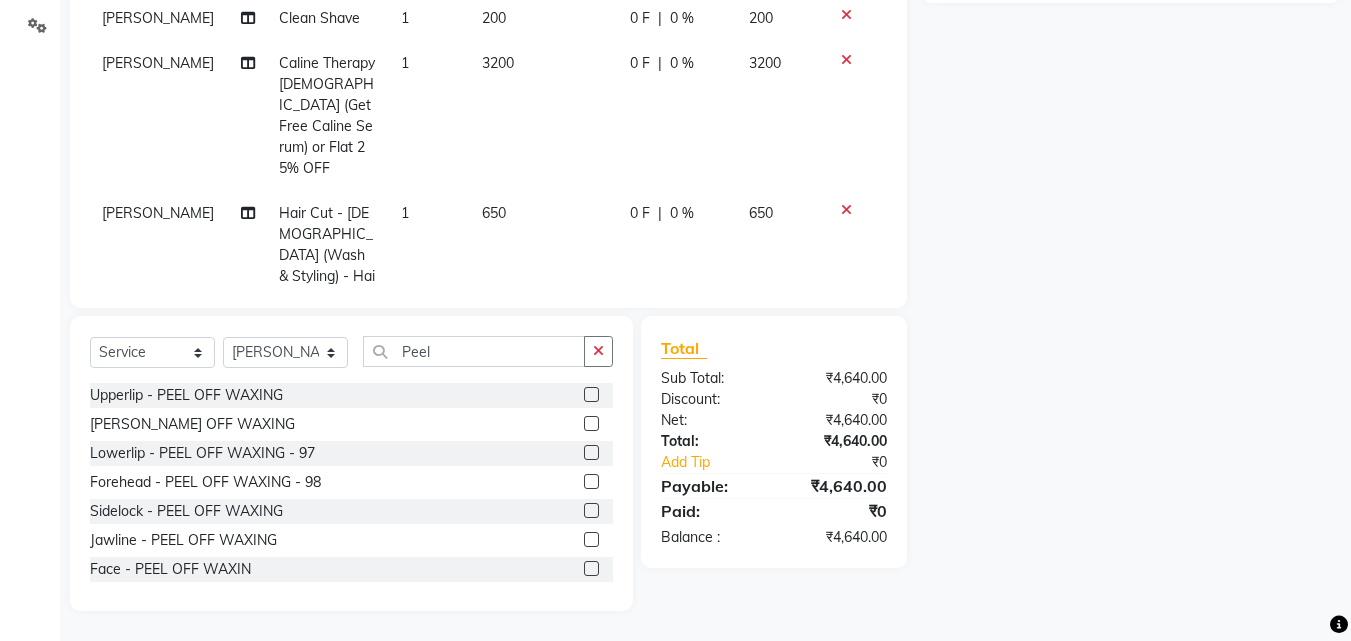 scroll, scrollTop: 243, scrollLeft: 0, axis: vertical 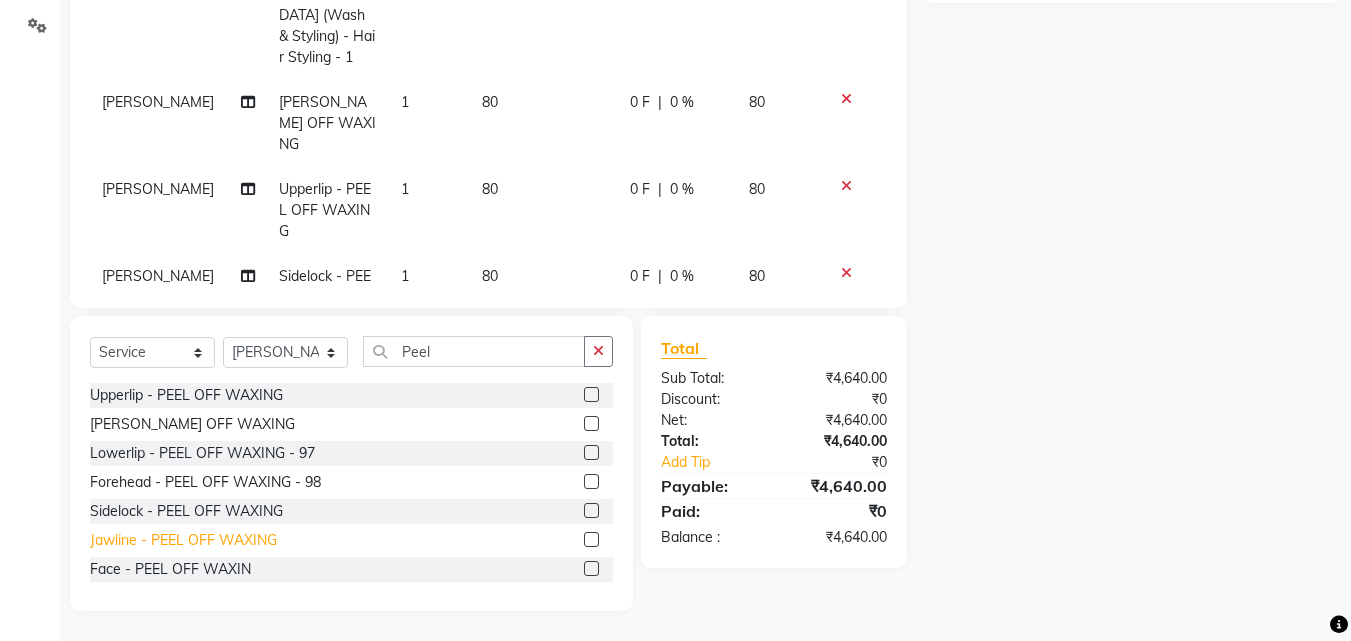click on "Jawline  - PEEL OFF WAXING" 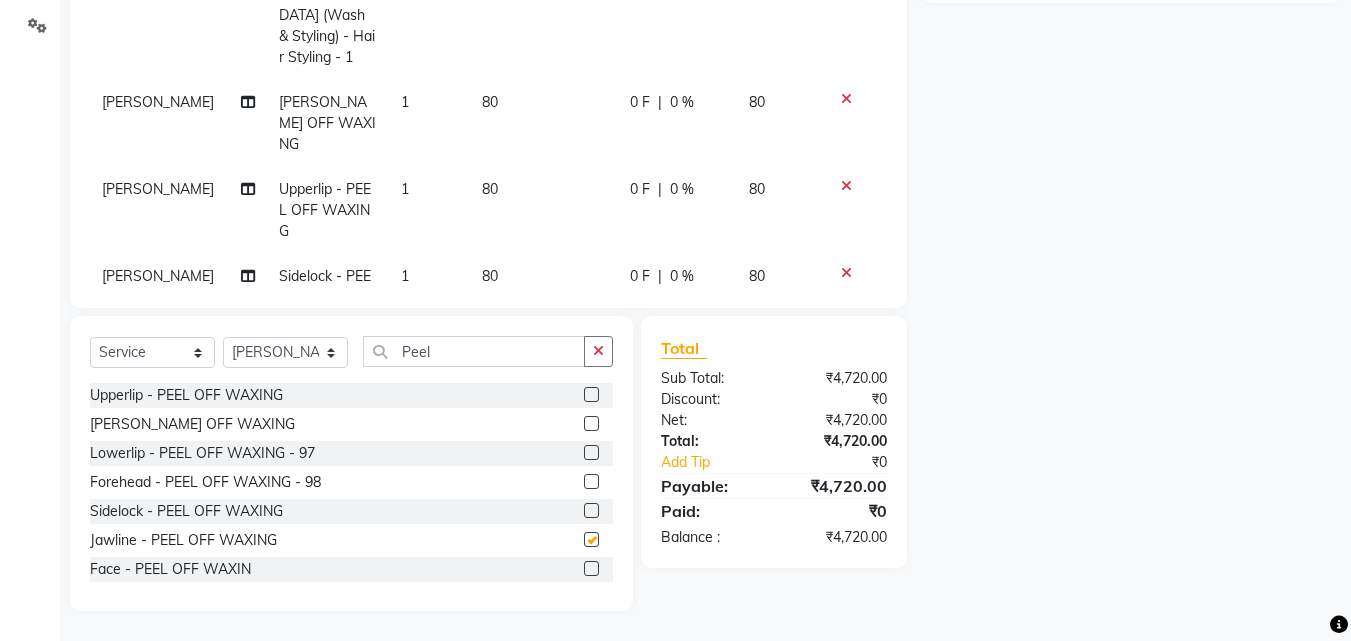 checkbox on "false" 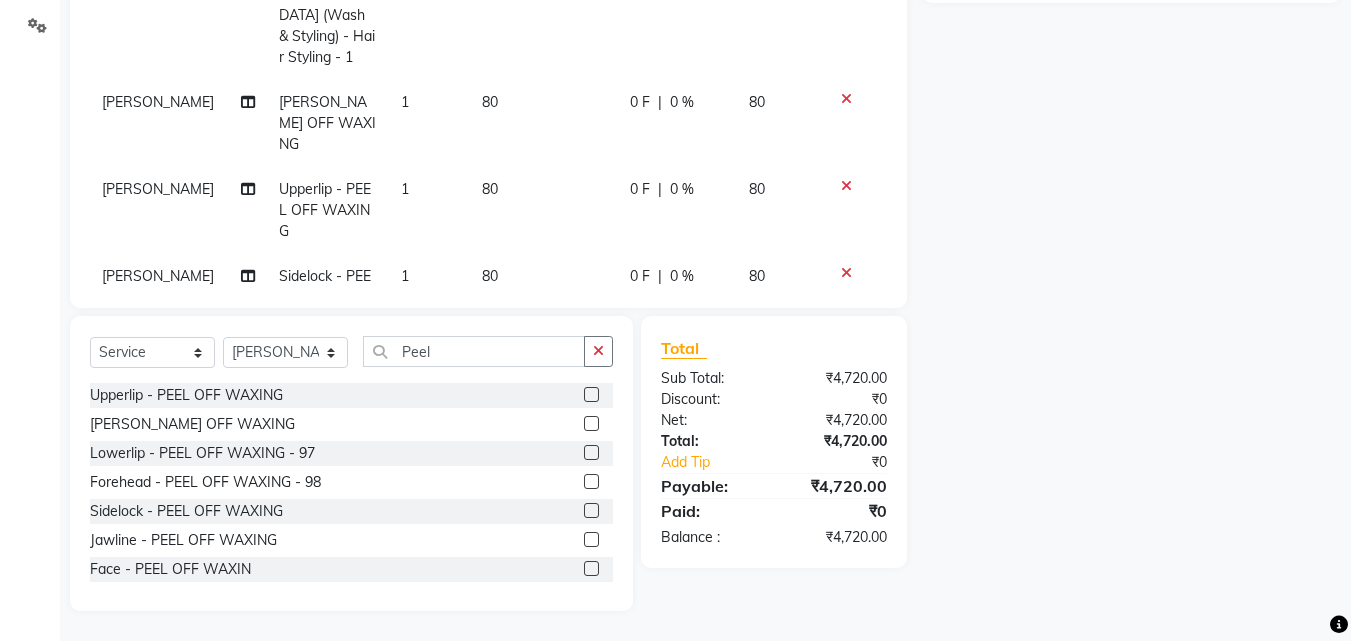 scroll, scrollTop: 309, scrollLeft: 0, axis: vertical 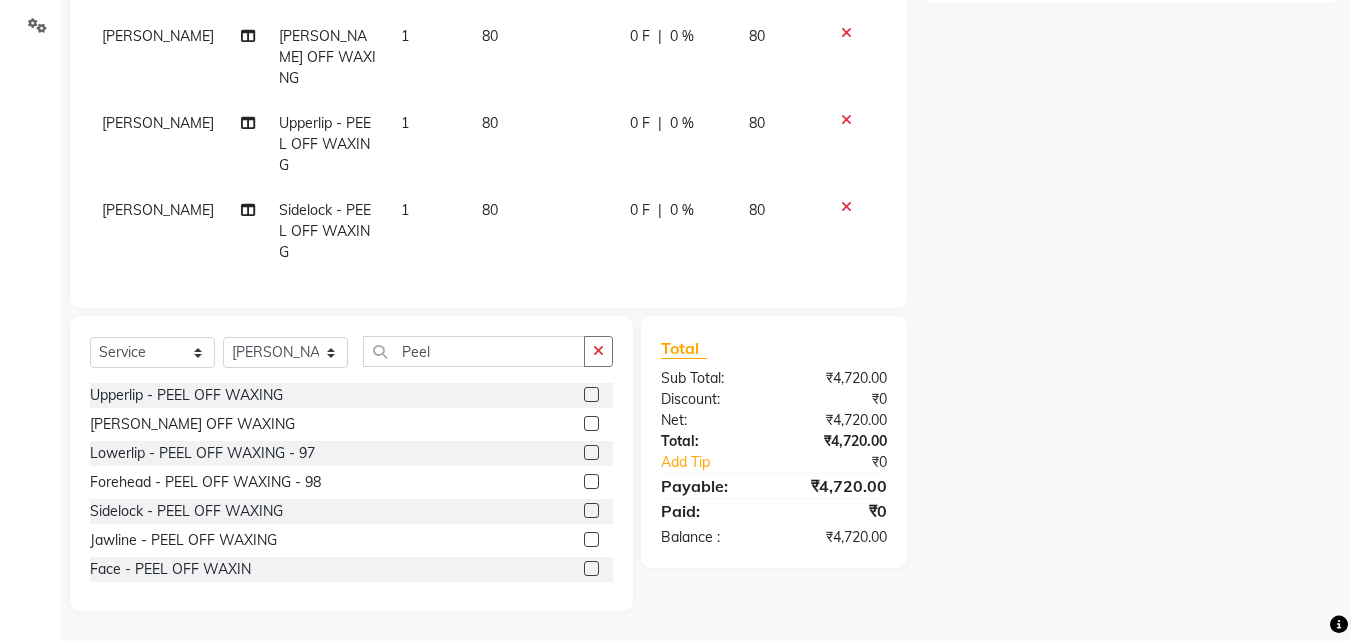 click on "Name: Membership: Total Visits: Card on file: Last Visit:  Points:  Service Total:  ₹4,720.00  Discount:  Percentage   Fixed" 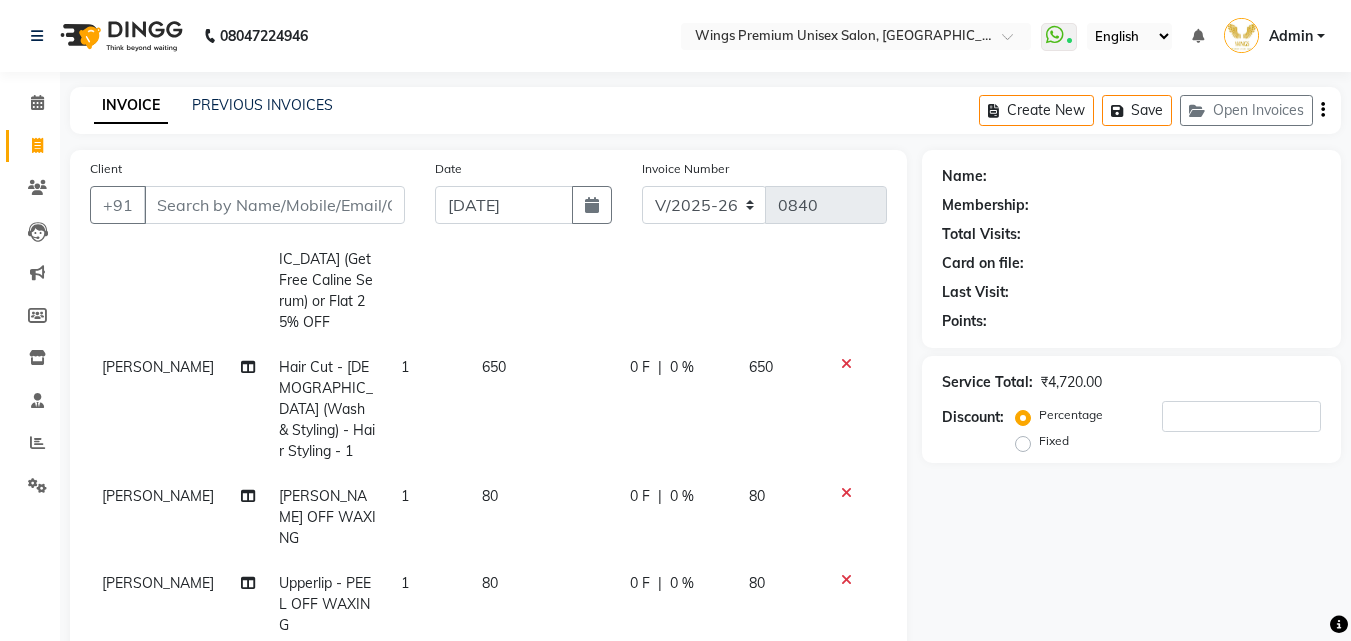 scroll, scrollTop: 460, scrollLeft: 0, axis: vertical 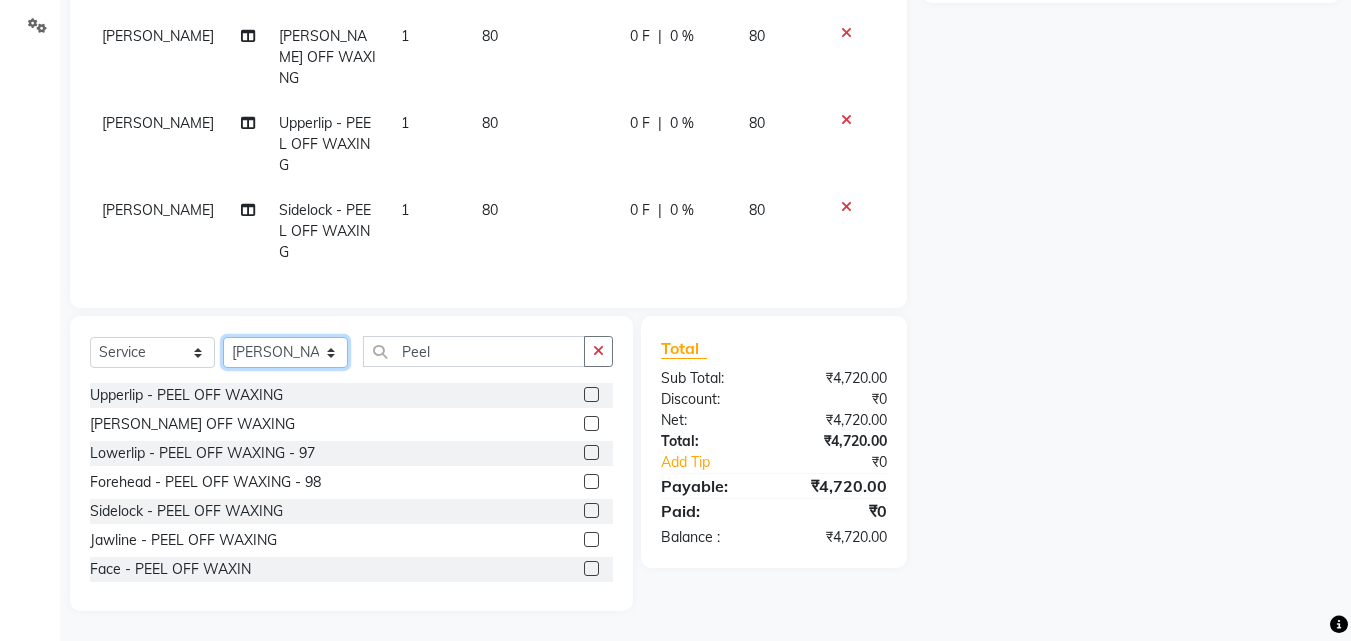 click on "Select Stylist [PERSON_NAME] [PERSON_NAME] [PERSON_NAME] [PERSON_NAME] Shruti Panda [PERSON_NAME]  Vishal Changdev [PERSON_NAME]" 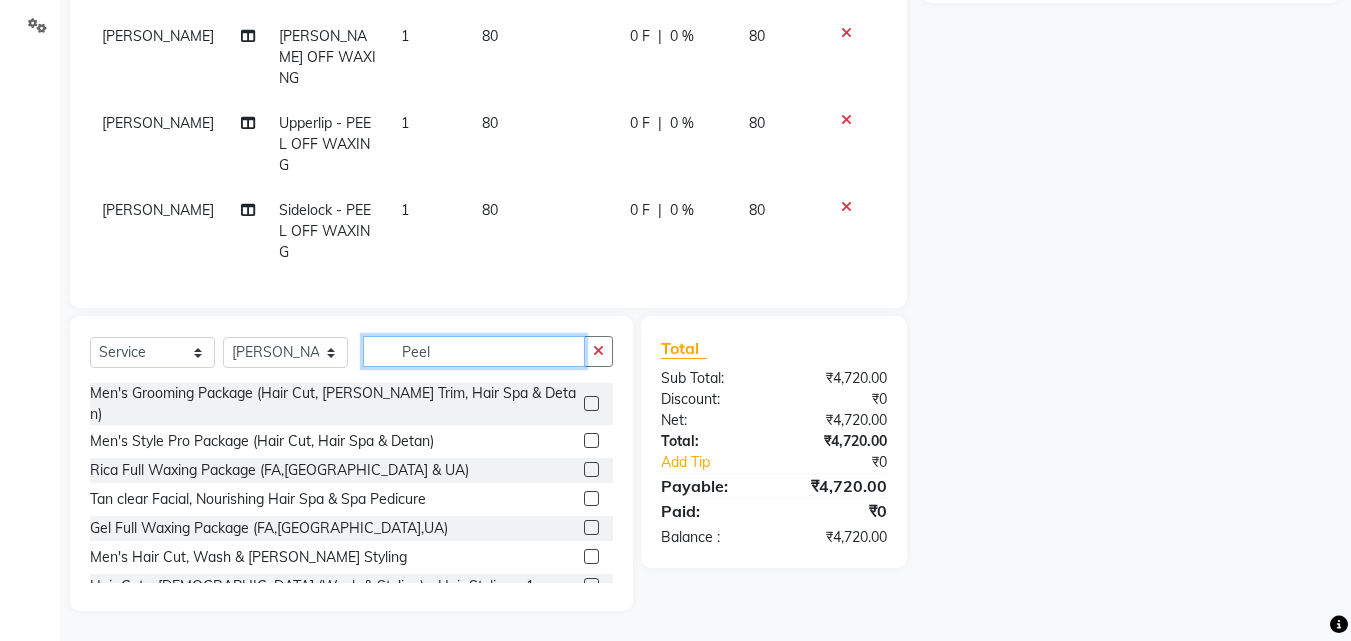 click on "Peel" 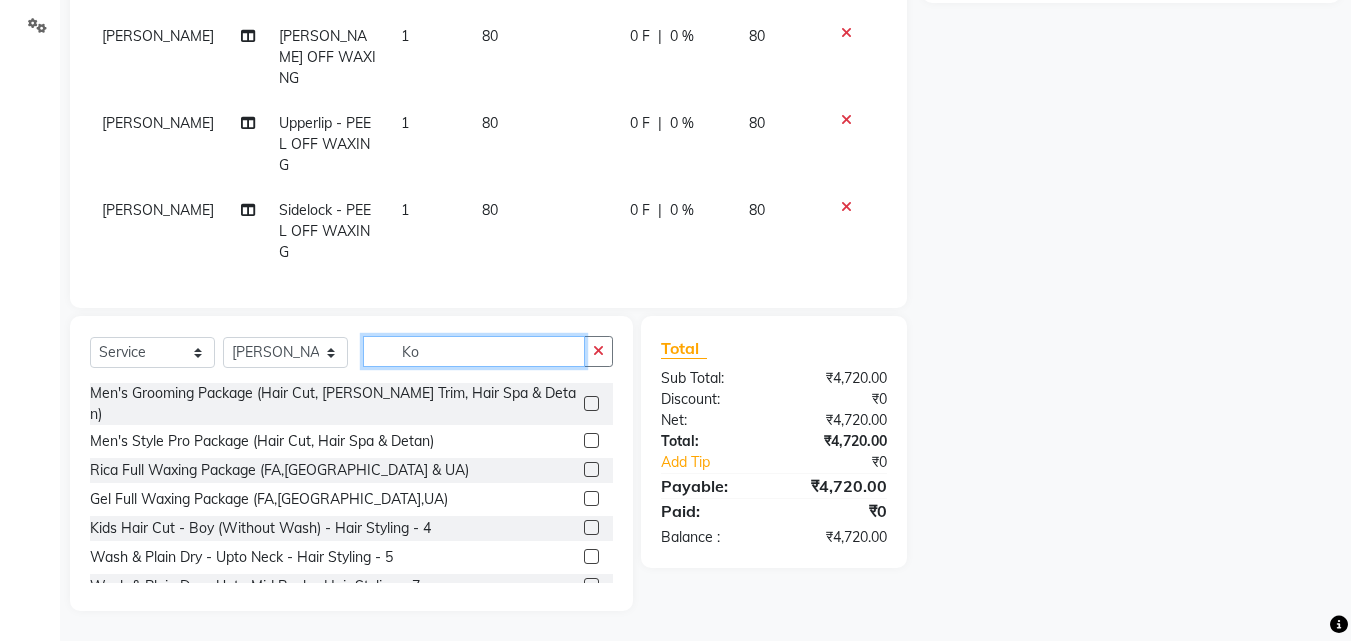 scroll, scrollTop: 417, scrollLeft: 0, axis: vertical 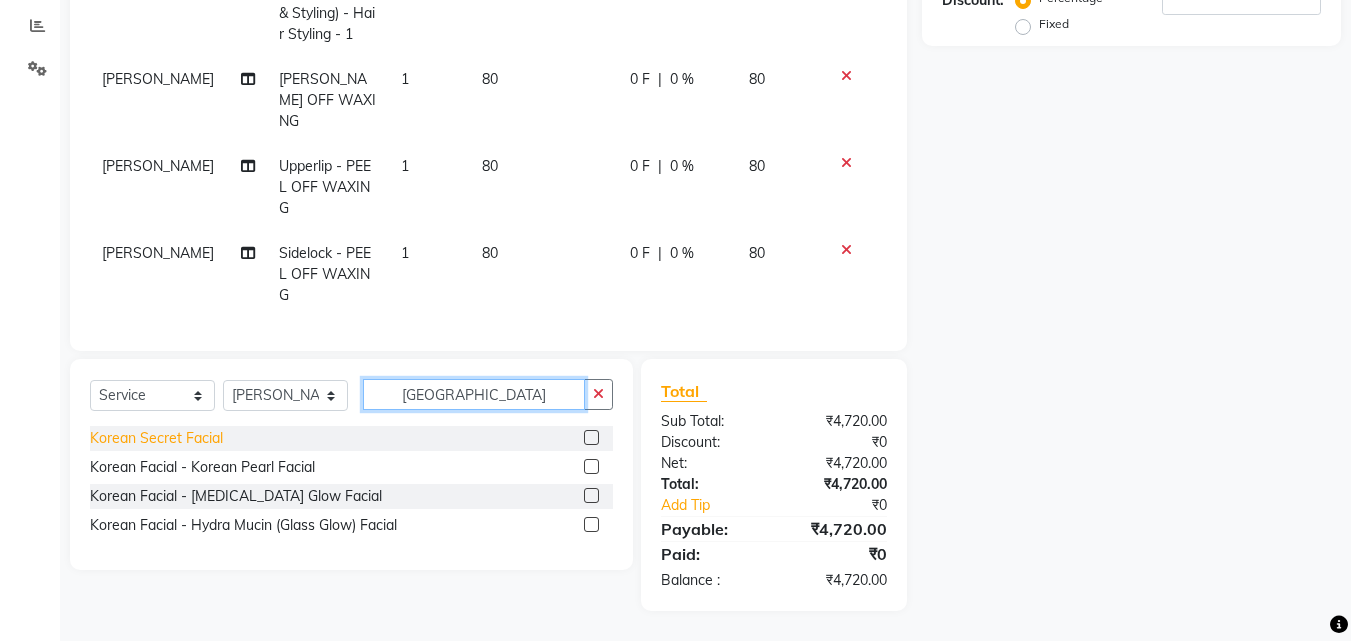 type on "[GEOGRAPHIC_DATA]" 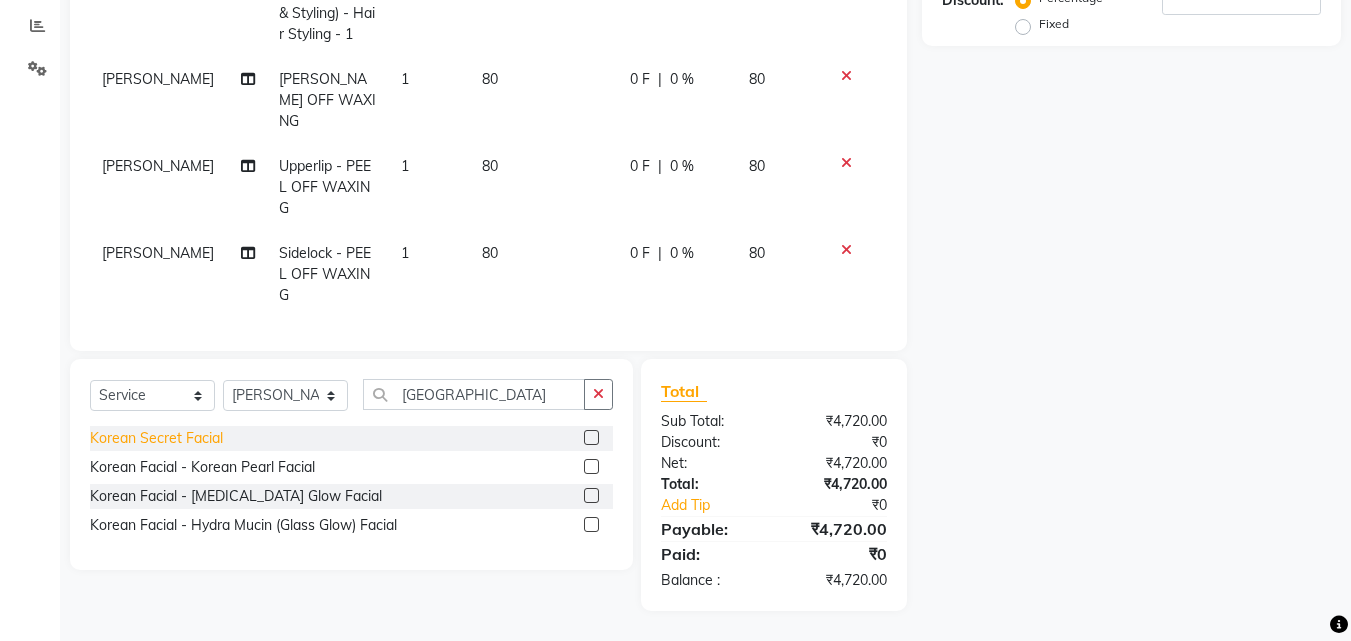 click on "Korean Secret Facial" 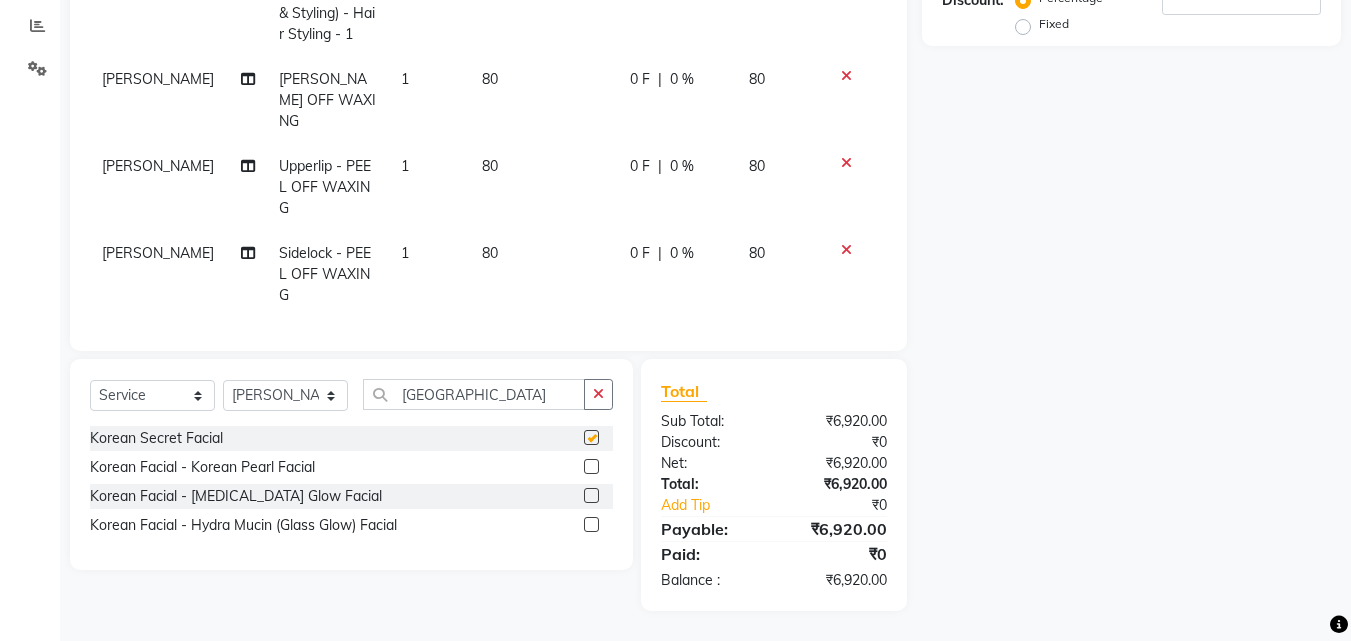 checkbox on "false" 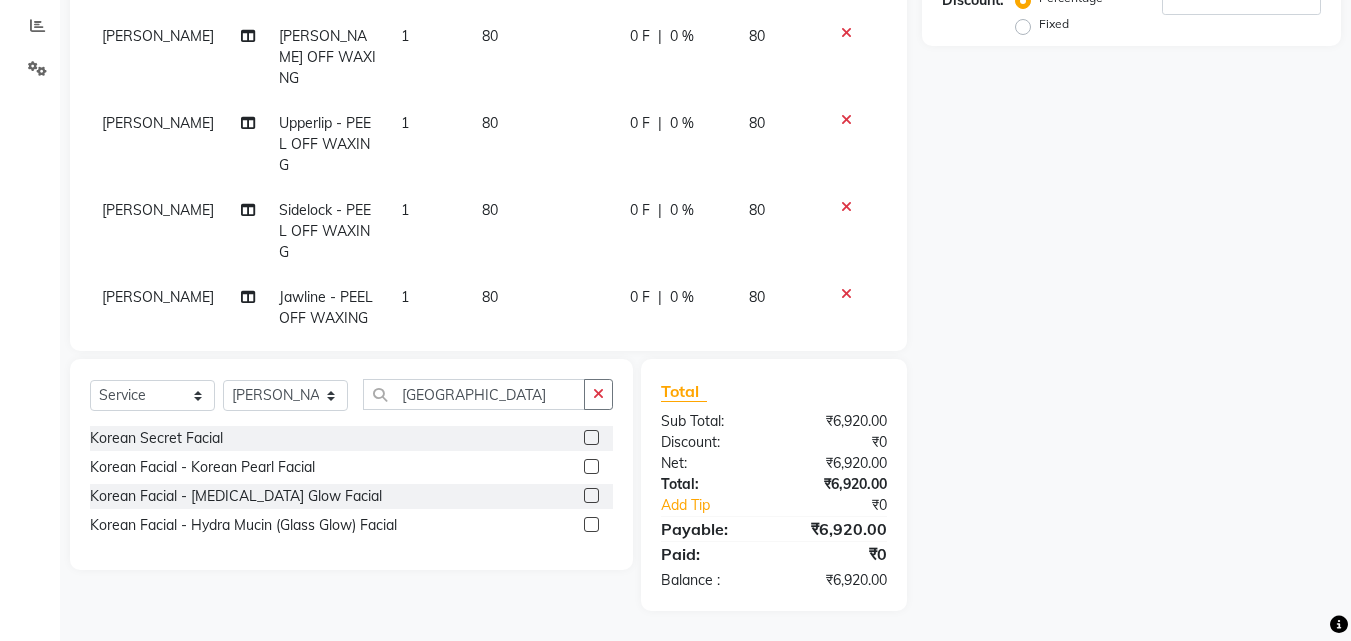 scroll, scrollTop: 375, scrollLeft: 0, axis: vertical 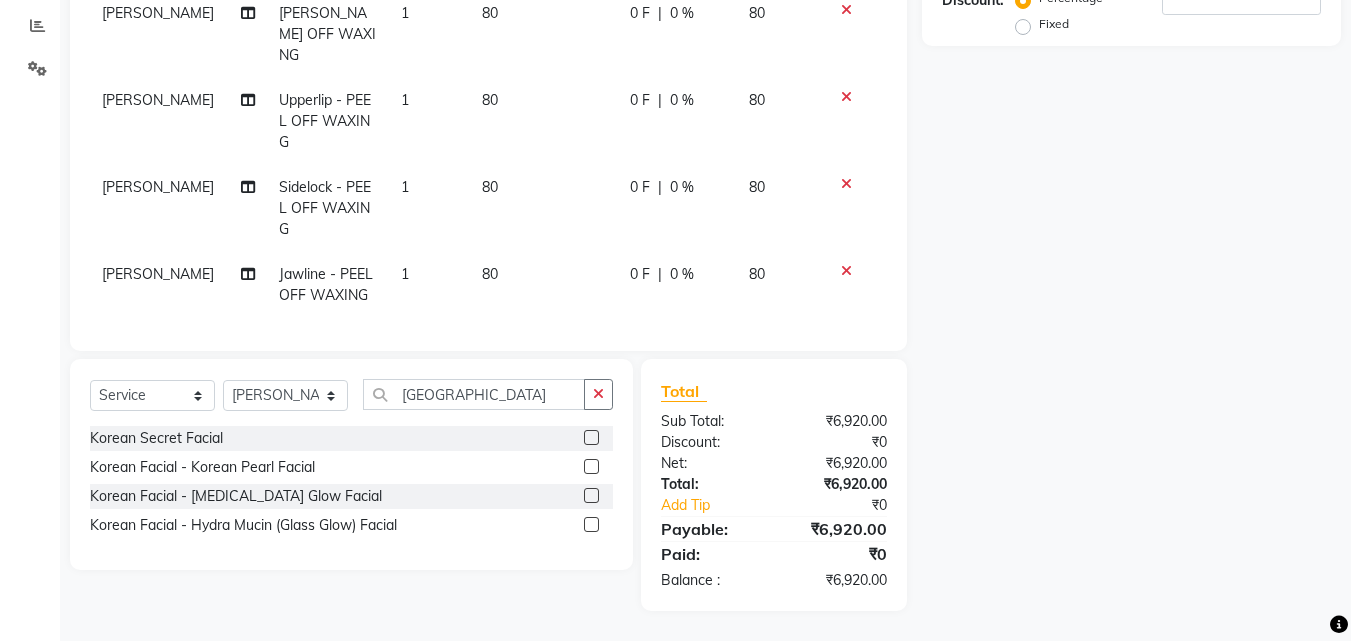 click on "Name: Membership: Total Visits: Card on file: Last Visit:  Points:  Service Total:  ₹6,920.00  Discount:  Percentage   Fixed" 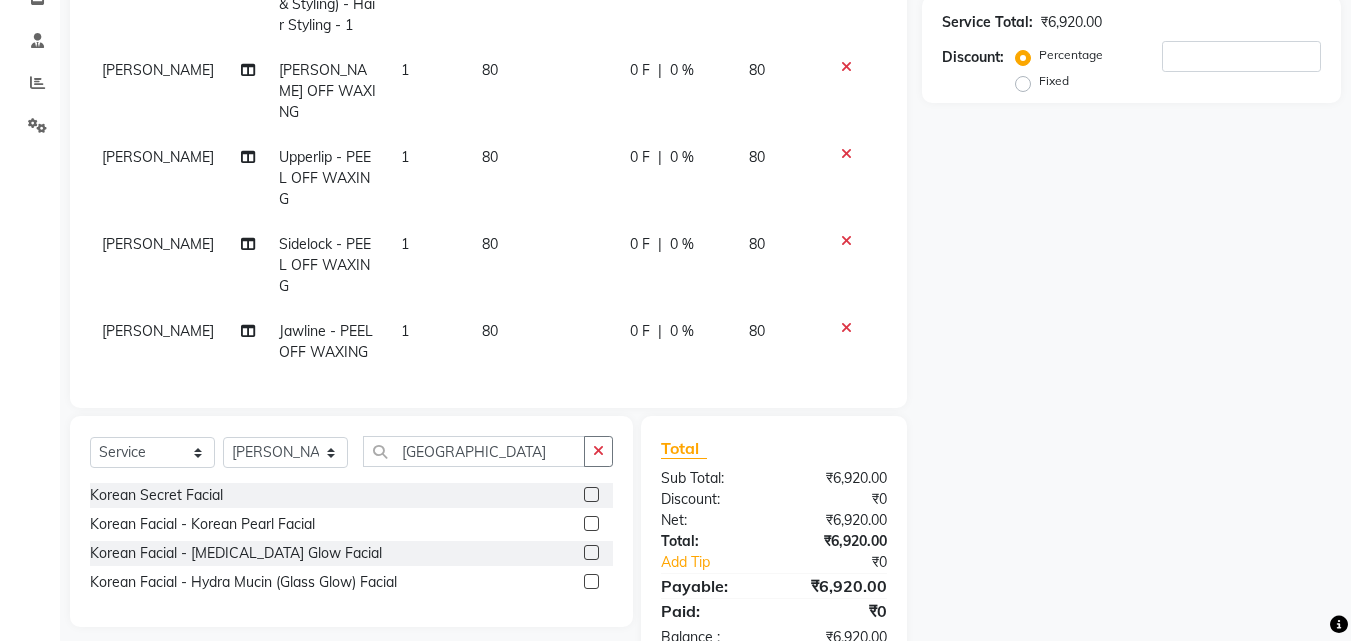 scroll, scrollTop: 417, scrollLeft: 0, axis: vertical 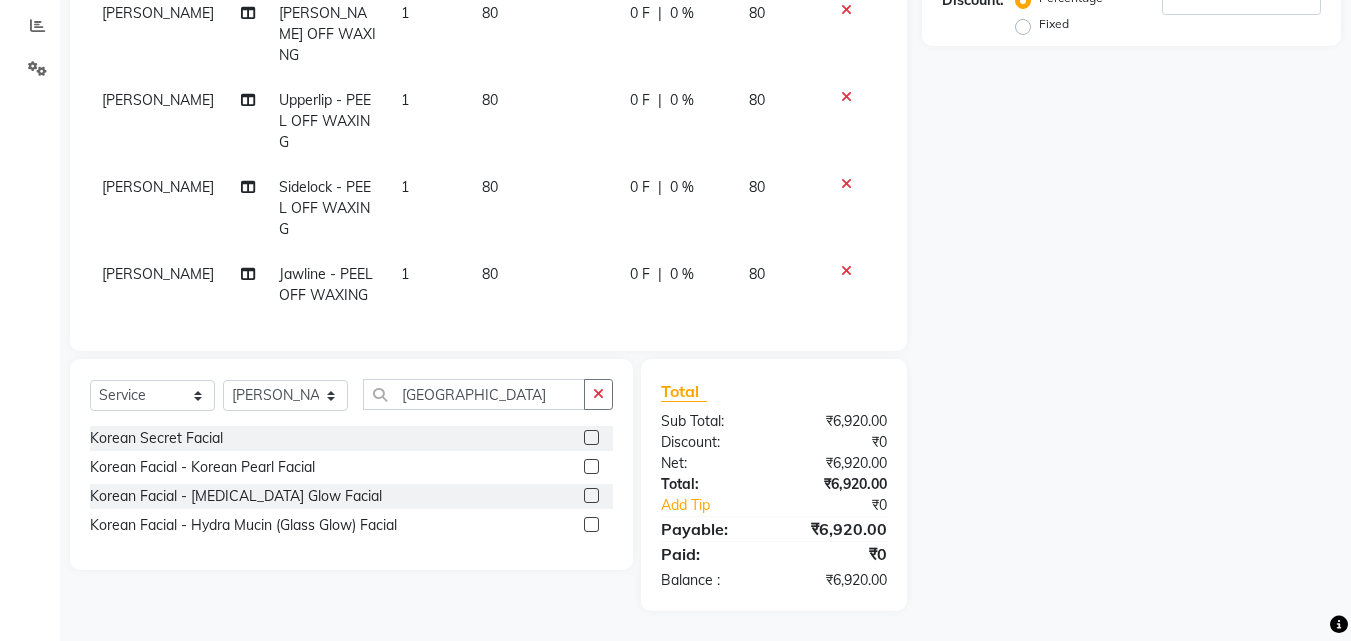 click on "Name: Membership: Total Visits: Card on file: Last Visit:  Points:  Service Total:  ₹6,920.00  Discount:  Percentage   Fixed" 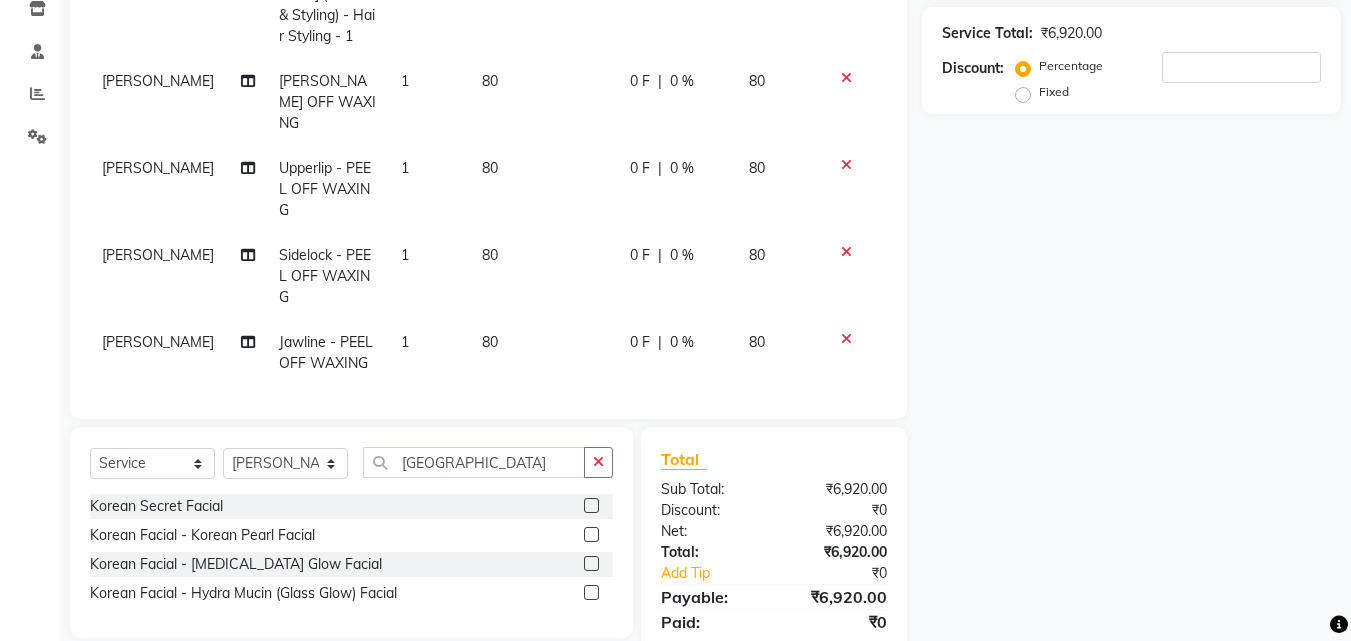 scroll, scrollTop: 417, scrollLeft: 0, axis: vertical 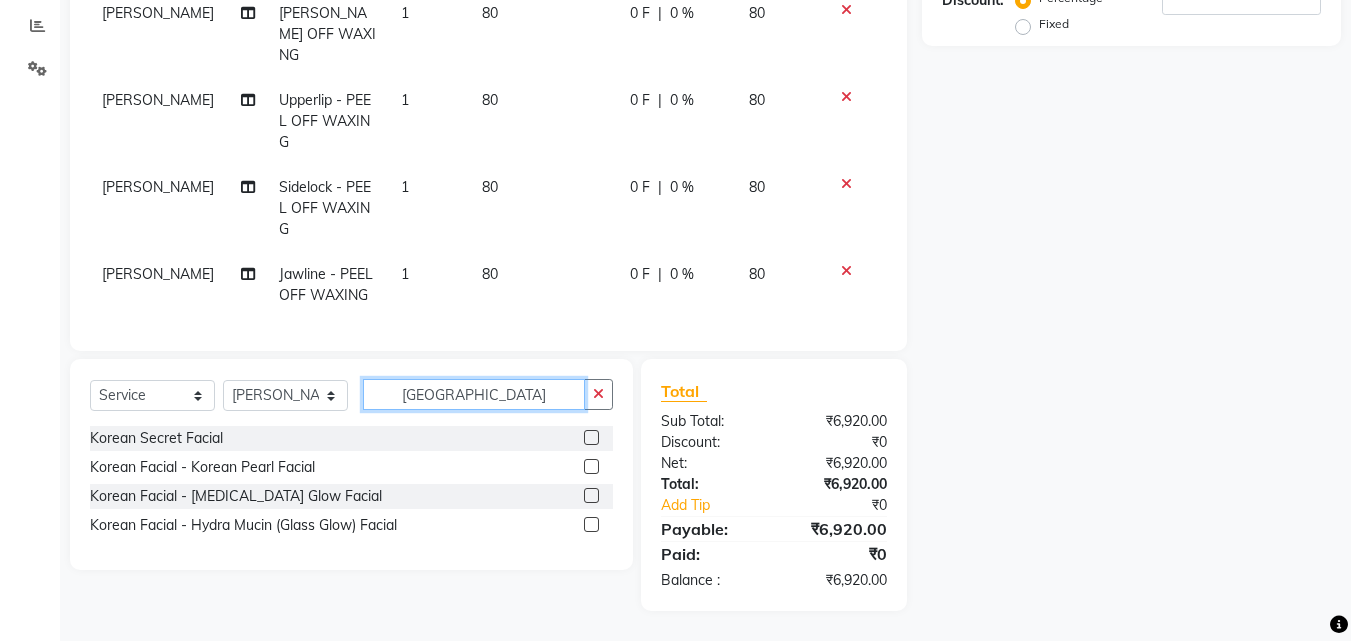 click on "[GEOGRAPHIC_DATA]" 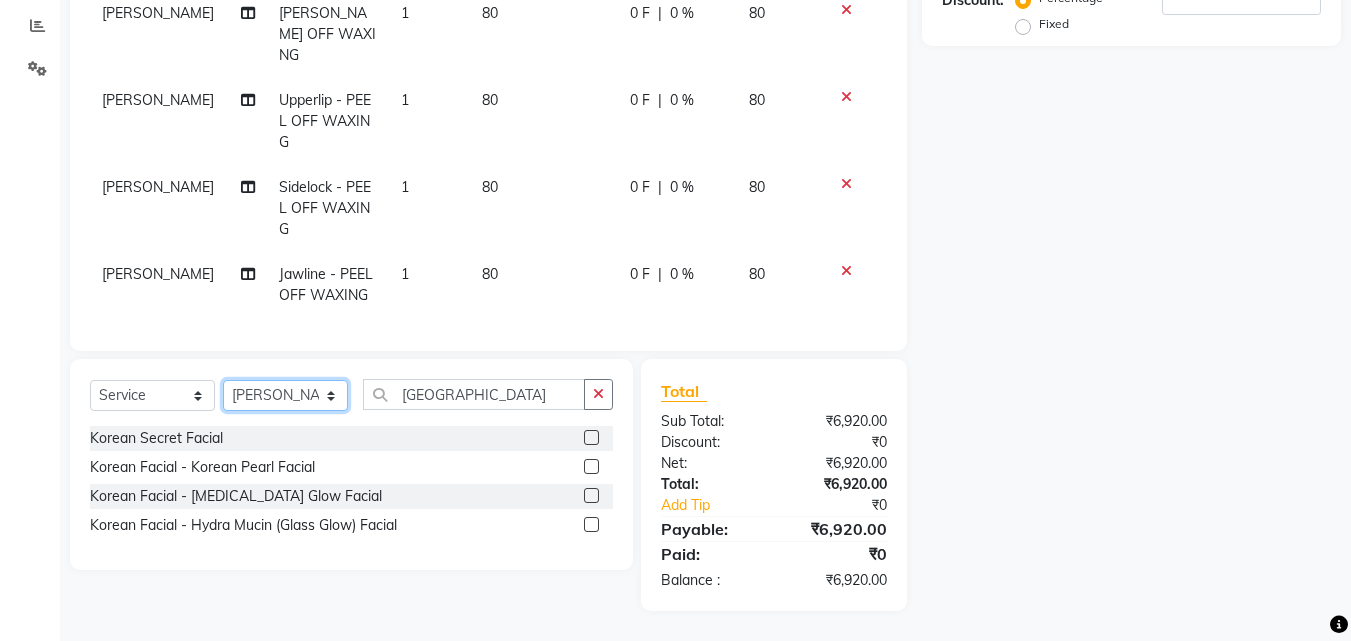 click on "Select Stylist [PERSON_NAME] [PERSON_NAME] [PERSON_NAME] [PERSON_NAME] Shruti Panda [PERSON_NAME]  Vishal Changdev [PERSON_NAME]" 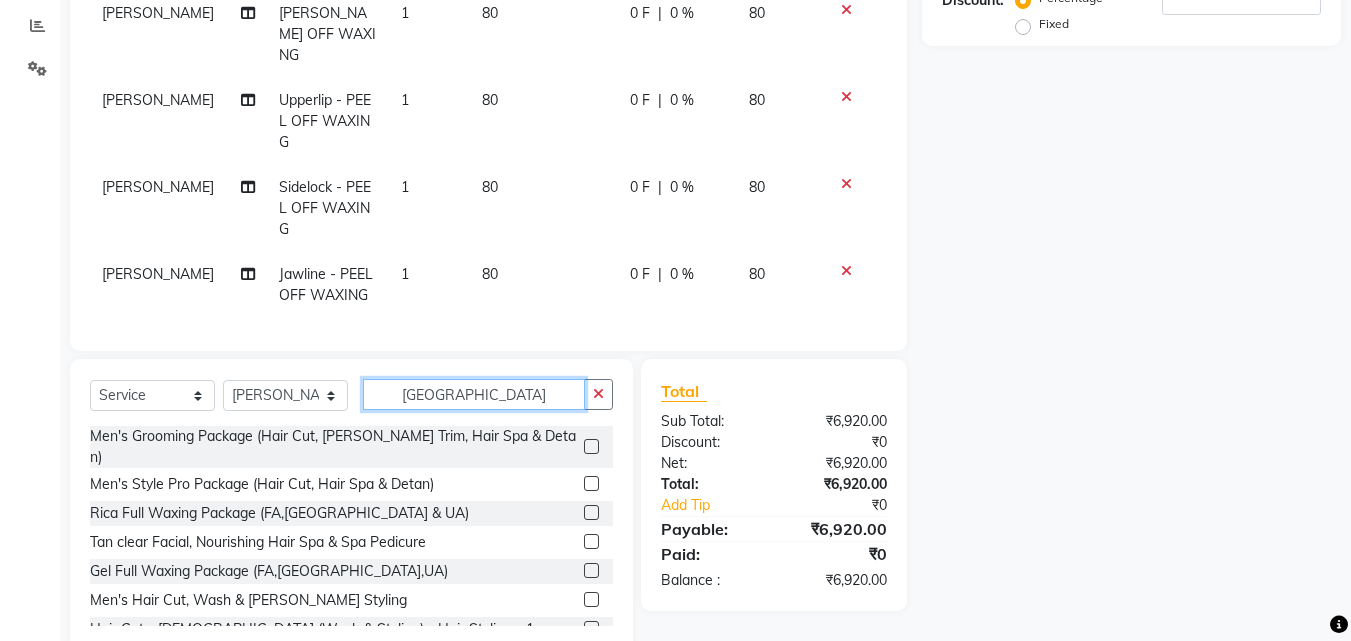 click on "[GEOGRAPHIC_DATA]" 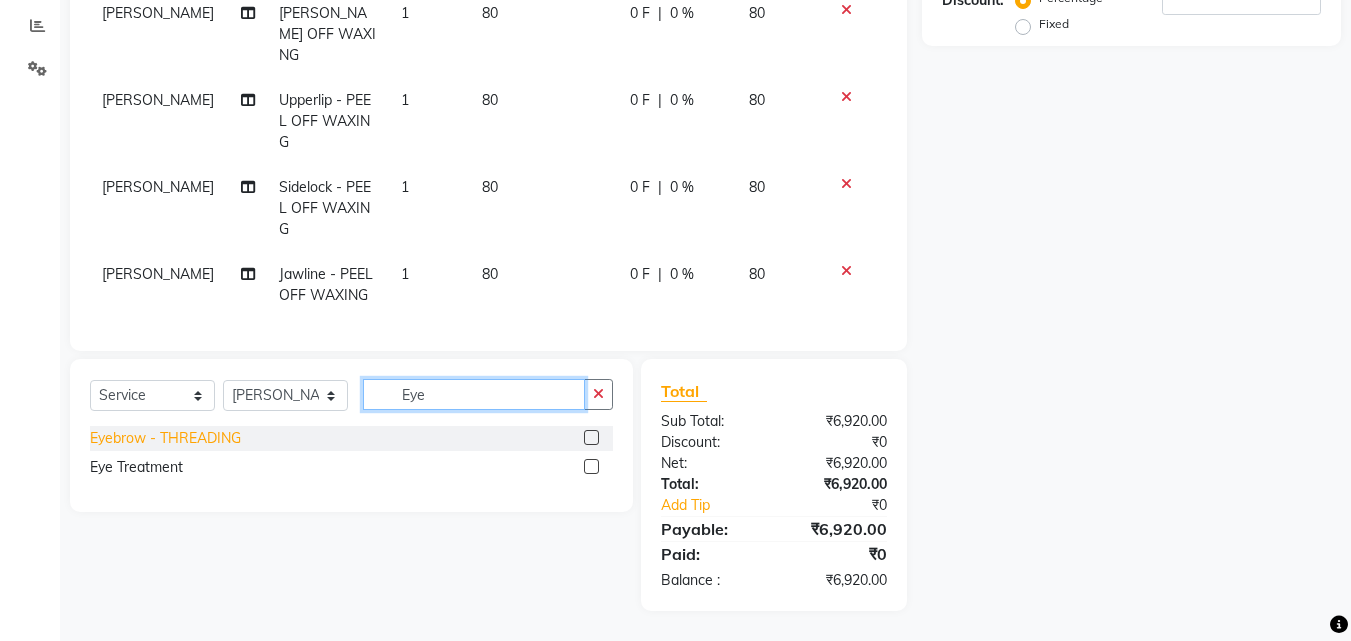 type on "Eye" 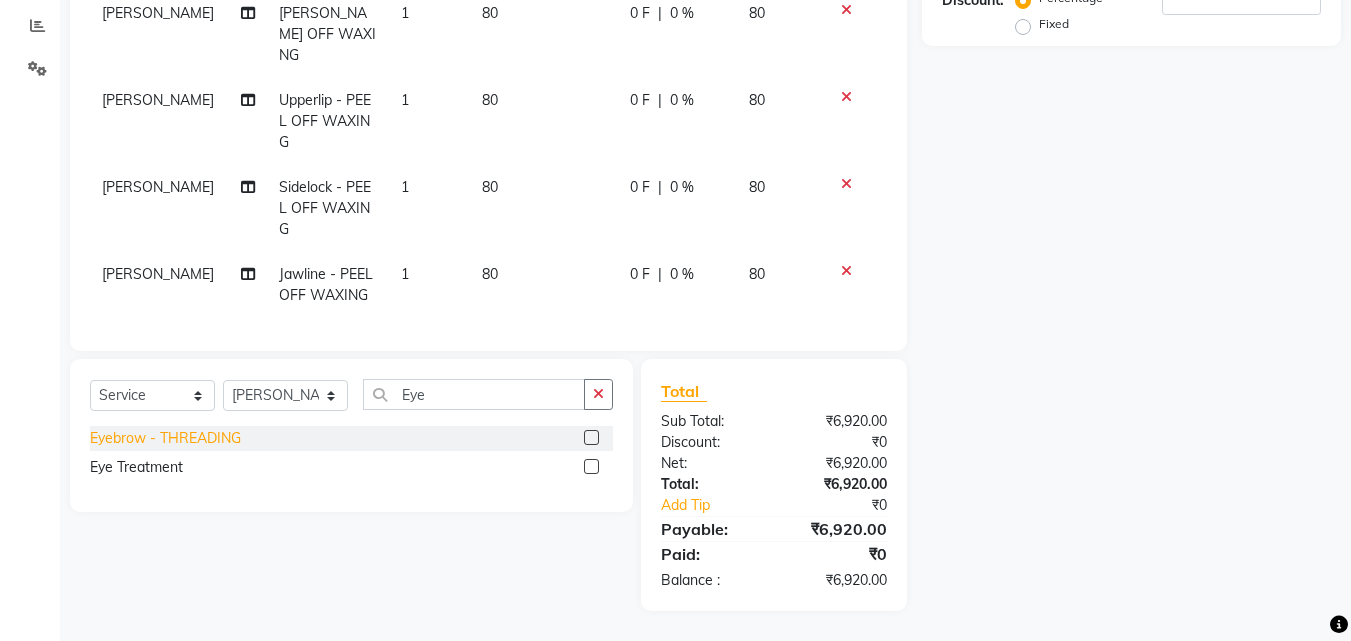 click on "Eyebrow  - THREADING" 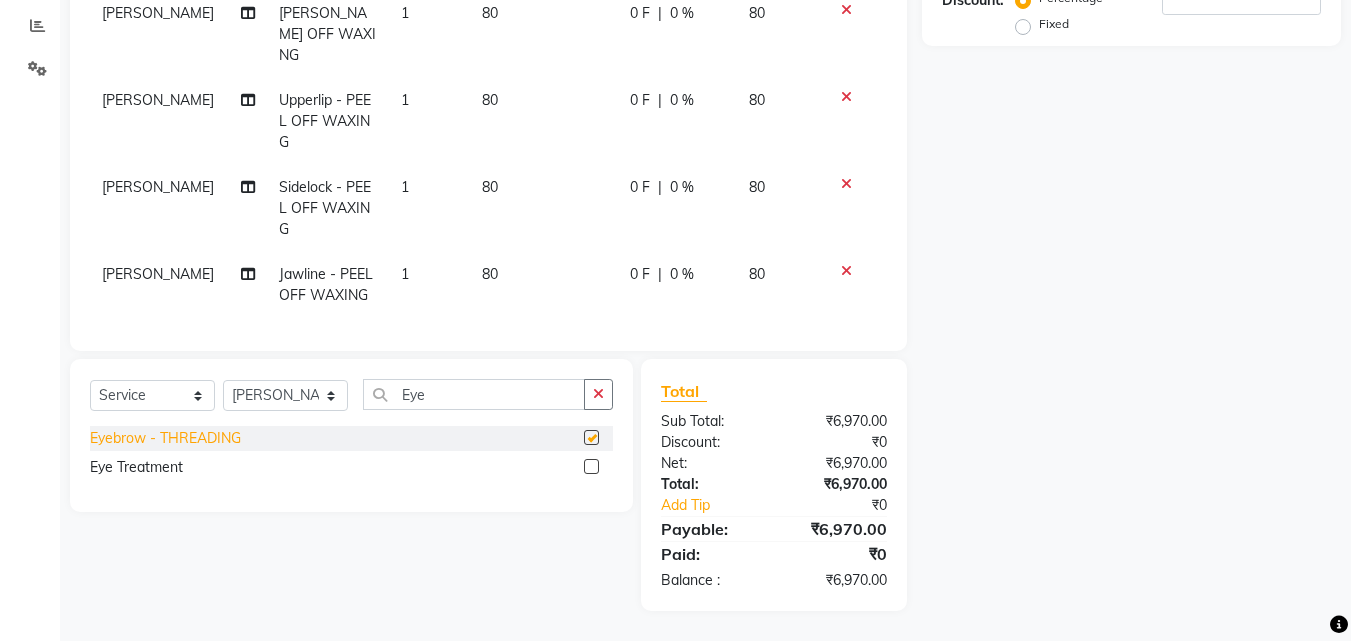 checkbox on "false" 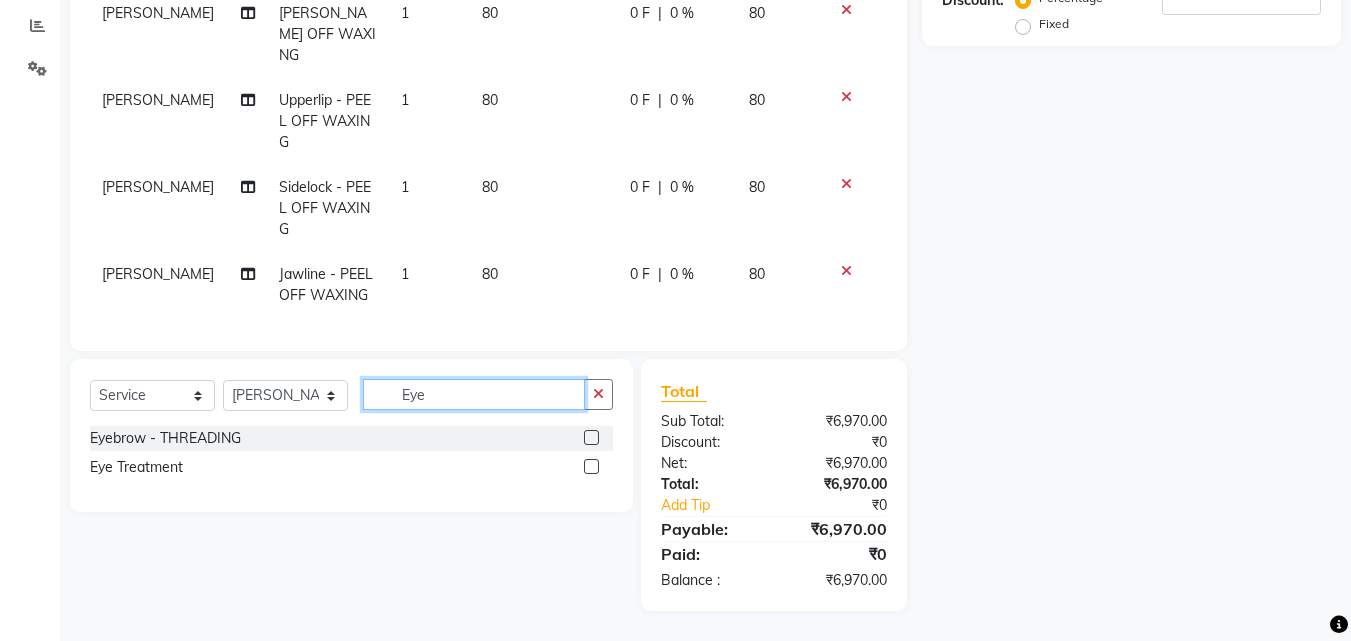click on "Eye" 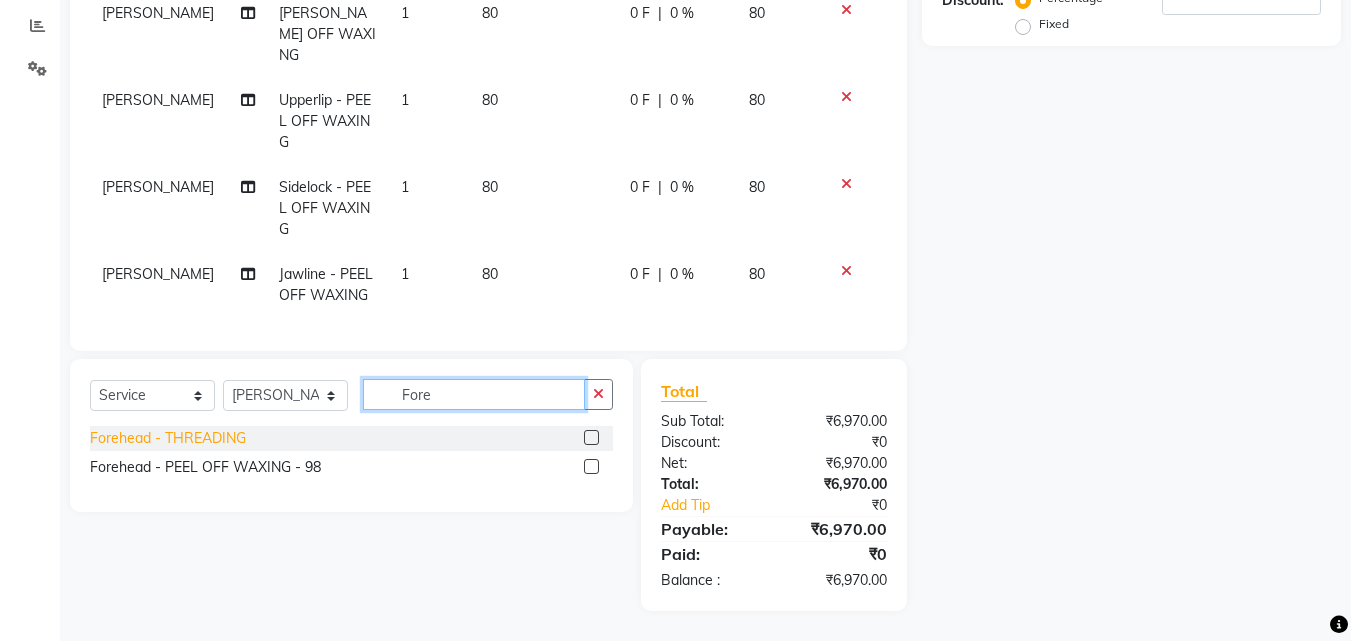 type on "Fore" 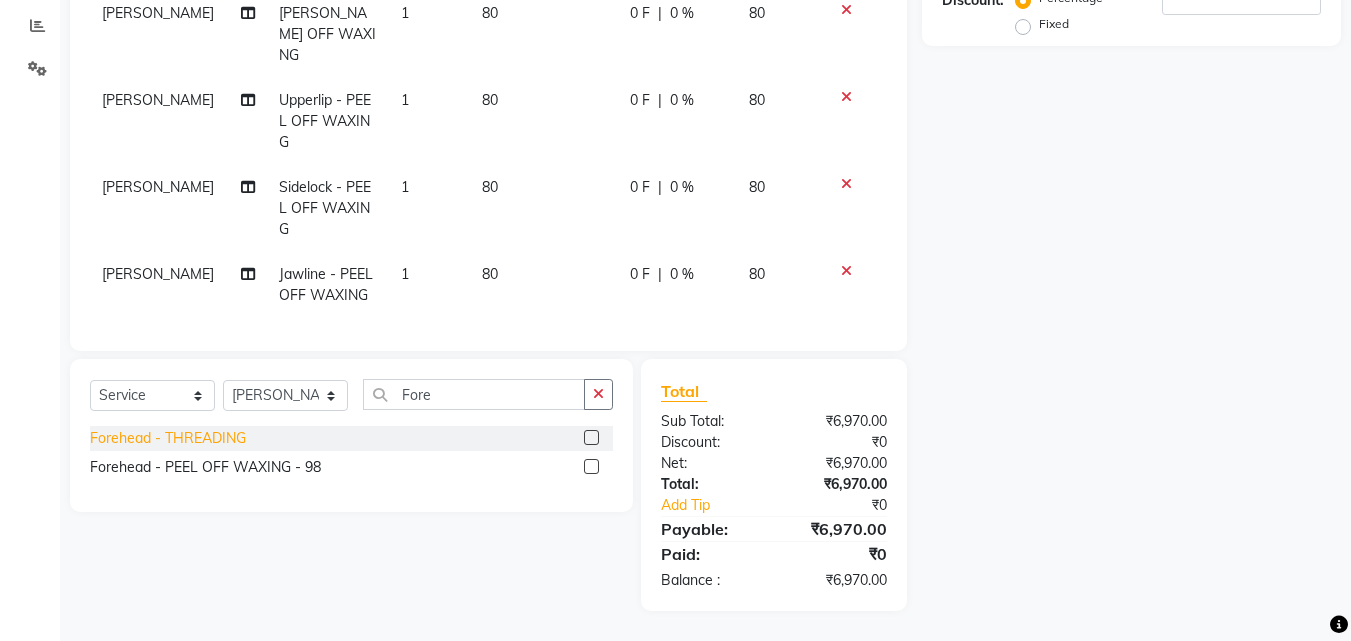 click on "Forehead  - THREADING" 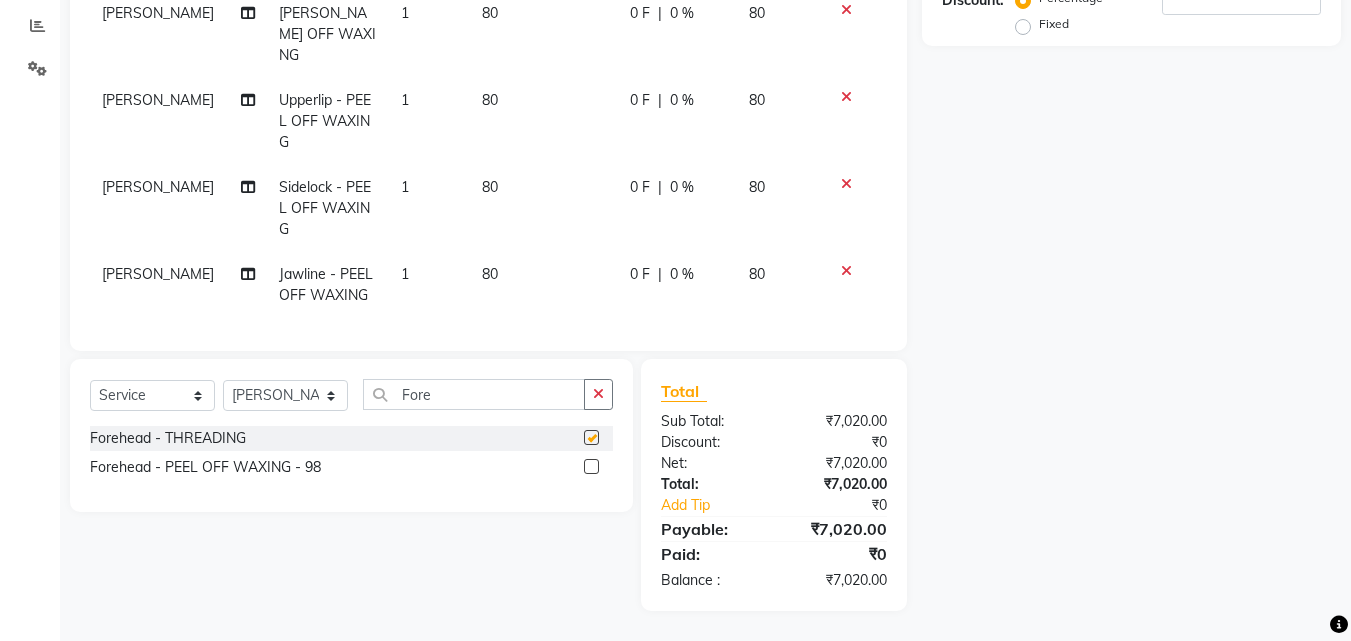 checkbox on "false" 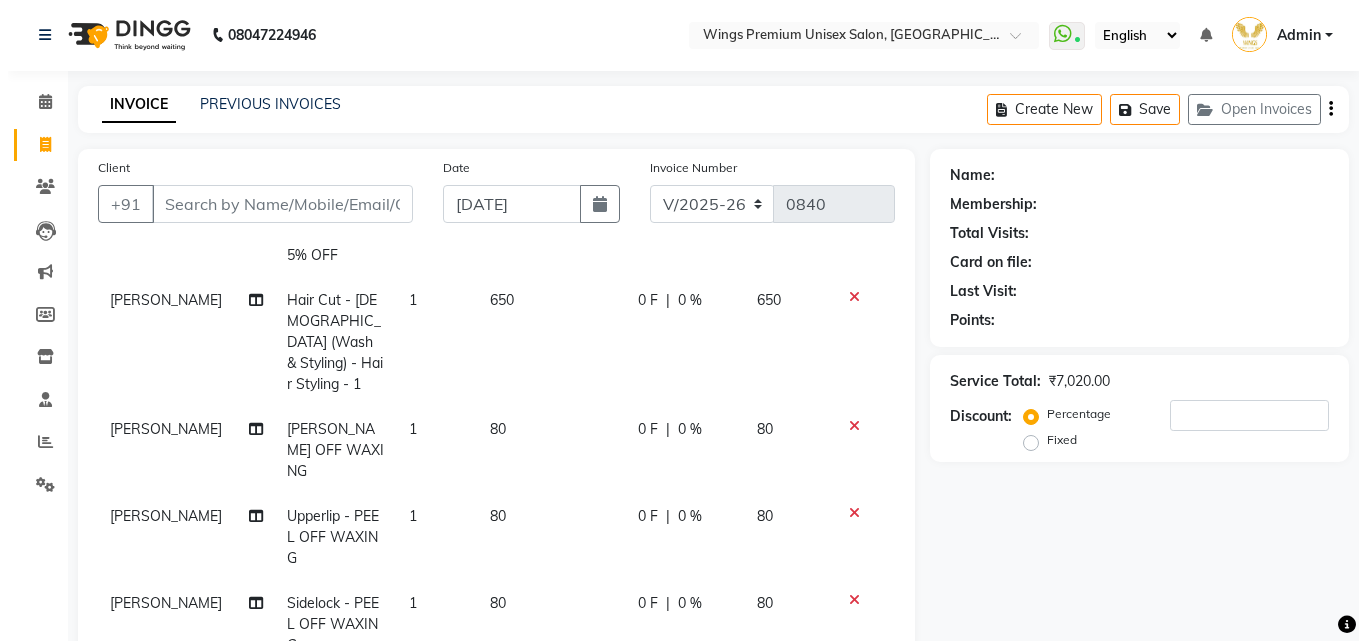 scroll, scrollTop: 0, scrollLeft: 0, axis: both 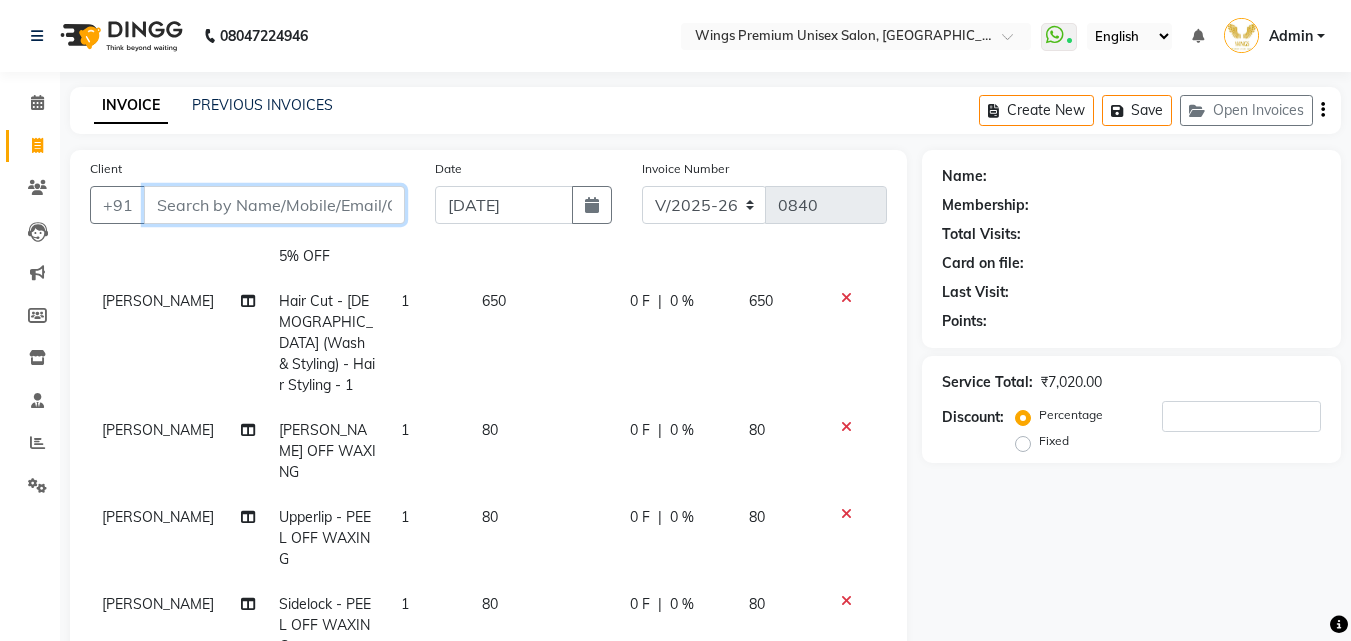 click on "Client" at bounding box center (274, 205) 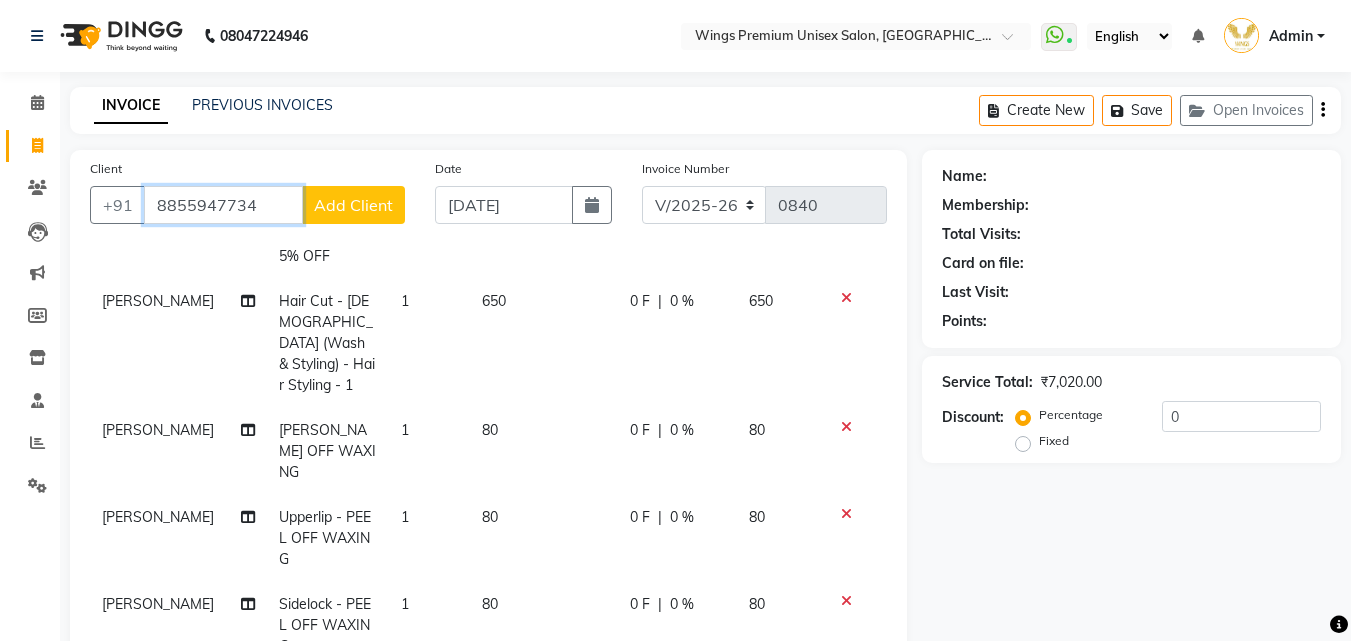 type on "8855947734" 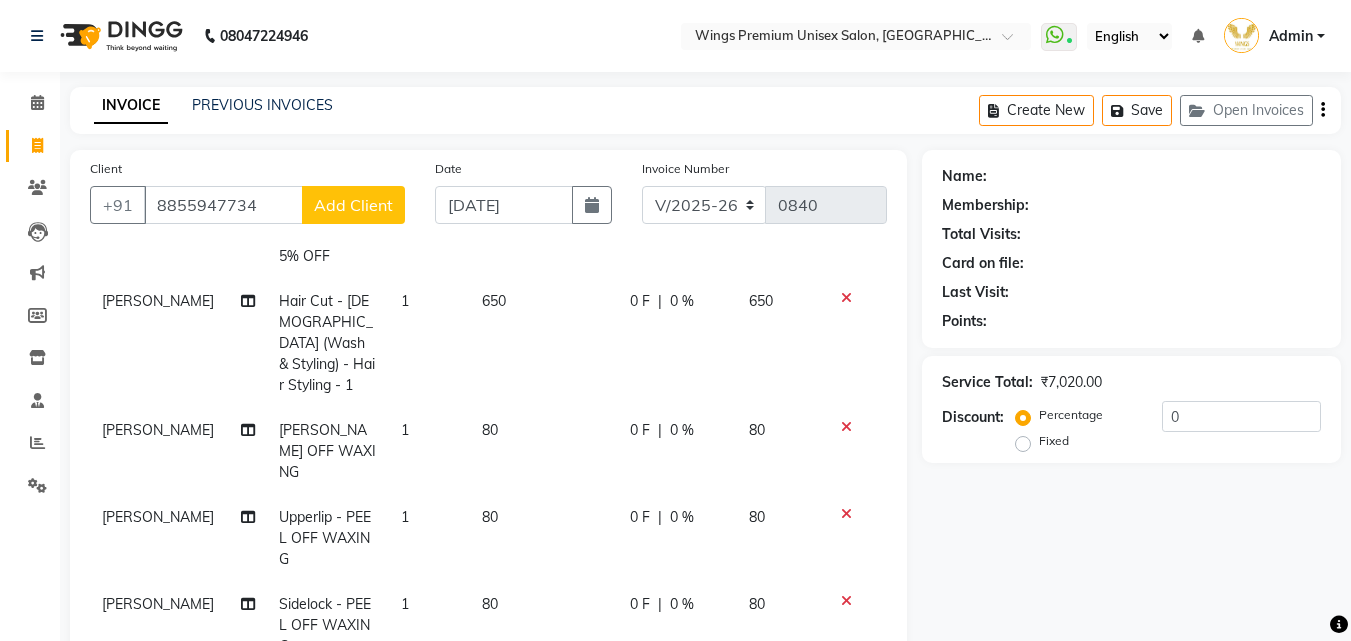 click on "Add Client" 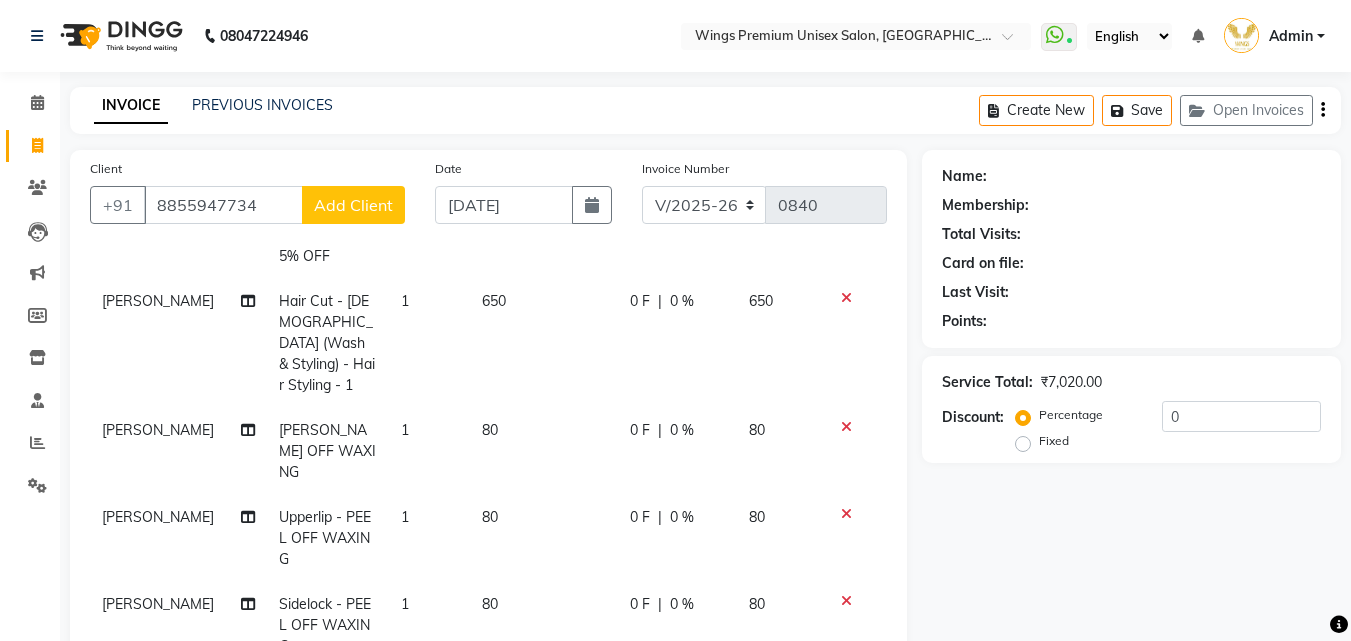 select on "22" 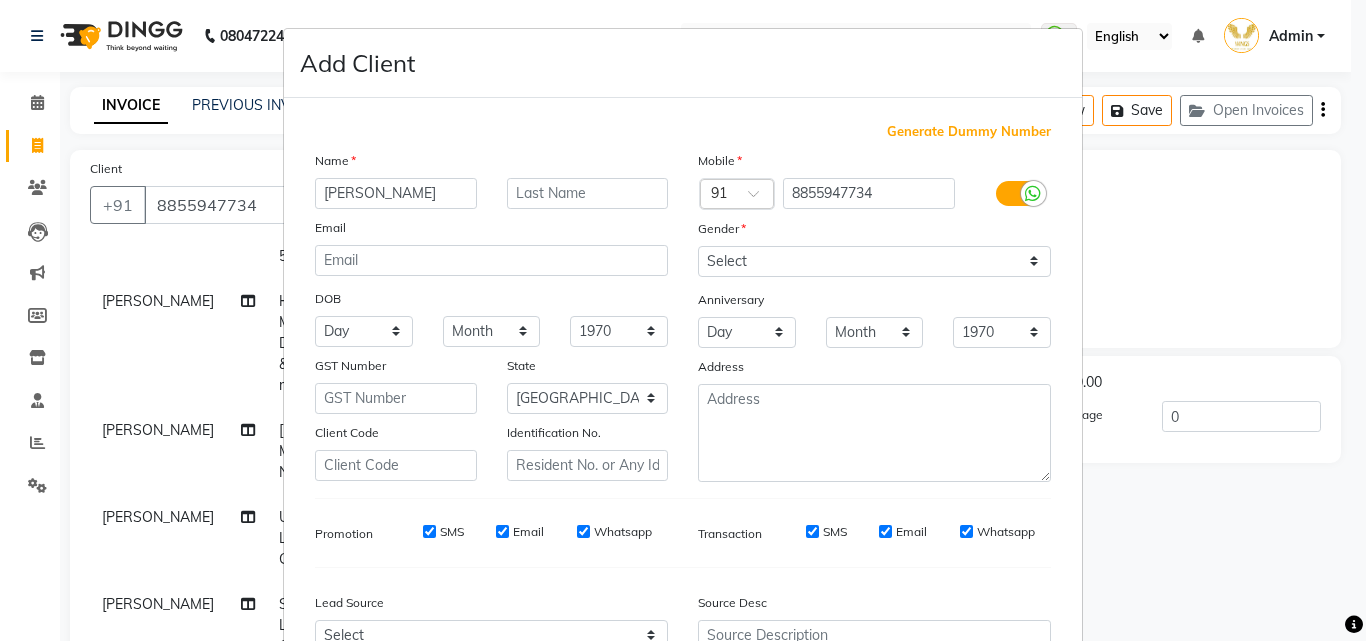 type on "[PERSON_NAME]" 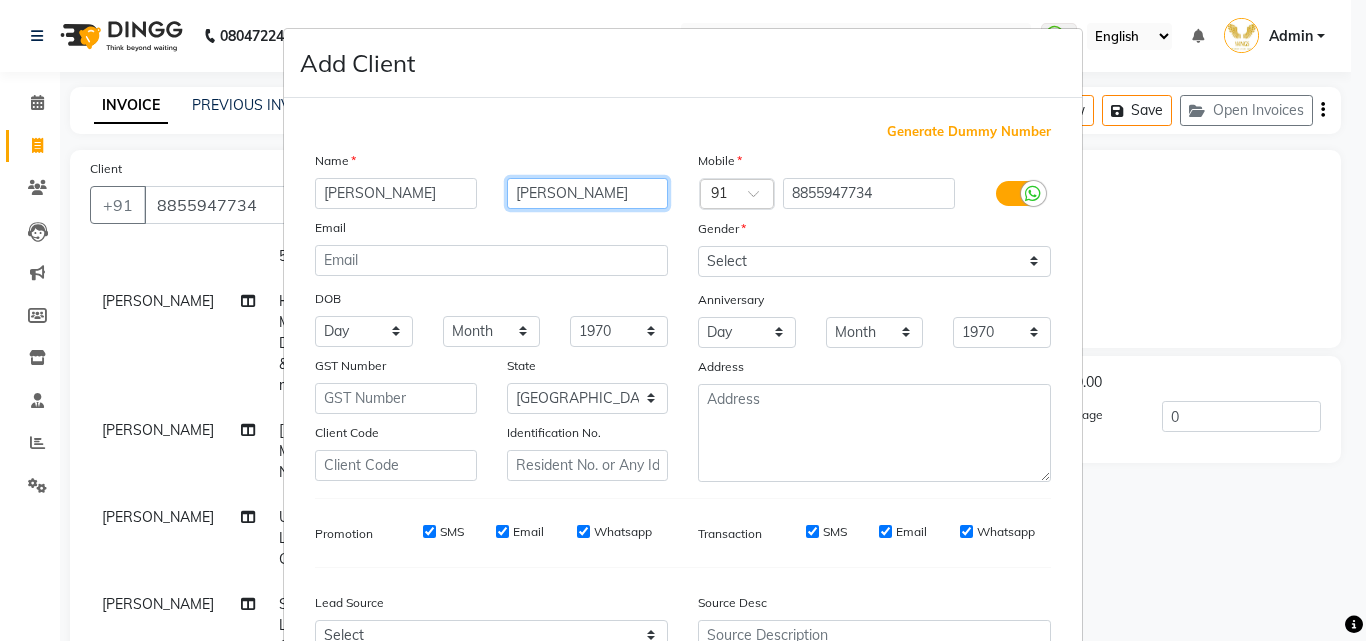 type on "[PERSON_NAME]" 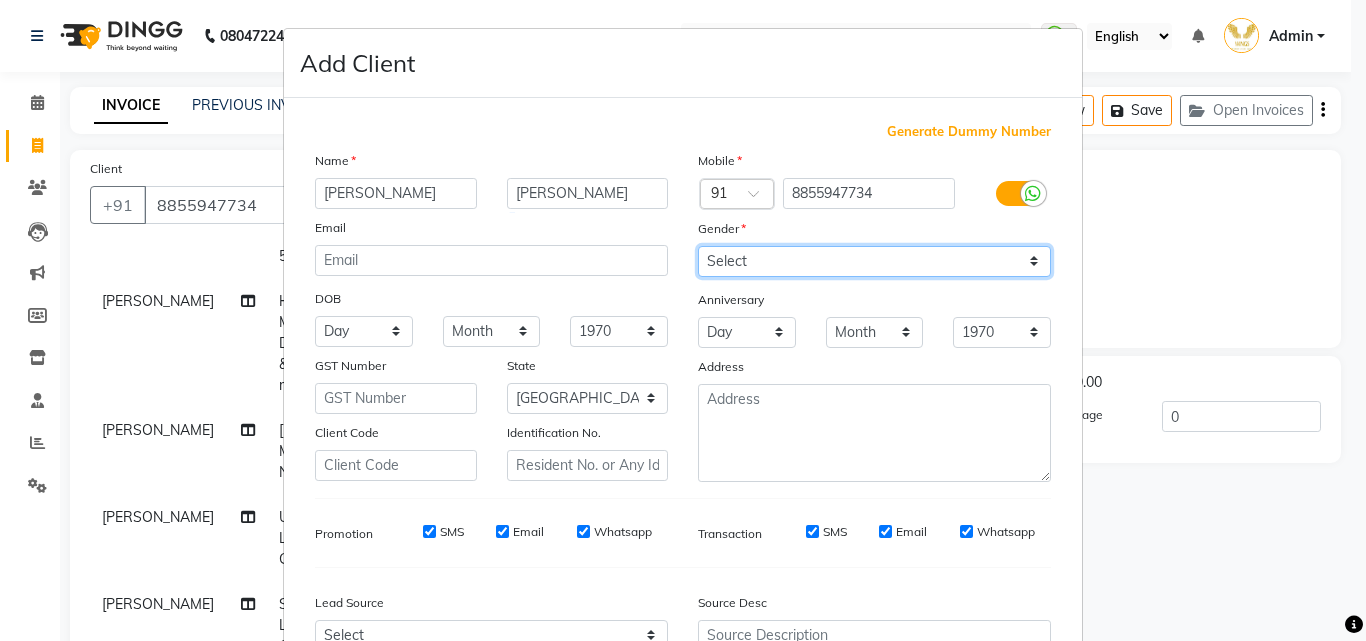 drag, startPoint x: 539, startPoint y: 202, endPoint x: 822, endPoint y: 256, distance: 288.1059 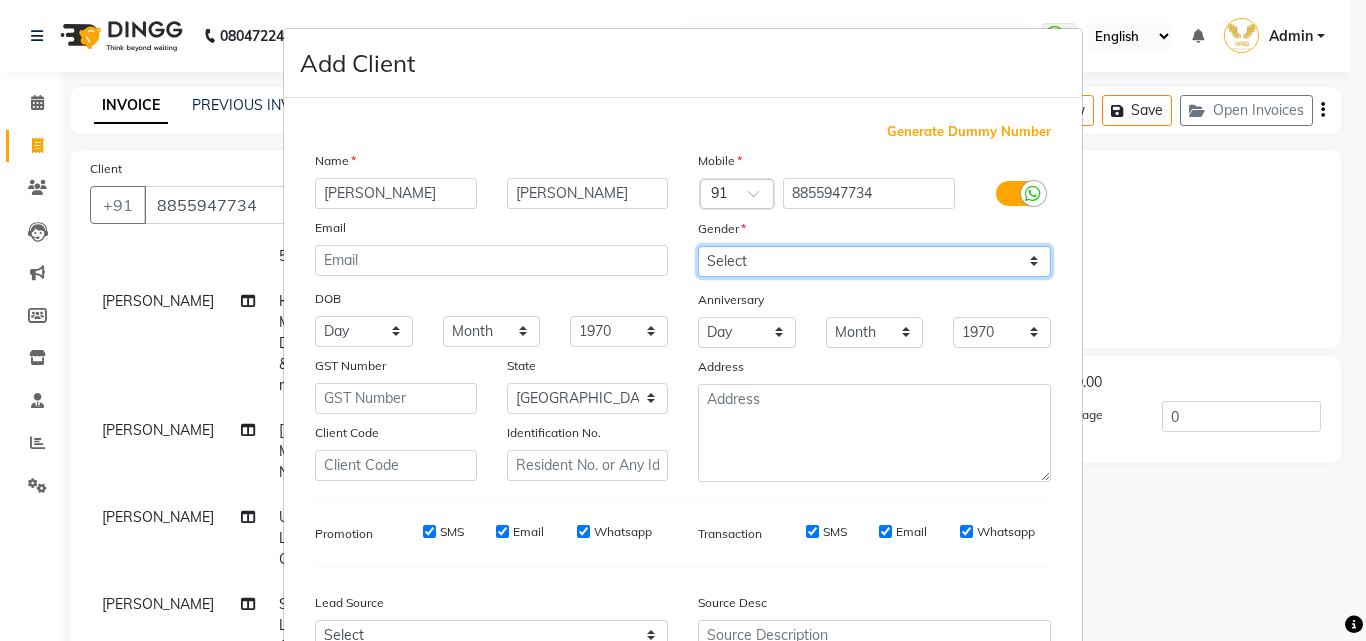 select on "[DEMOGRAPHIC_DATA]" 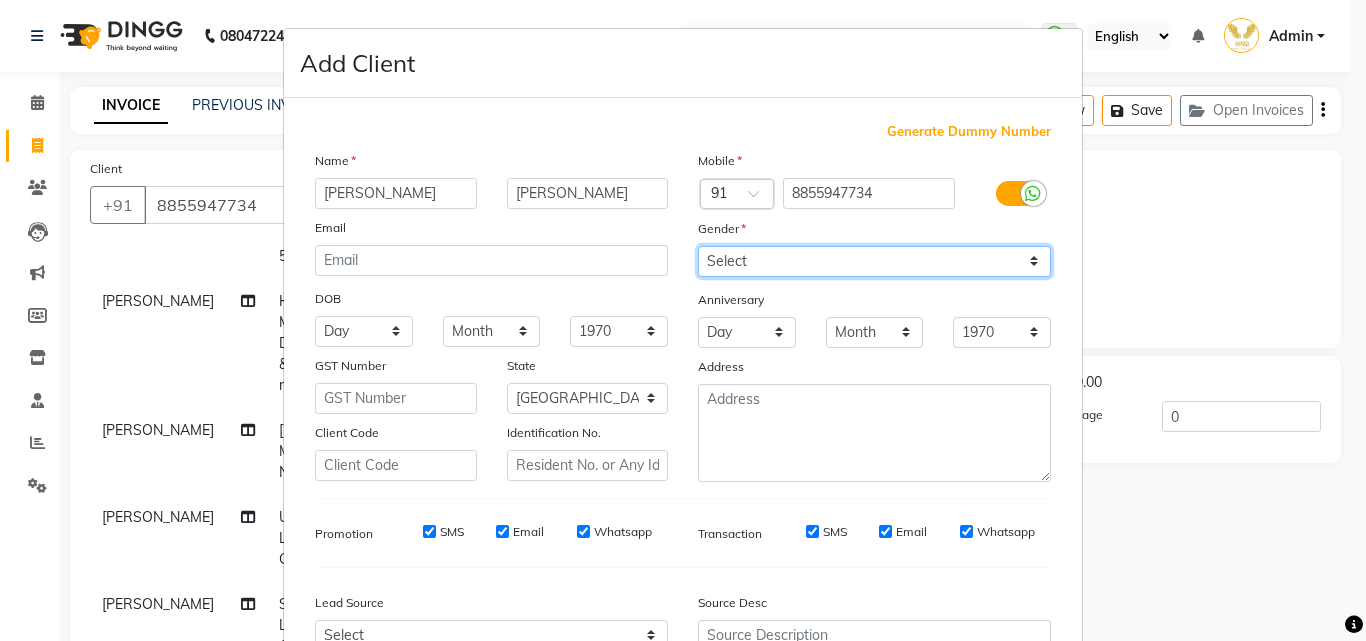 click on "Select [DEMOGRAPHIC_DATA] [DEMOGRAPHIC_DATA] Other Prefer Not To Say" at bounding box center [874, 261] 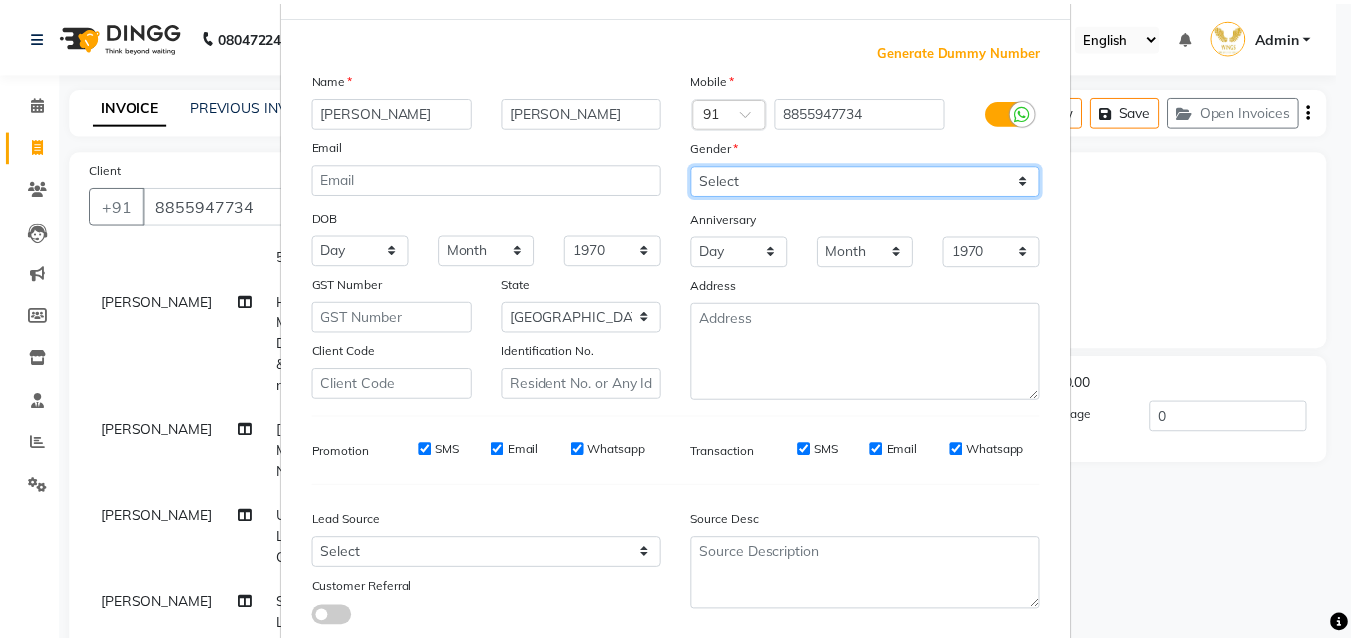 scroll, scrollTop: 208, scrollLeft: 0, axis: vertical 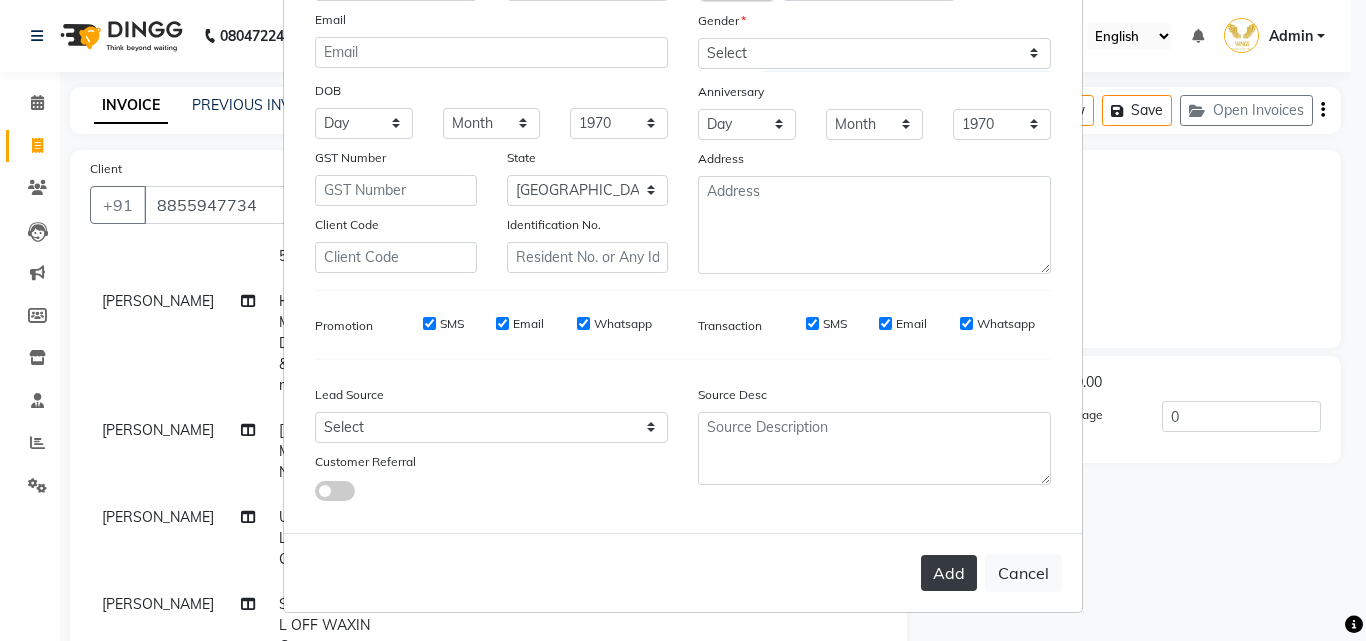 click on "Add" at bounding box center [949, 573] 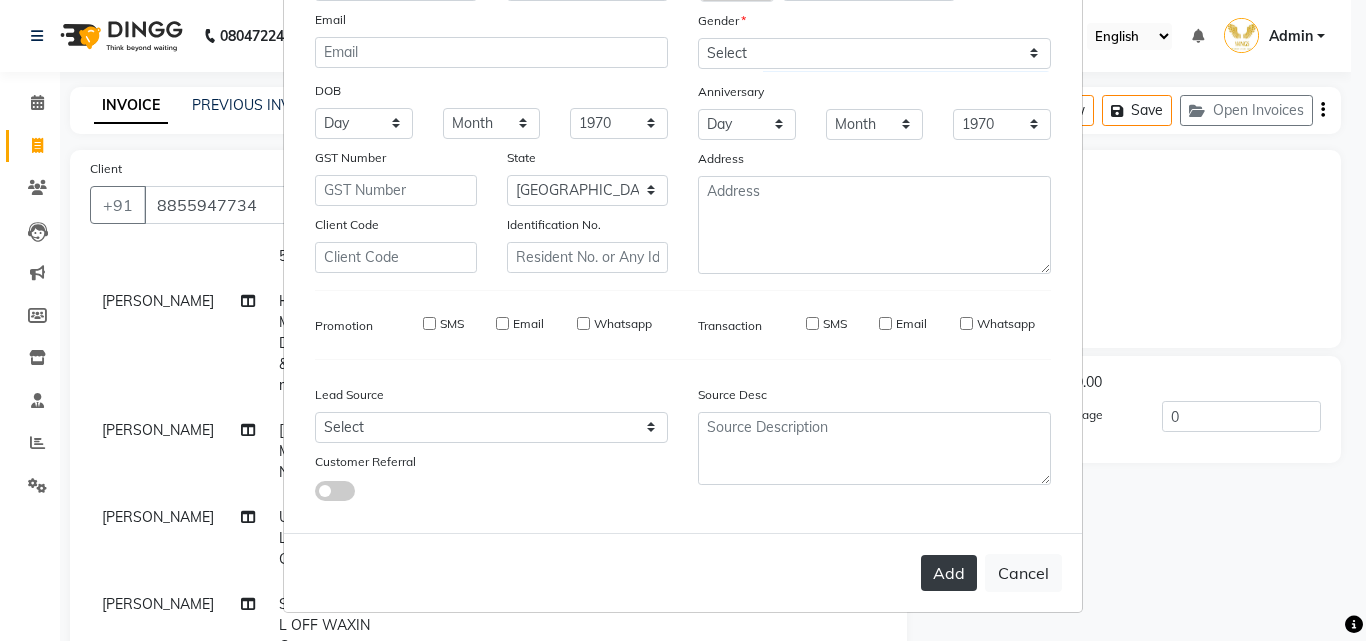 type 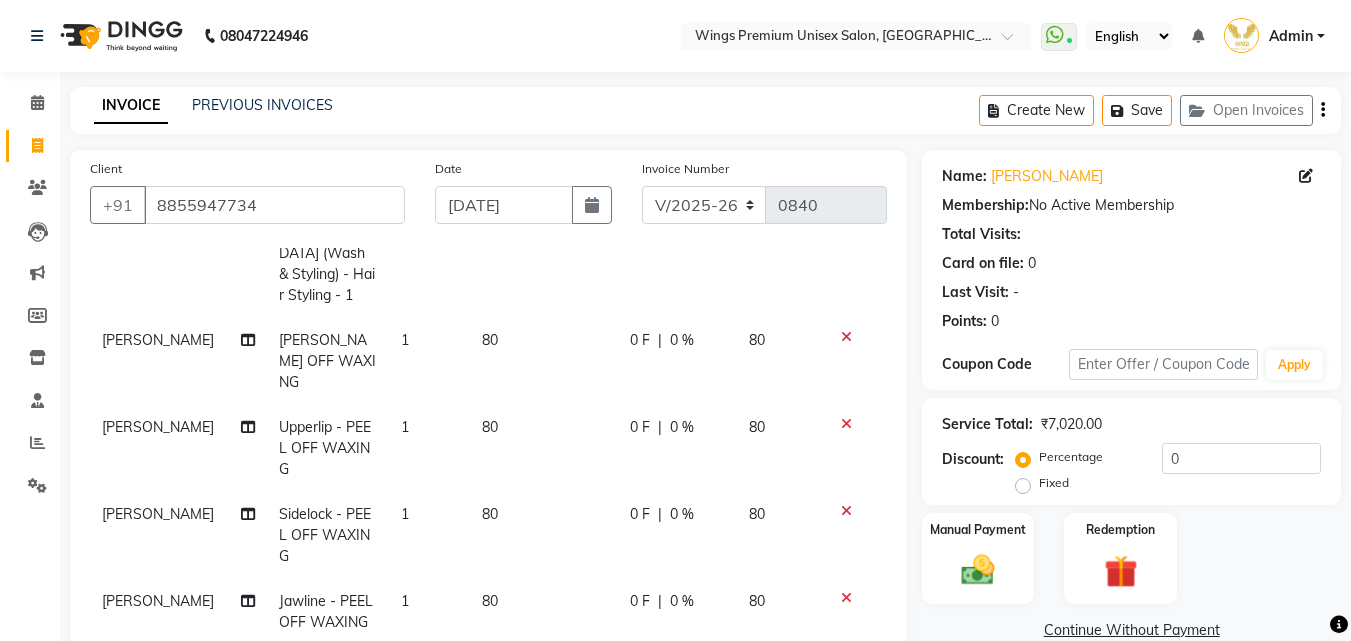 scroll, scrollTop: 500, scrollLeft: 0, axis: vertical 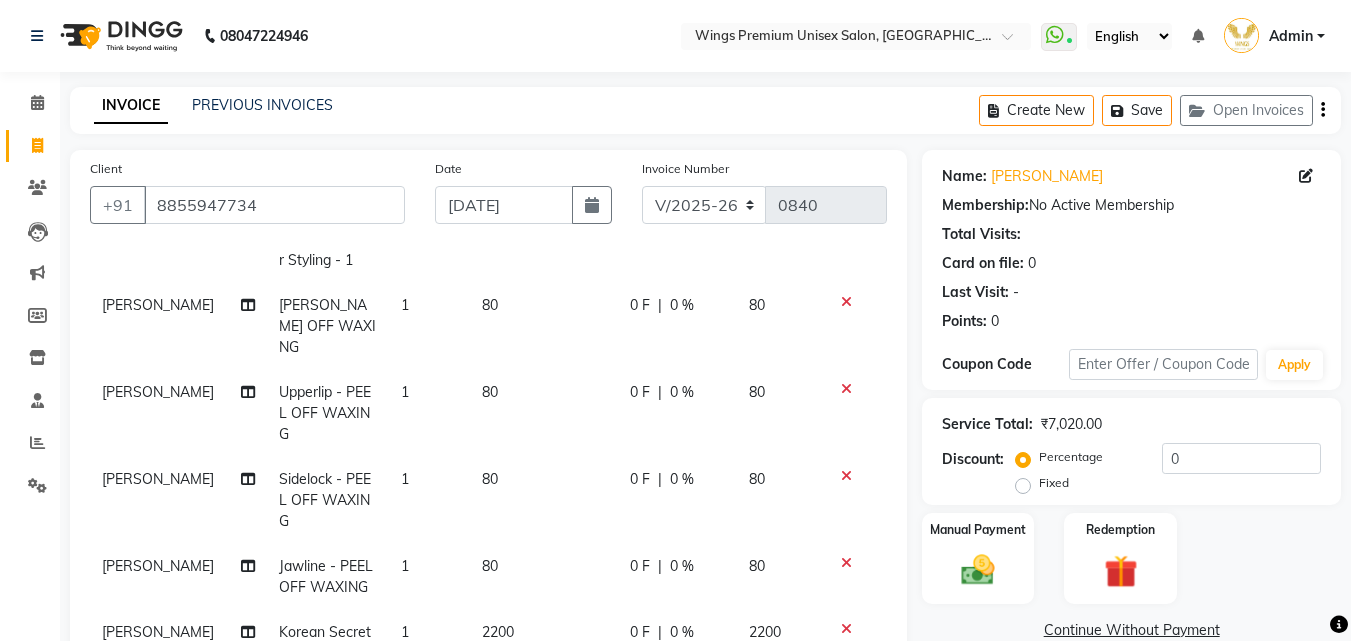 click 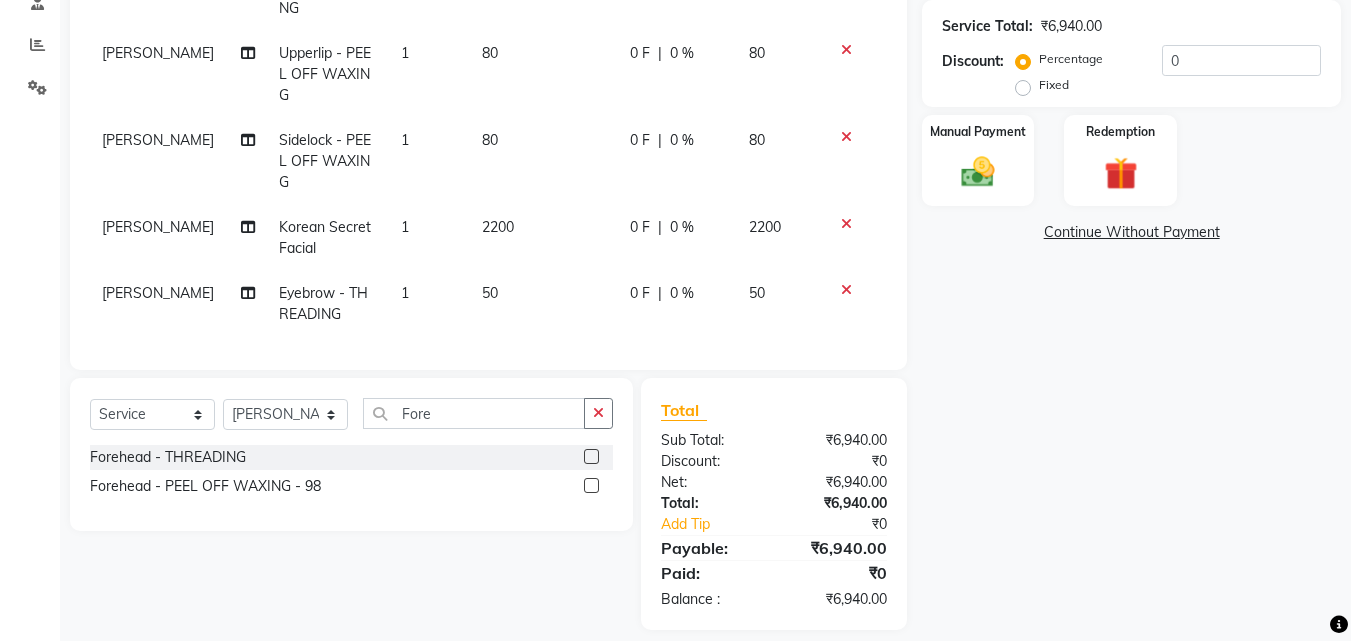 scroll, scrollTop: 417, scrollLeft: 0, axis: vertical 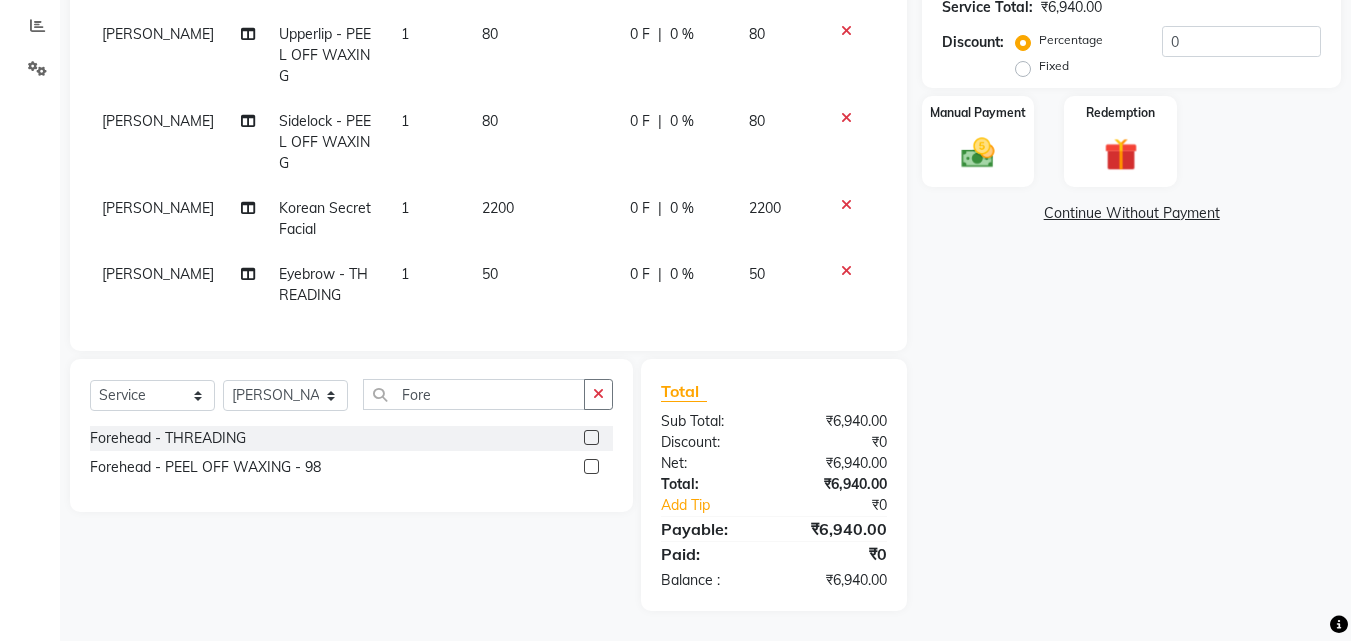 click on "Name: [PERSON_NAME] Membership:  No Active Membership  Total Visits:   Card on file:  0 Last Visit:   - Points:   0  Coupon Code Apply Service Total:  ₹6,940.00  Discount:  Percentage   Fixed  0 Manual Payment Redemption  Continue Without Payment" 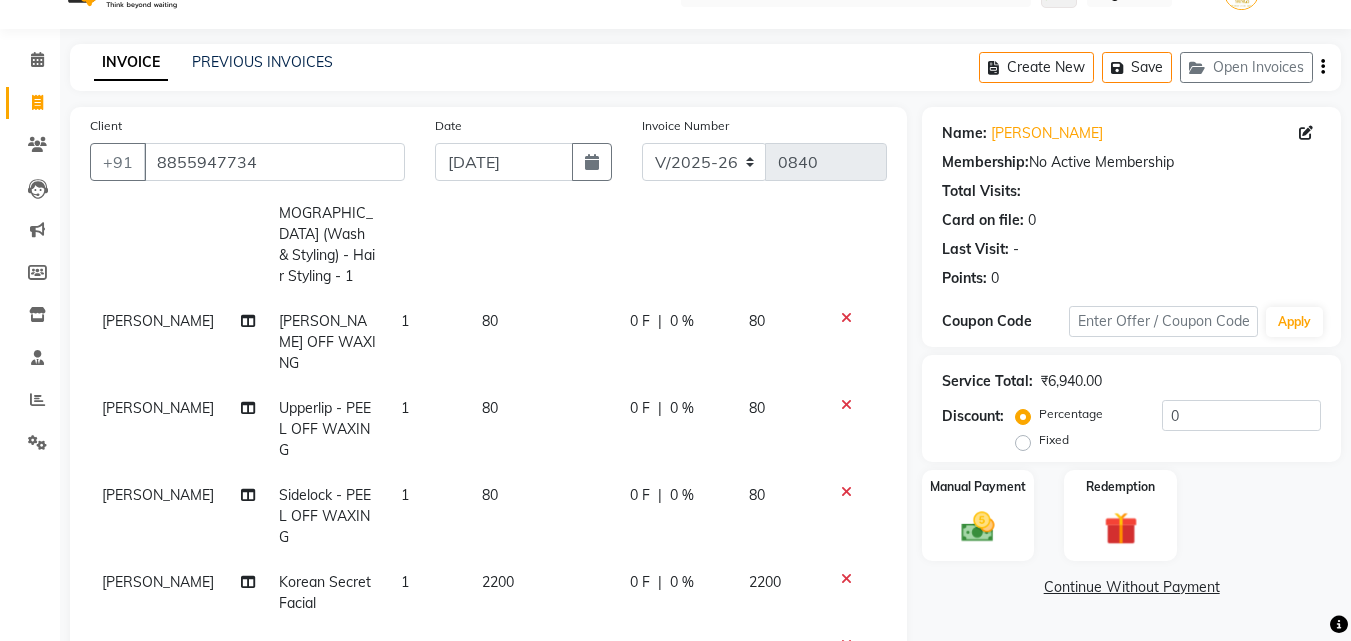scroll, scrollTop: 17, scrollLeft: 0, axis: vertical 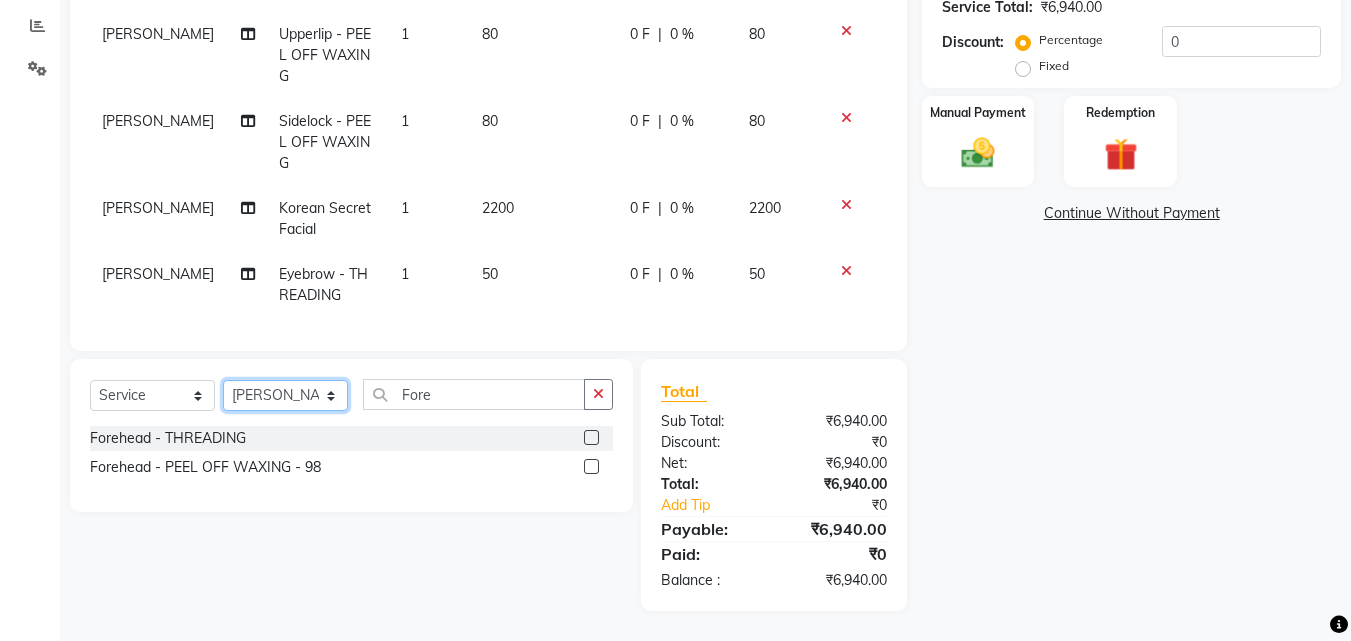 click on "Select Stylist [PERSON_NAME] [PERSON_NAME] [PERSON_NAME] [PERSON_NAME] Shruti Panda [PERSON_NAME]  Vishal Changdev [PERSON_NAME]" 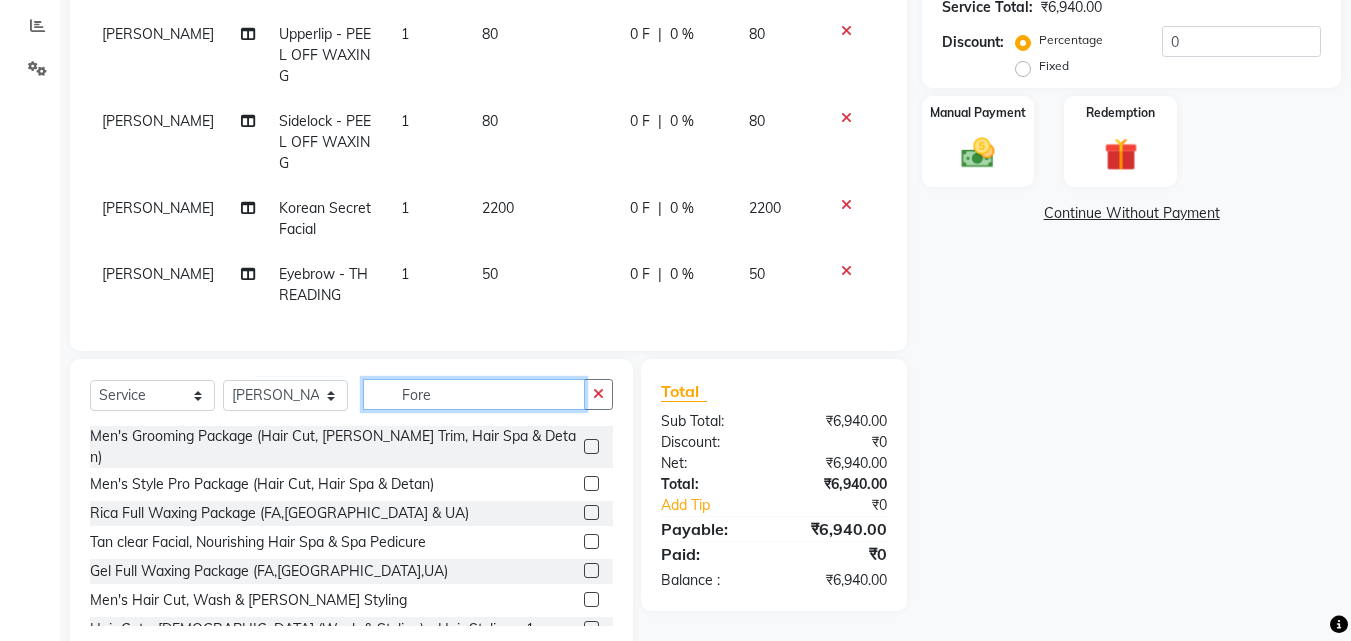 click on "Fore" 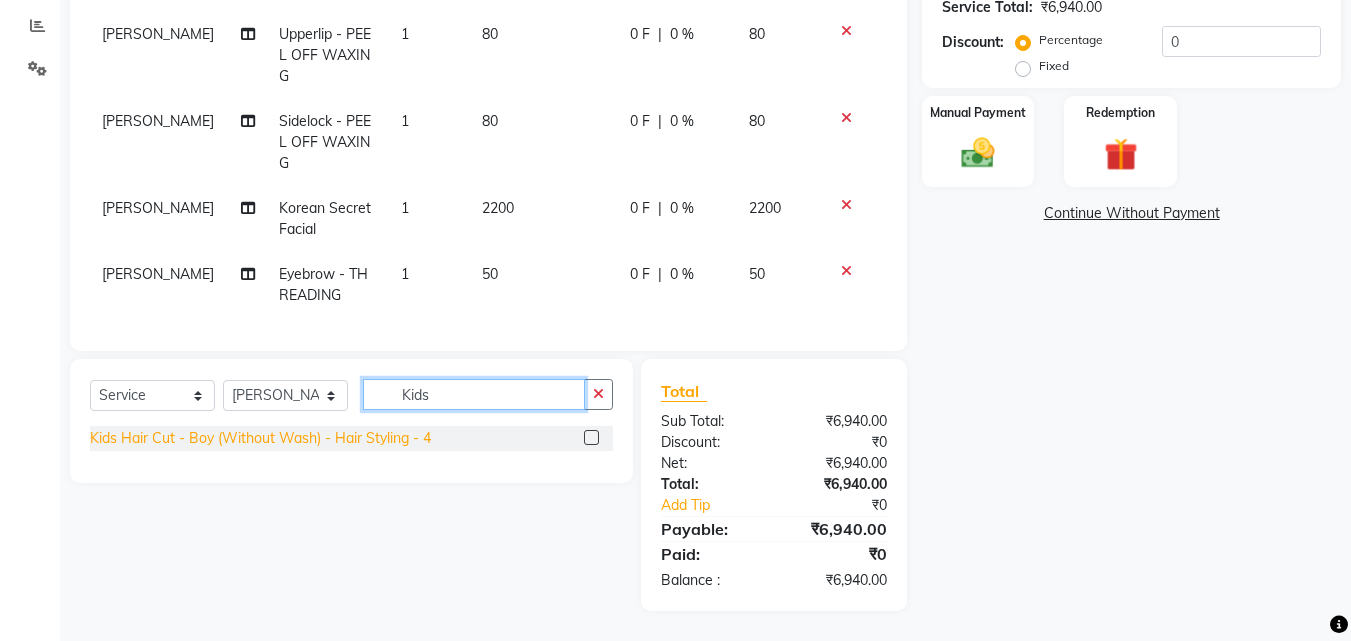 type on "Kids" 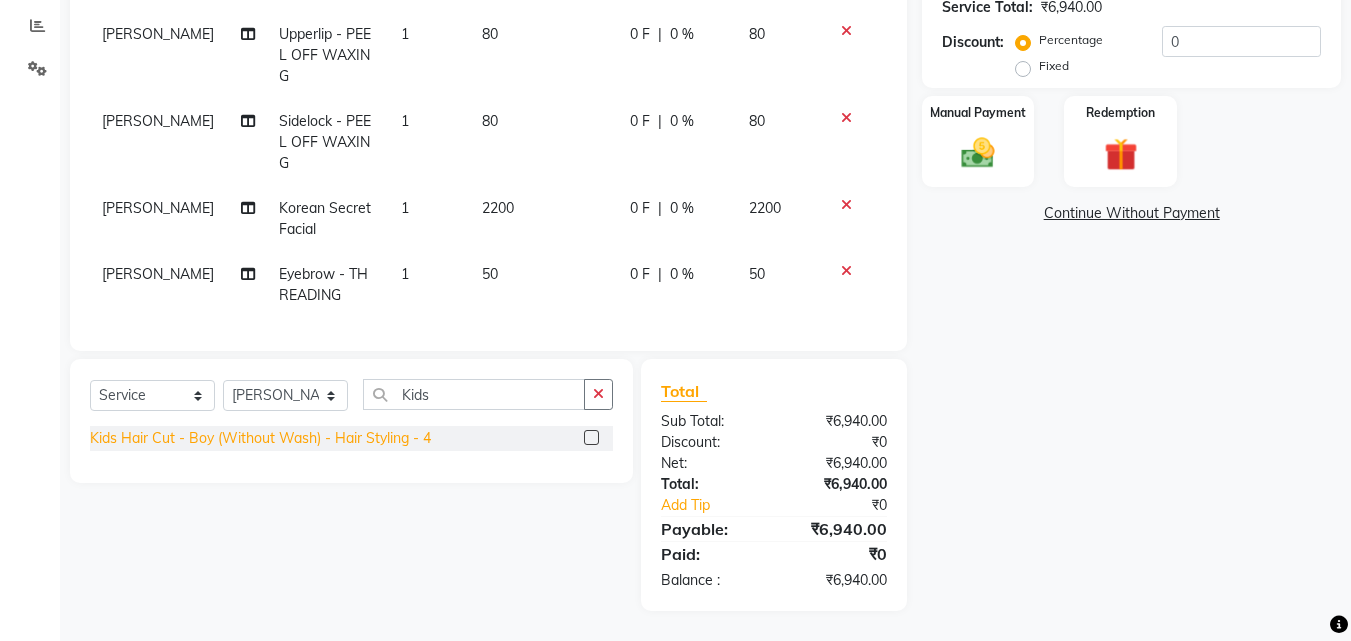 click on "Kids Hair Cut - Boy (Without Wash) - Hair Styling  - 4" 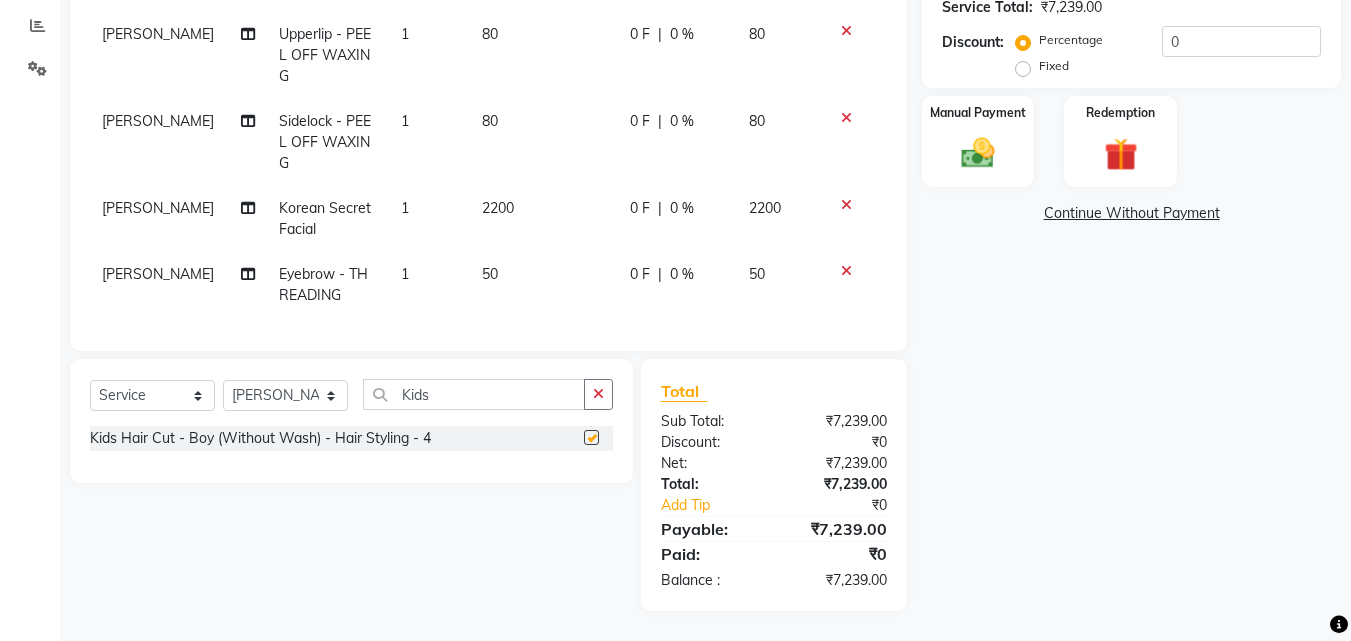 checkbox on "false" 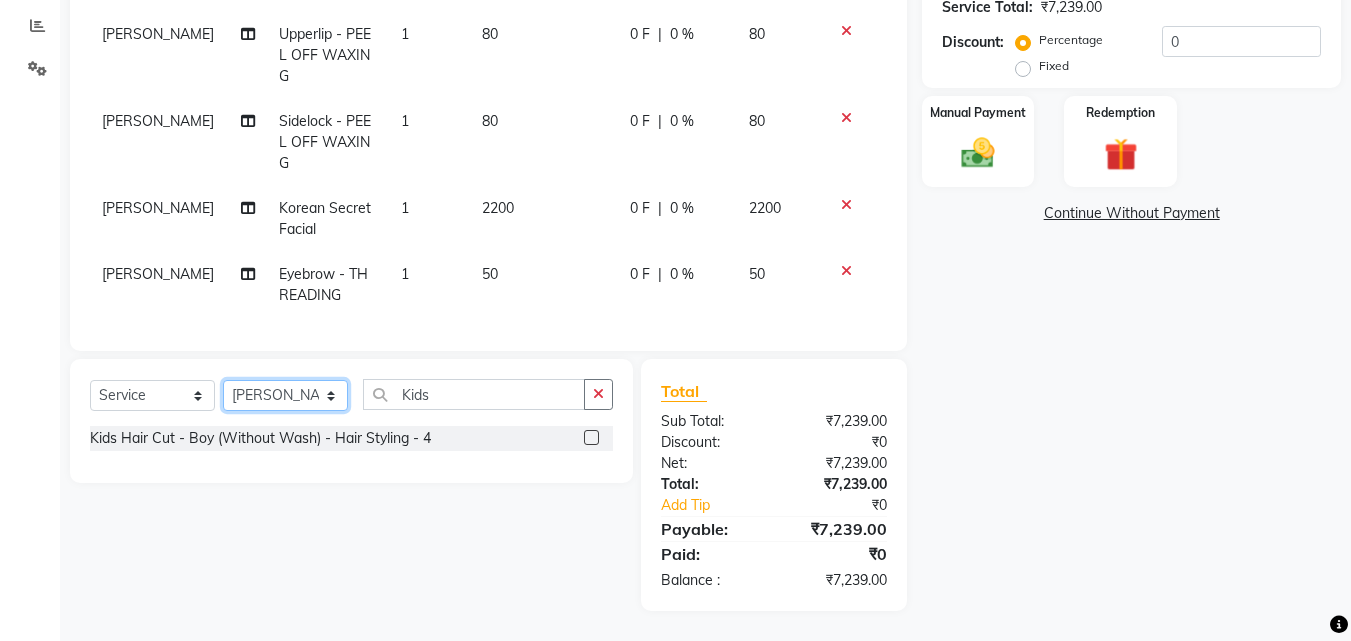 click on "Select Stylist [PERSON_NAME] [PERSON_NAME] [PERSON_NAME] [PERSON_NAME] Shruti Panda [PERSON_NAME]  Vishal Changdev [PERSON_NAME]" 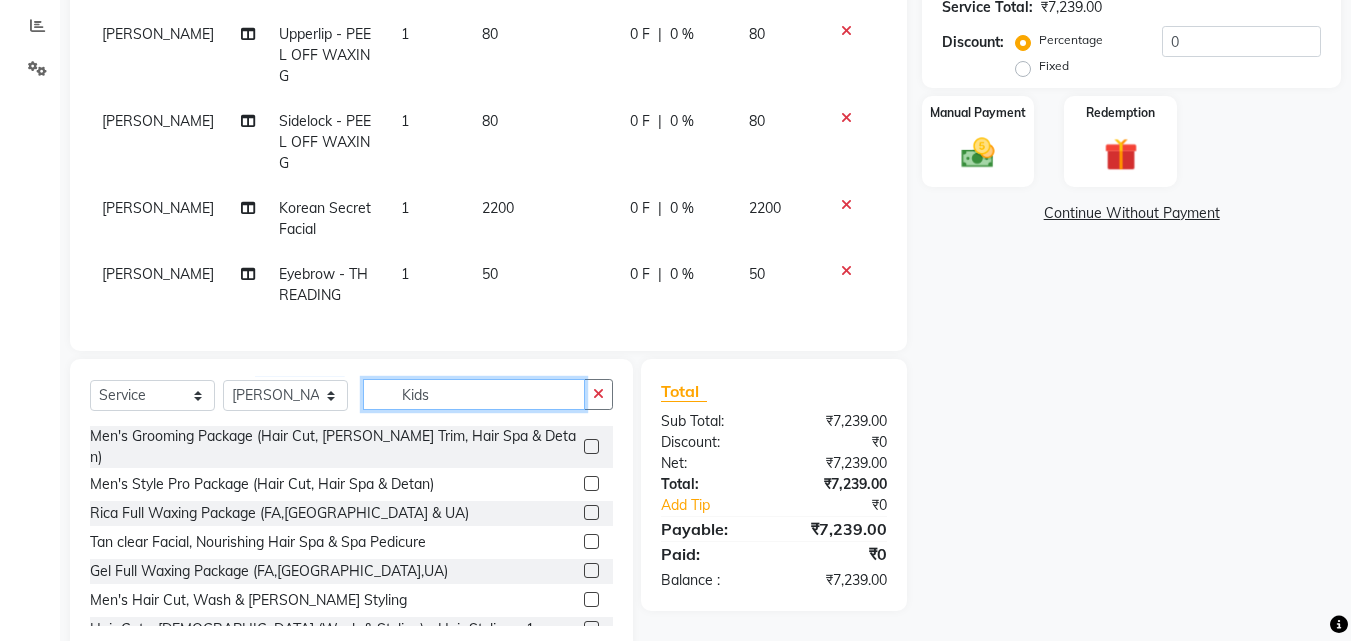 click on "Kids" 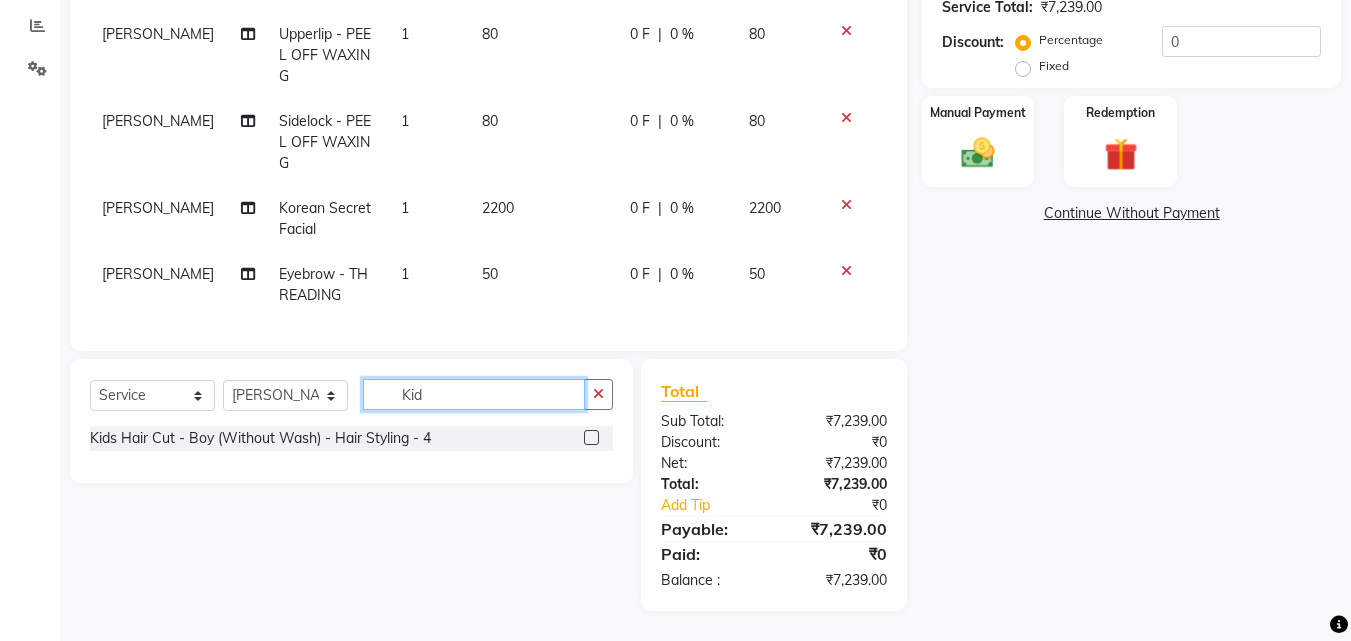 type on "Kids" 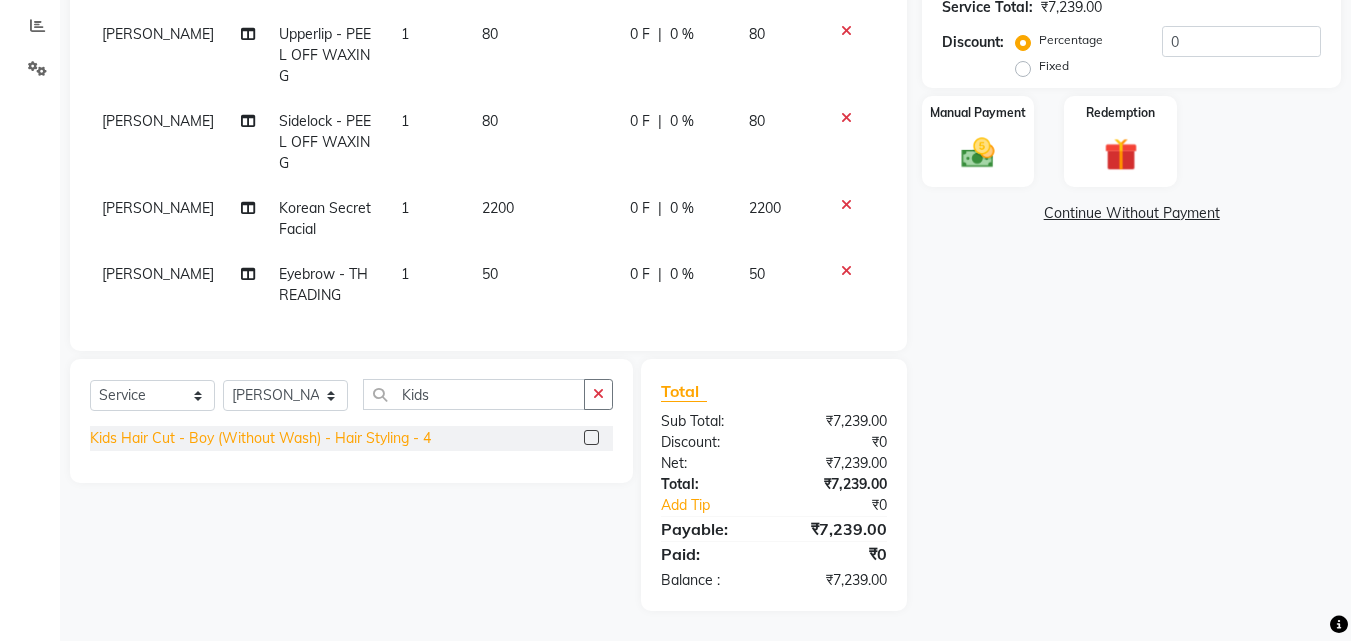 click on "Kids Hair Cut - Boy (Without Wash) - Hair Styling  - 4" 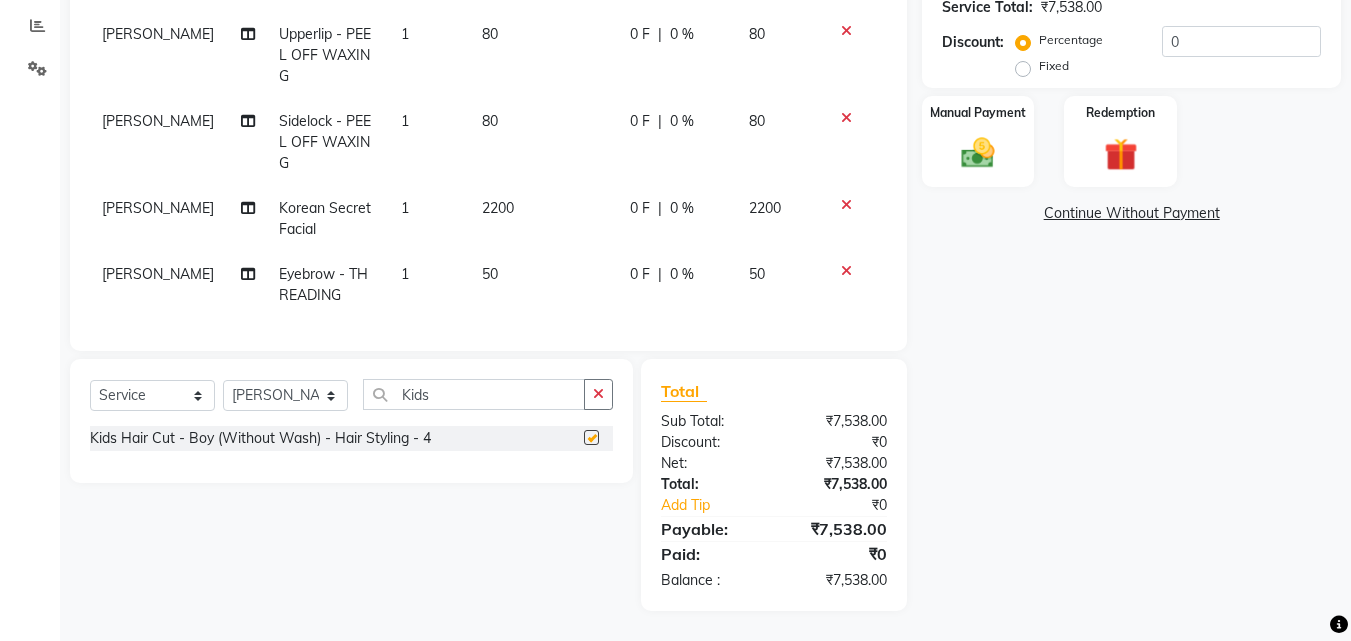 checkbox on "false" 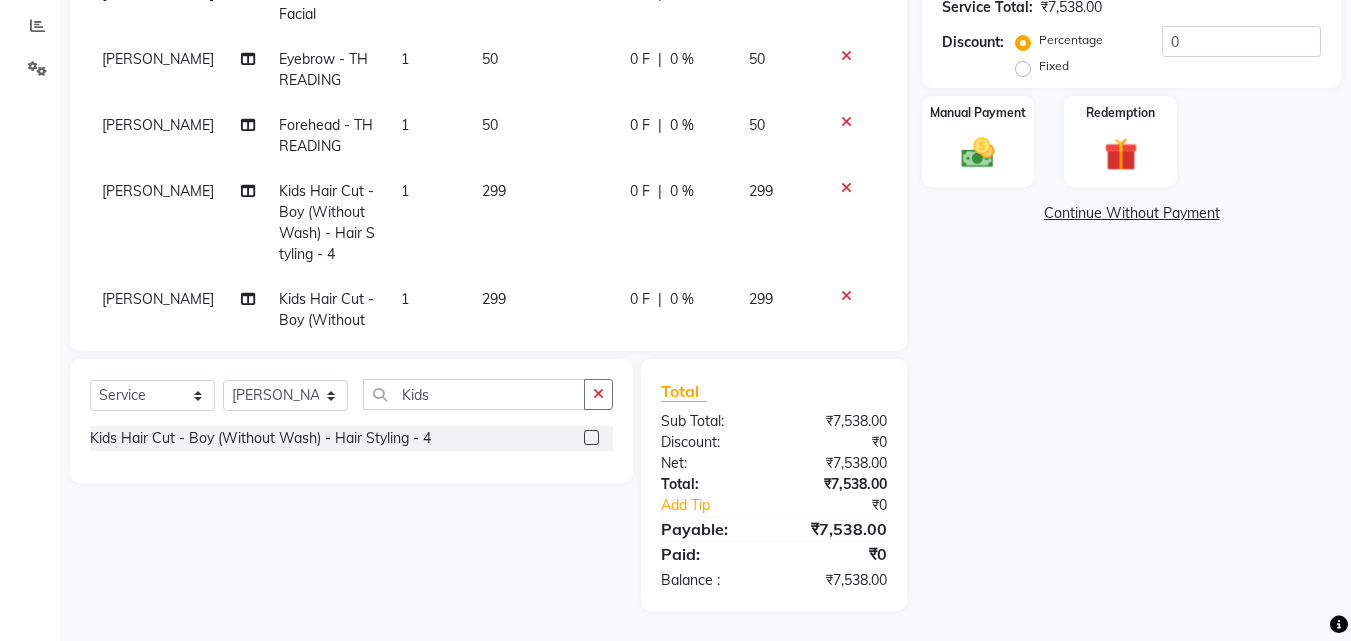 scroll, scrollTop: 657, scrollLeft: 0, axis: vertical 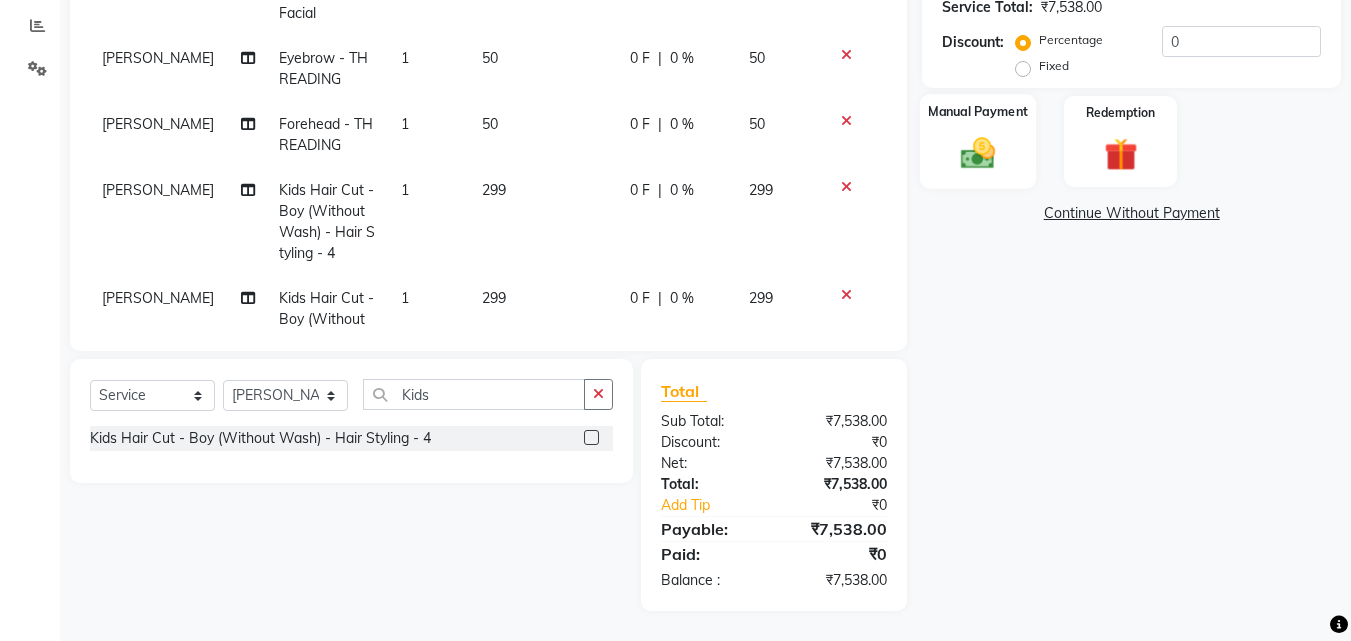 click 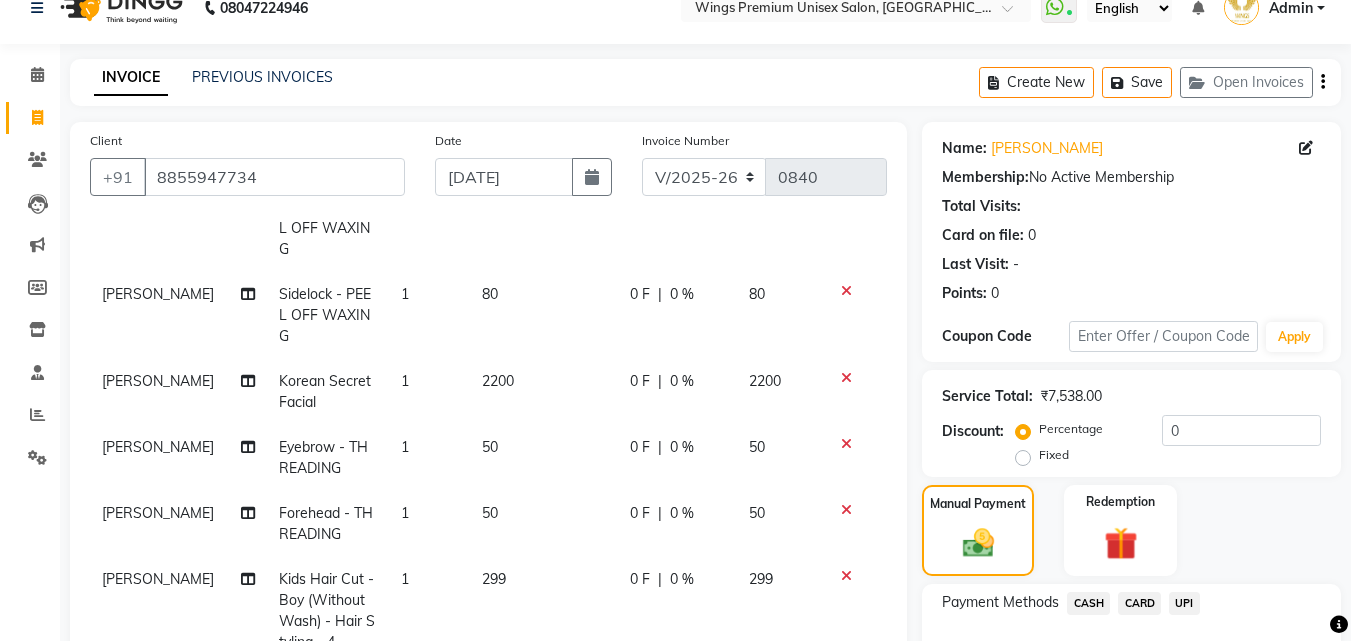 scroll, scrollTop: 17, scrollLeft: 0, axis: vertical 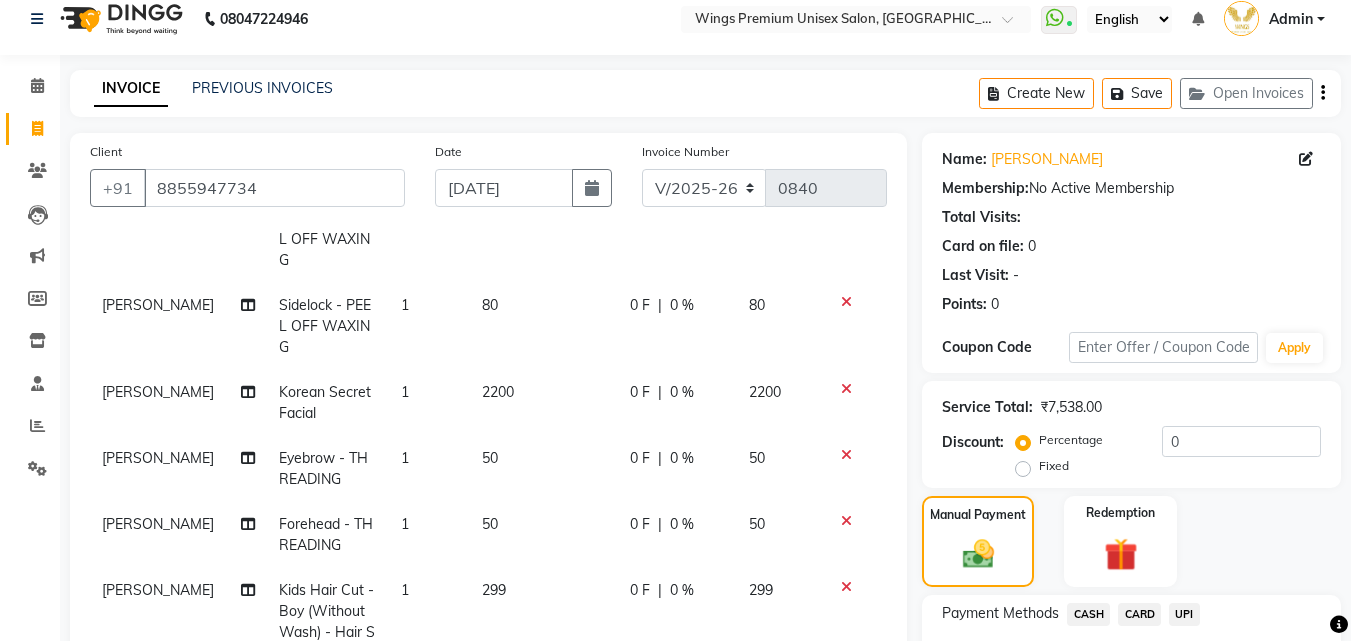 click on "CARD" 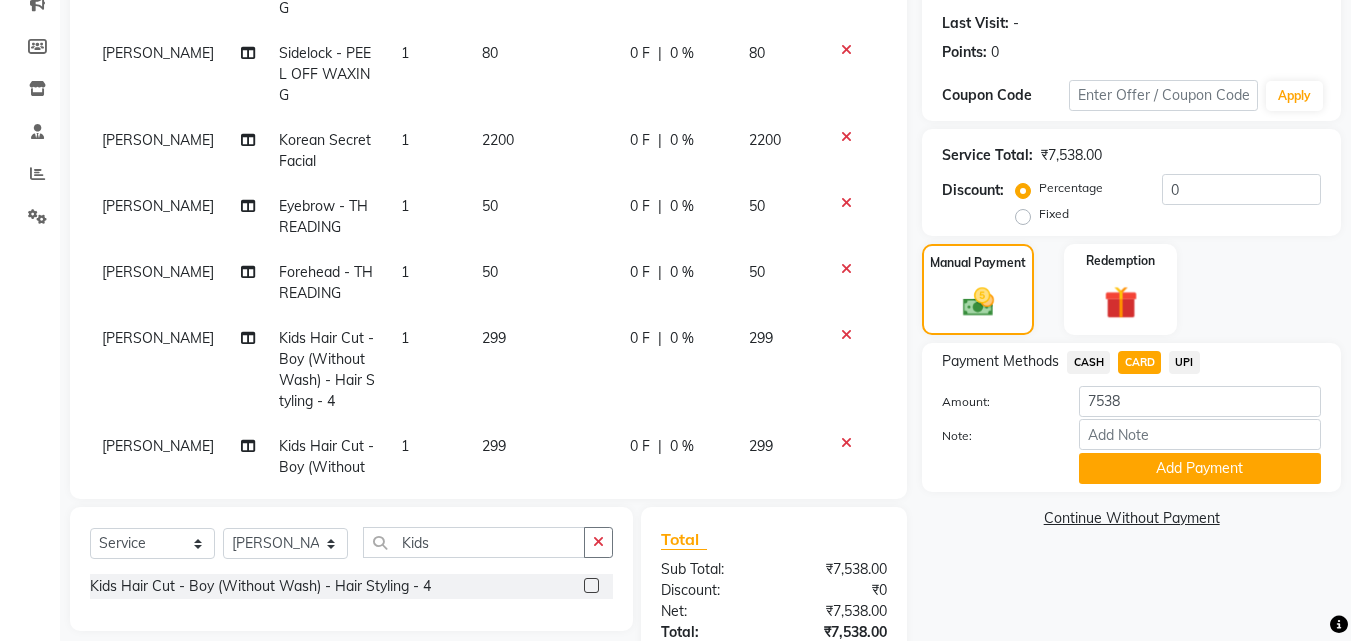 scroll, scrollTop: 417, scrollLeft: 0, axis: vertical 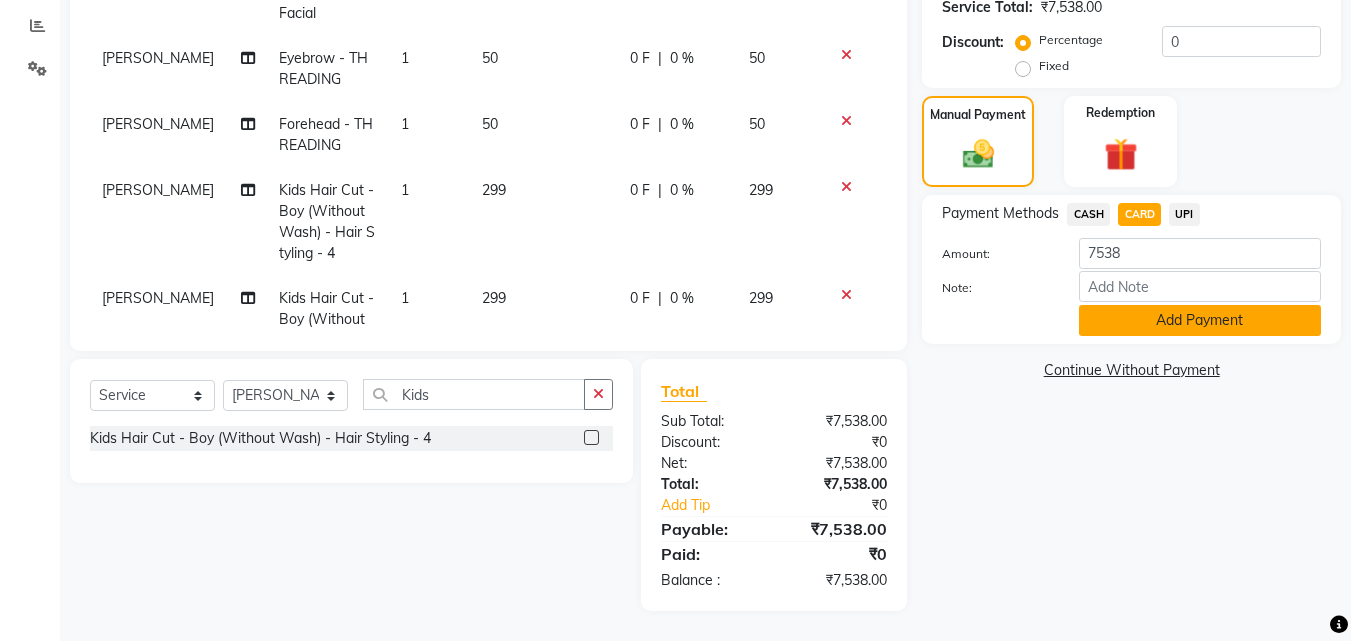 click on "Add Payment" 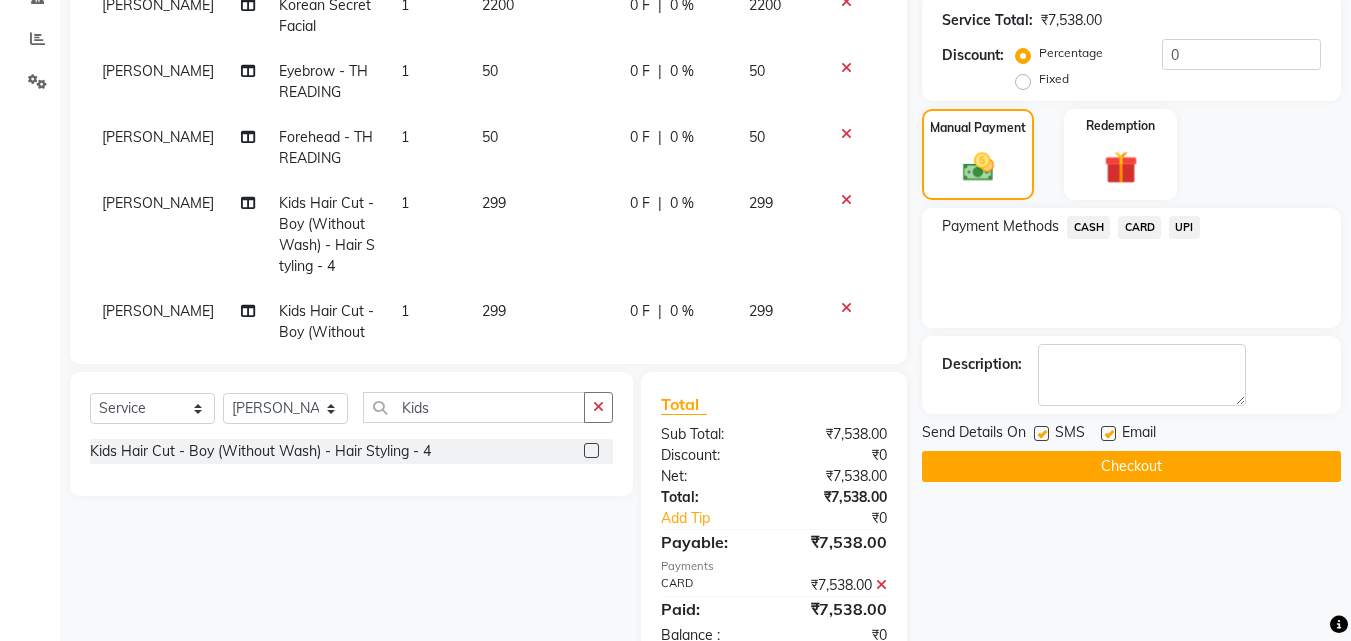 scroll, scrollTop: 459, scrollLeft: 0, axis: vertical 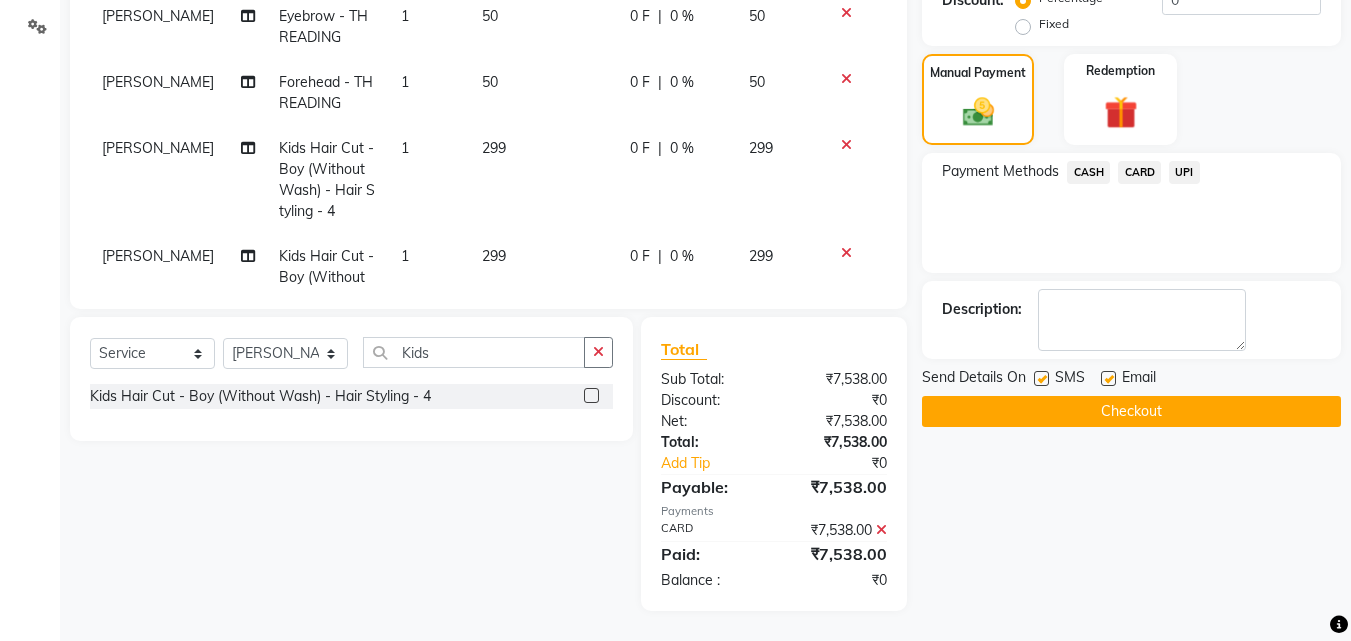 click on "Checkout" 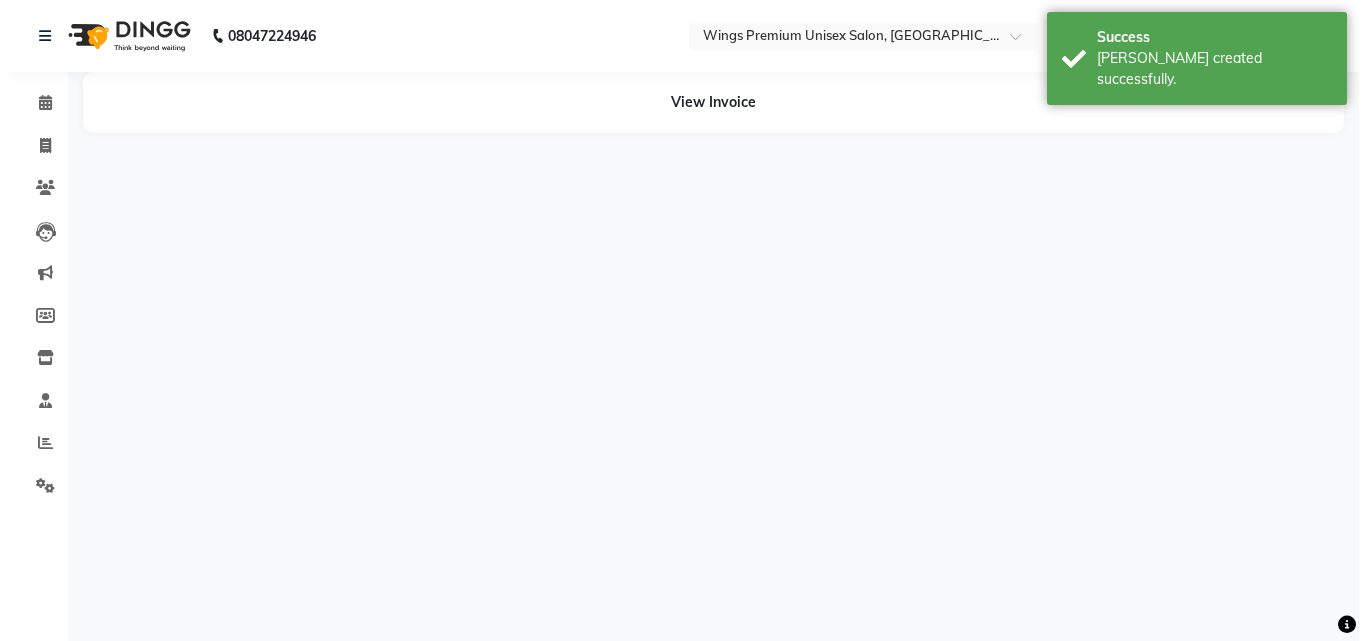 scroll, scrollTop: 0, scrollLeft: 0, axis: both 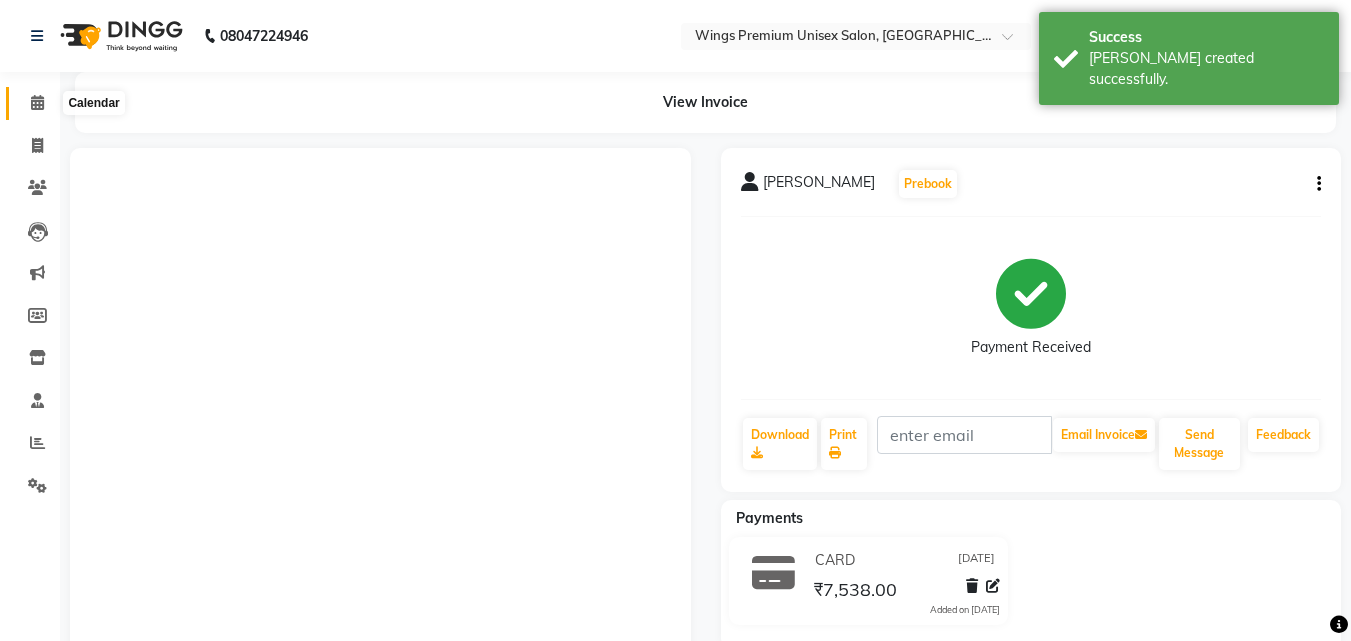 click 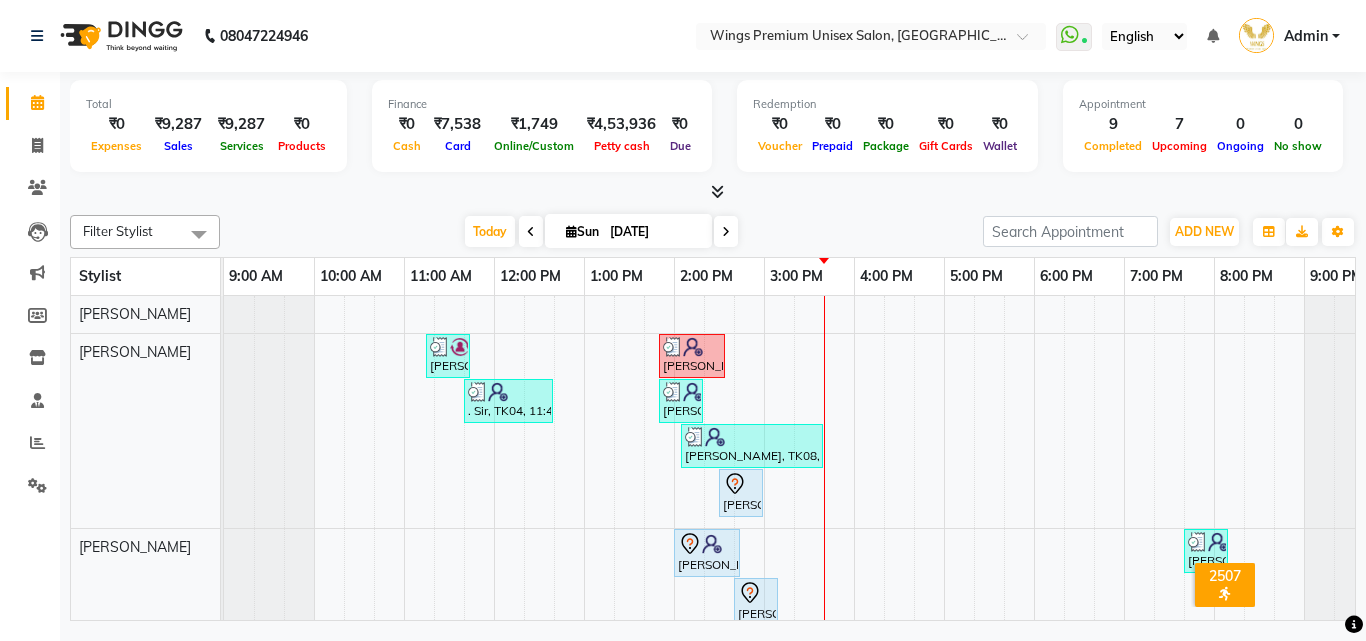 scroll, scrollTop: 100, scrollLeft: 0, axis: vertical 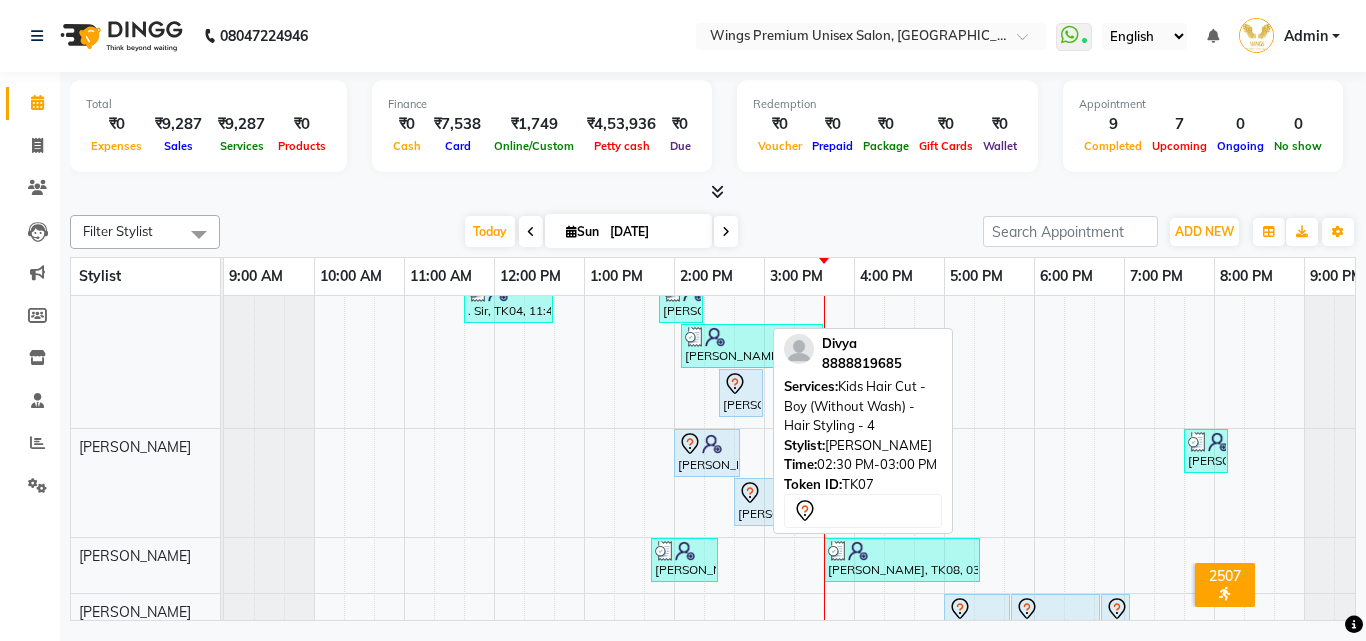 click 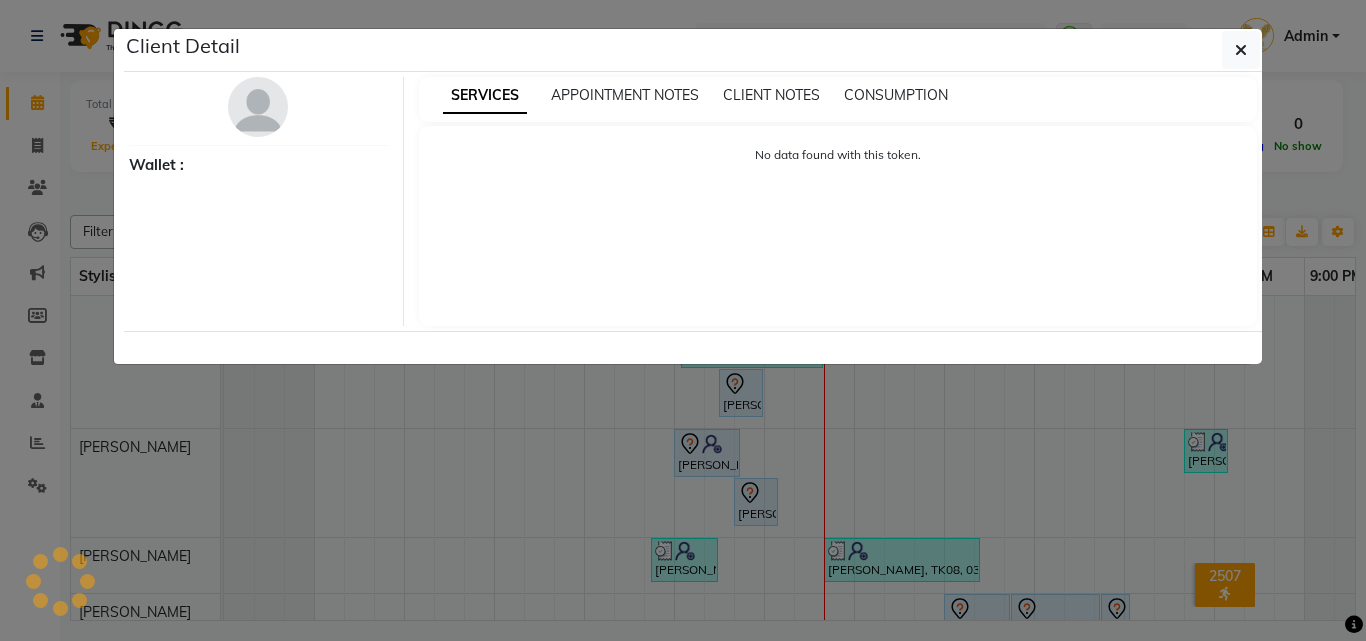 select on "7" 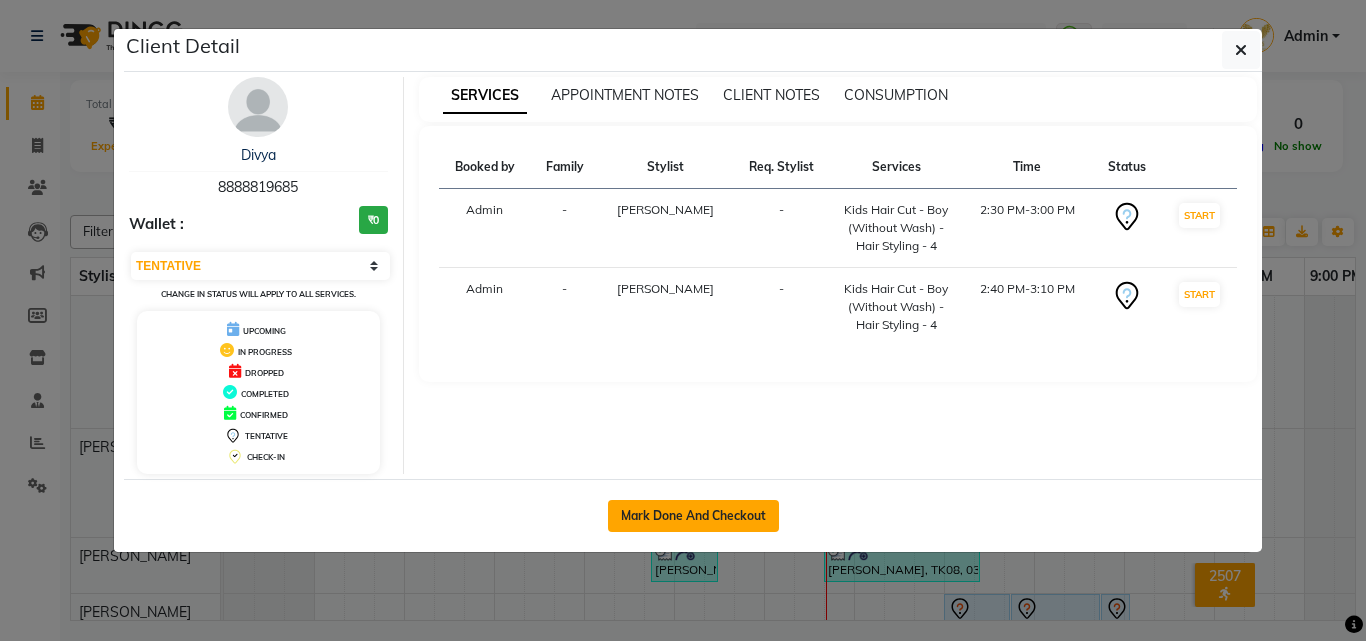 click on "Mark Done And Checkout" 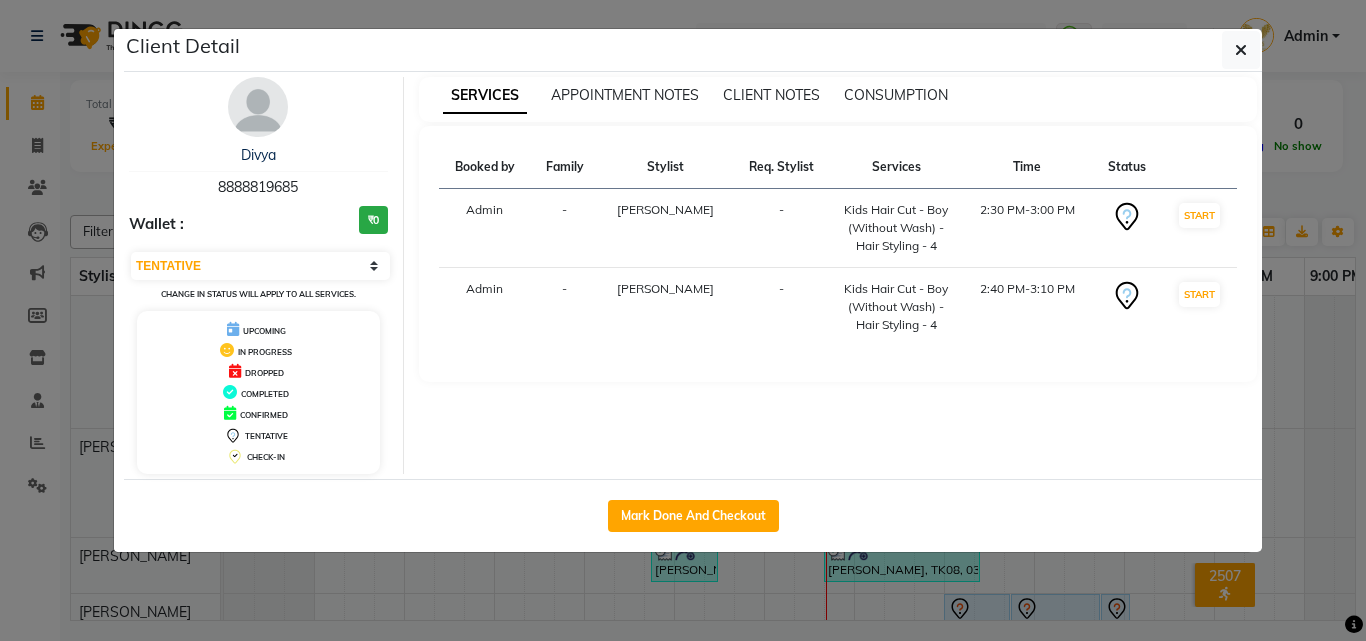 select on "service" 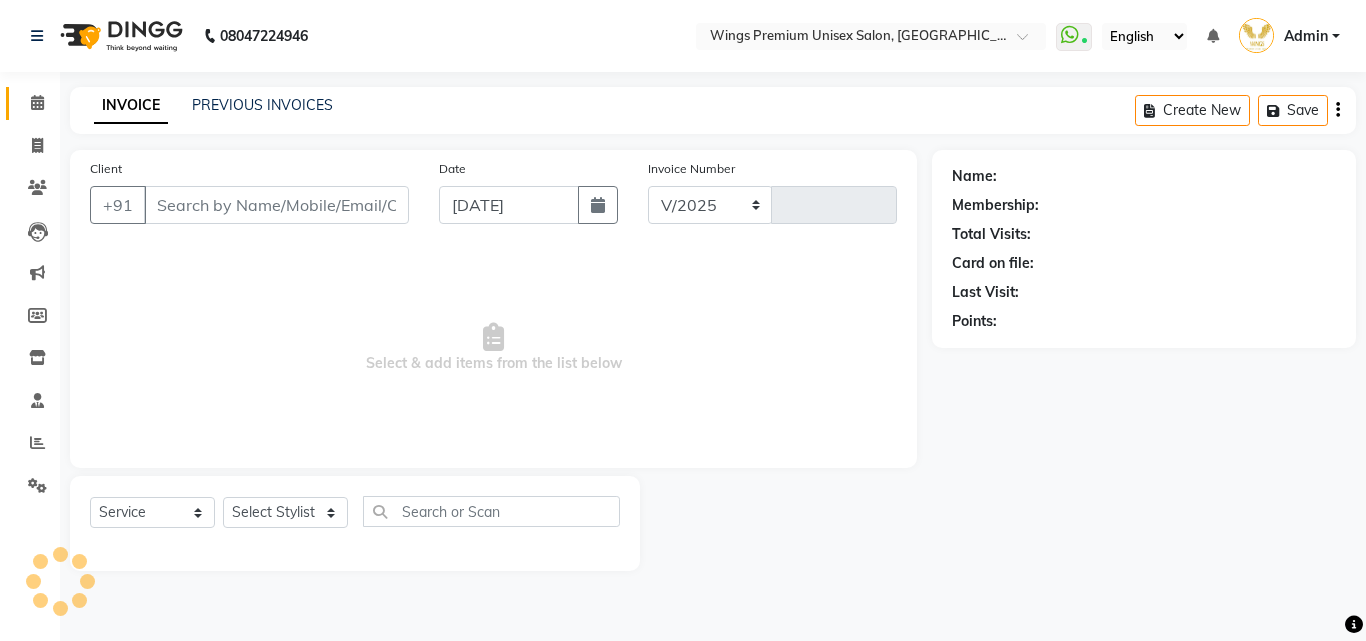 select on "674" 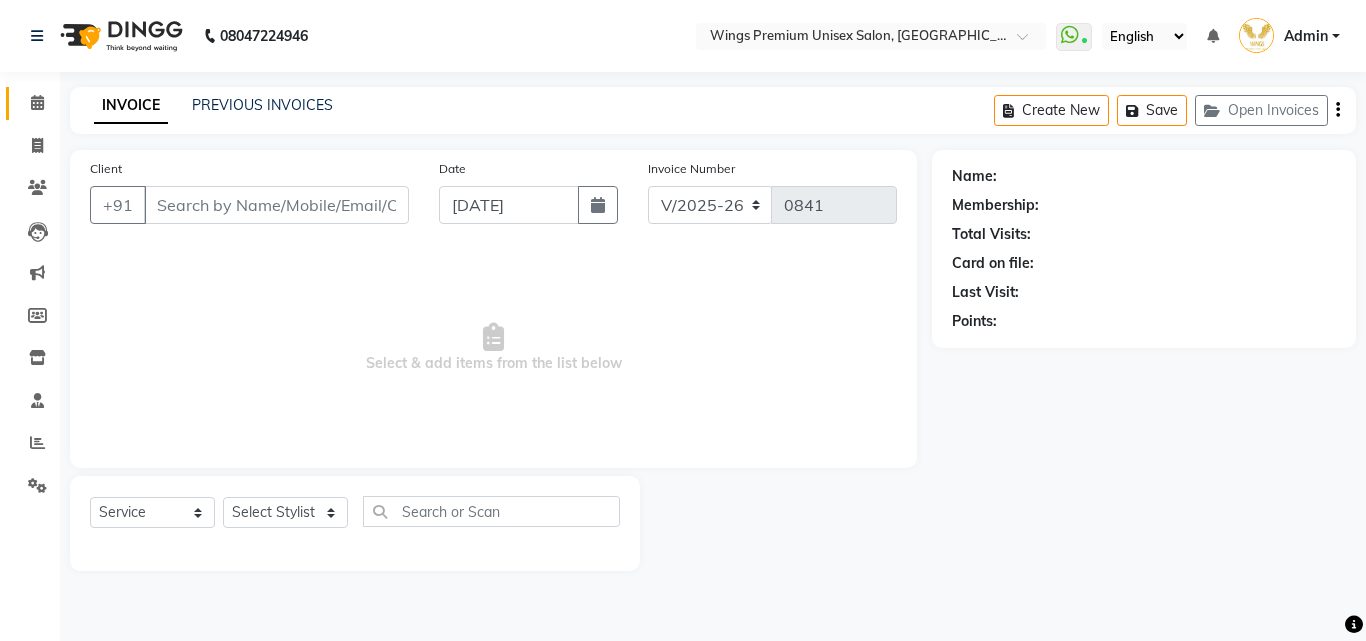 type on "8888819685" 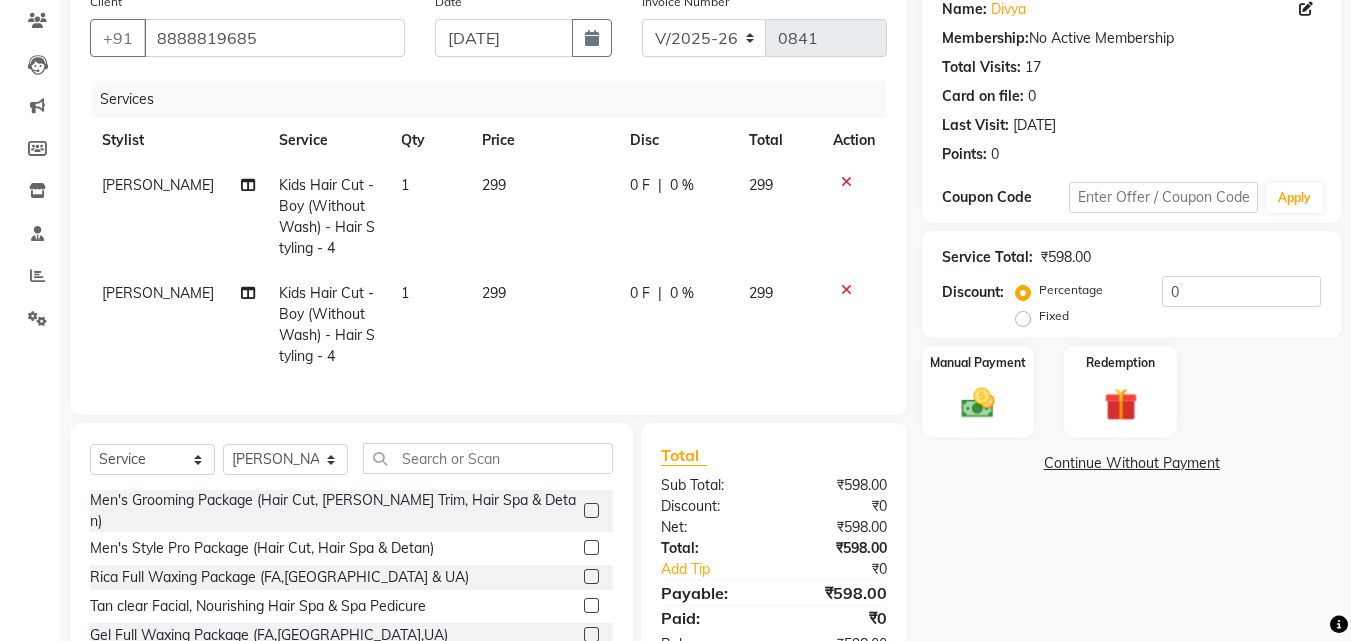 scroll, scrollTop: 200, scrollLeft: 0, axis: vertical 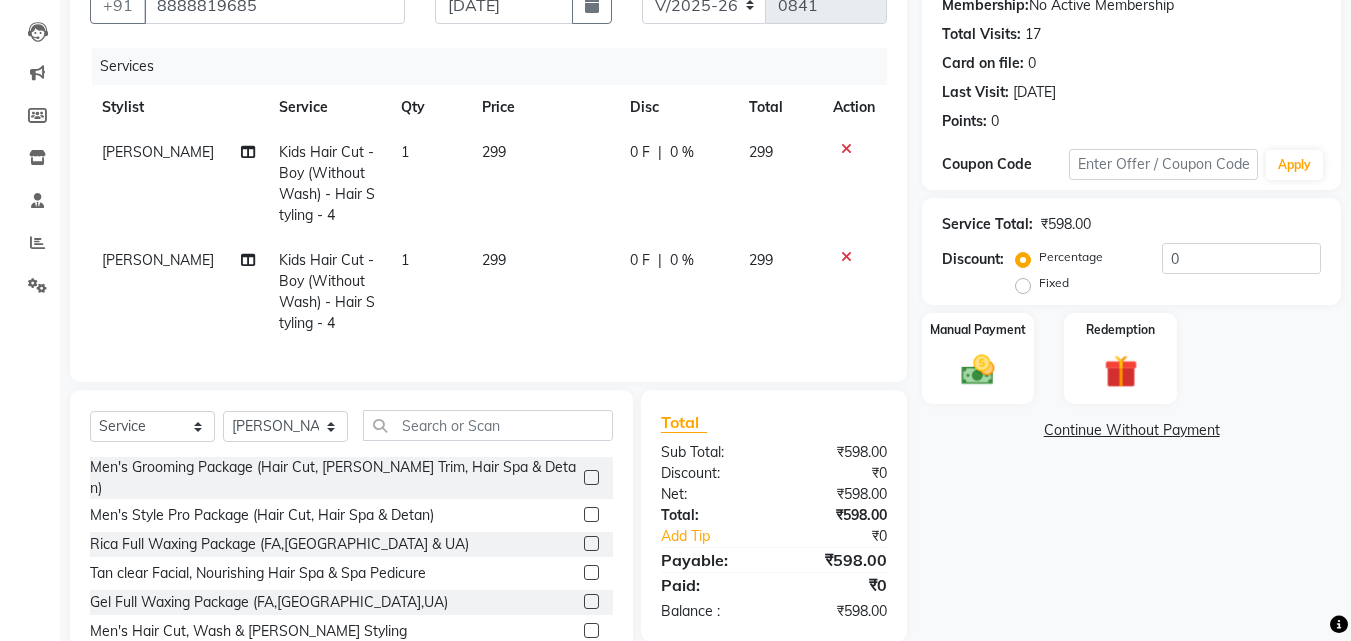 click on "[PERSON_NAME]" 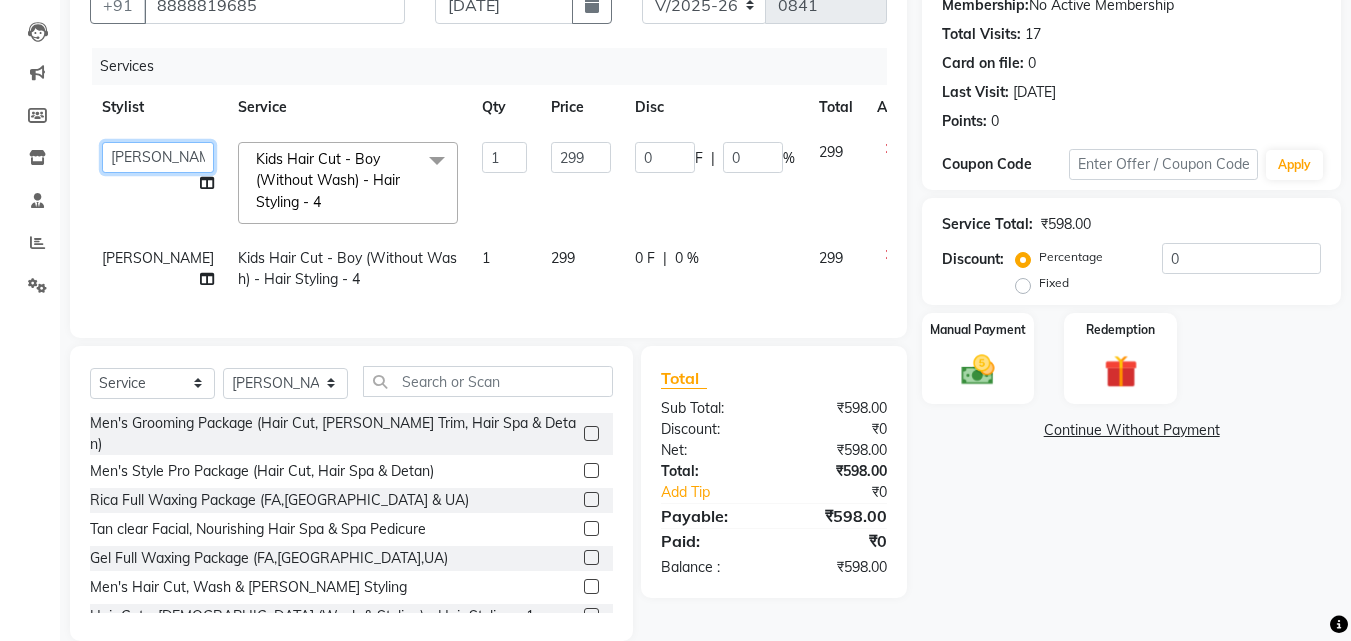 click on "[PERSON_NAME]   [PERSON_NAME]   [PERSON_NAME]   [PERSON_NAME]   Shruti Panda   [PERSON_NAME]    Vishal Changdev [PERSON_NAME]" 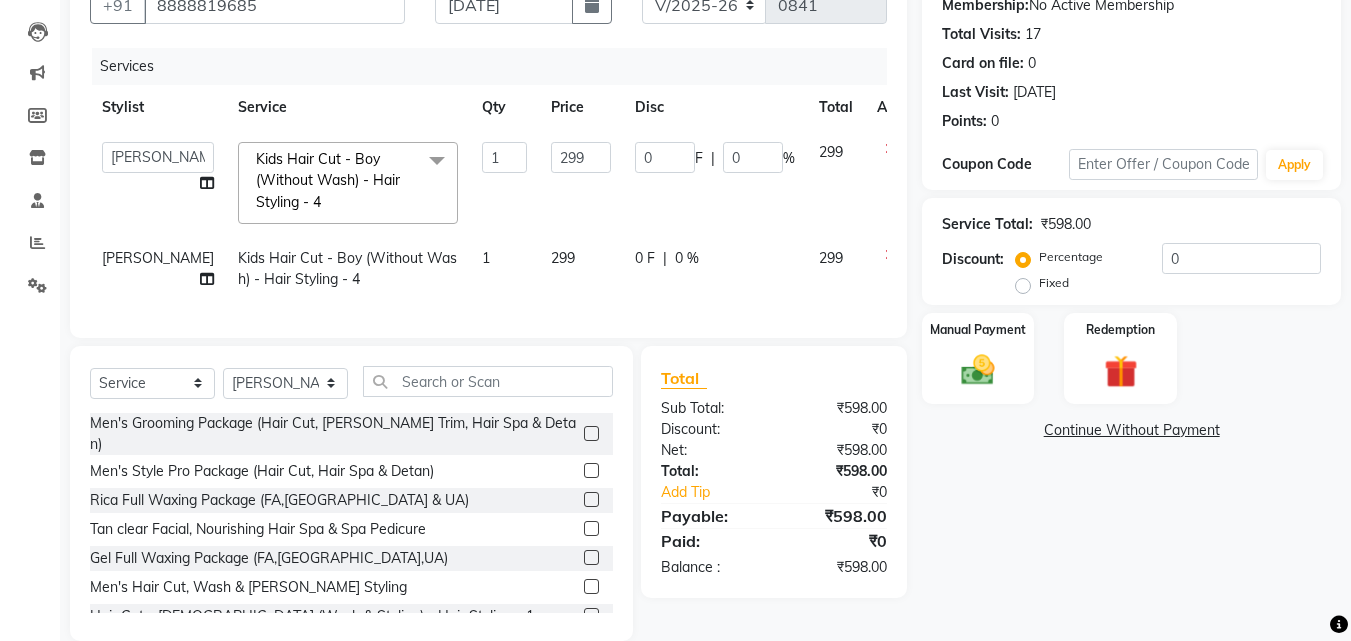 click on "Kids Hair Cut - Boy (Without Wash) - Hair Styling  - 4" 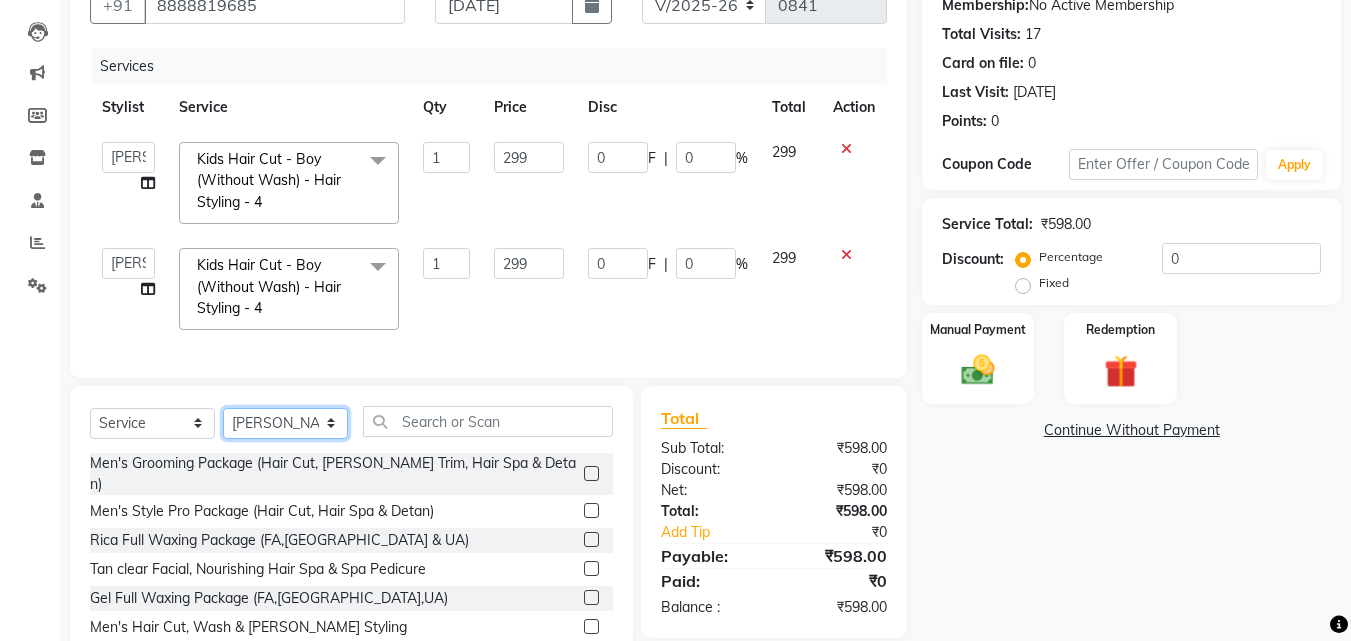 click on "Select Stylist [PERSON_NAME] [PERSON_NAME] [PERSON_NAME] [PERSON_NAME] Shruti Panda [PERSON_NAME]  Vishal Changdev [PERSON_NAME]" 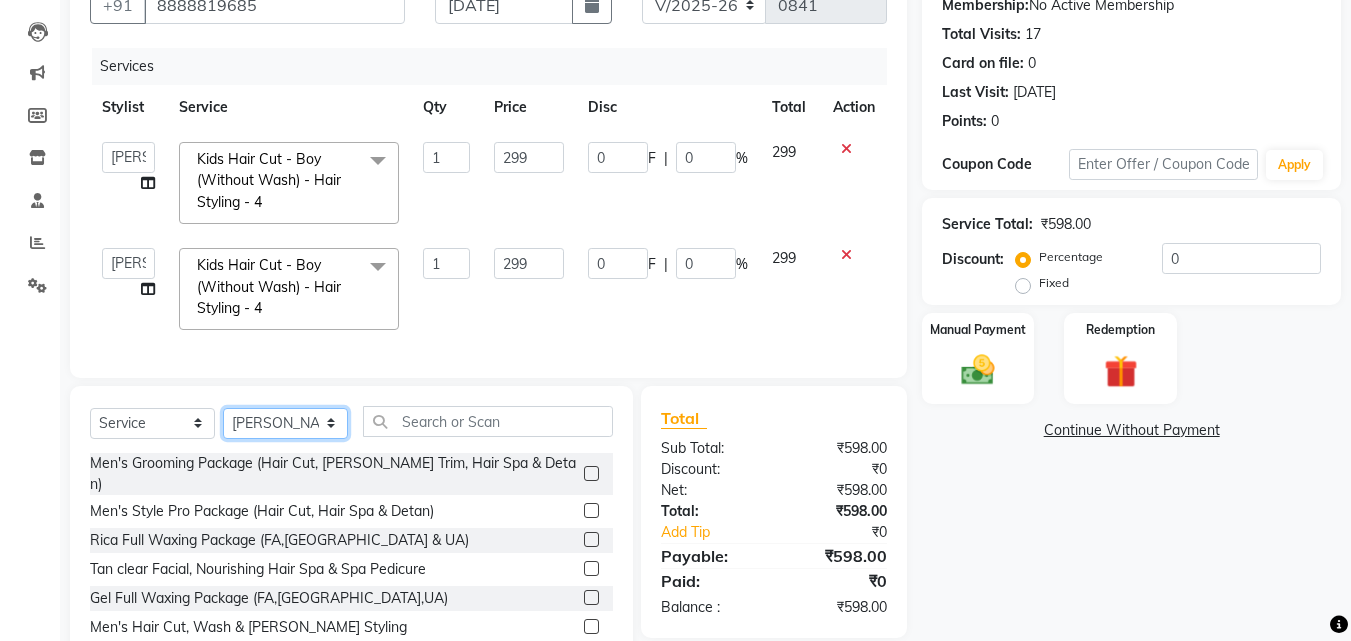 select on "82125" 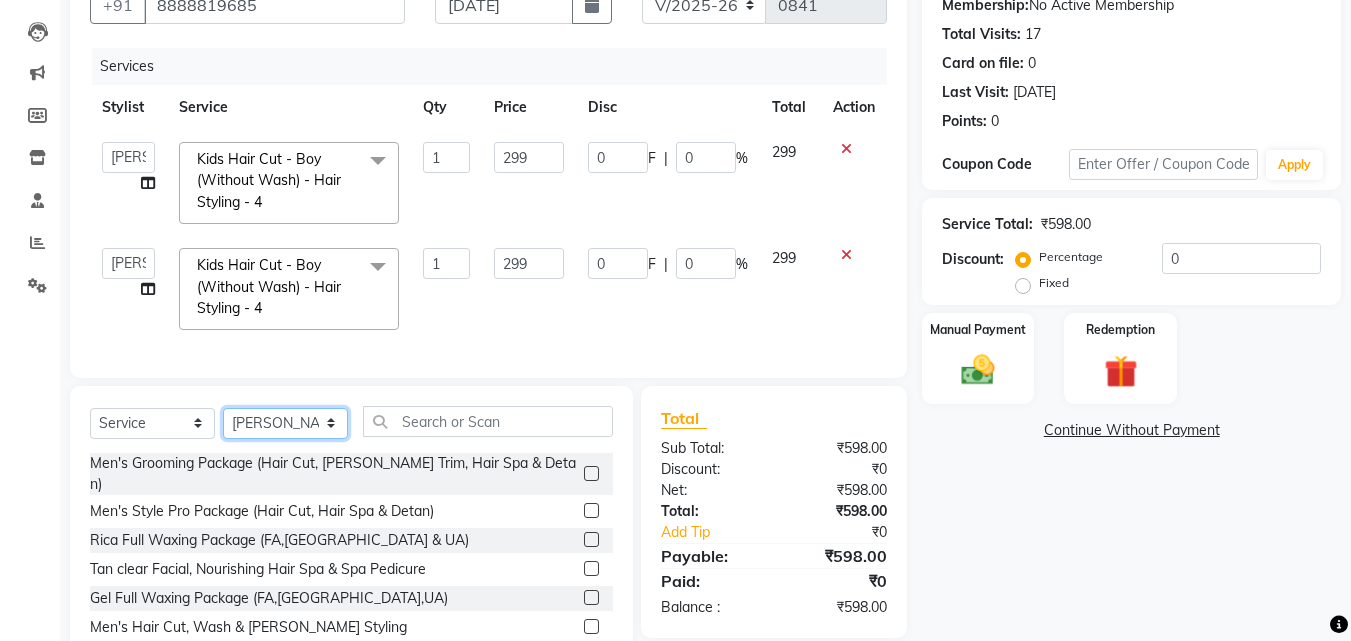 click on "Select Stylist [PERSON_NAME] [PERSON_NAME] [PERSON_NAME] [PERSON_NAME] Shruti Panda [PERSON_NAME]  Vishal Changdev [PERSON_NAME]" 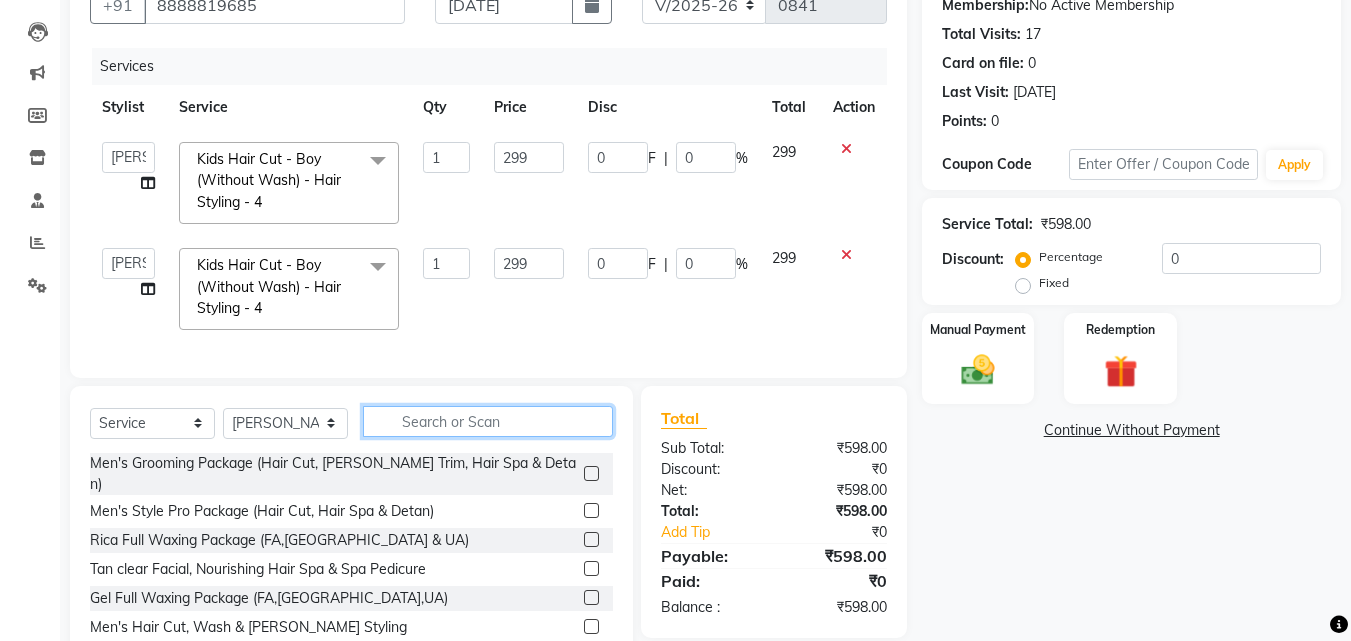 click 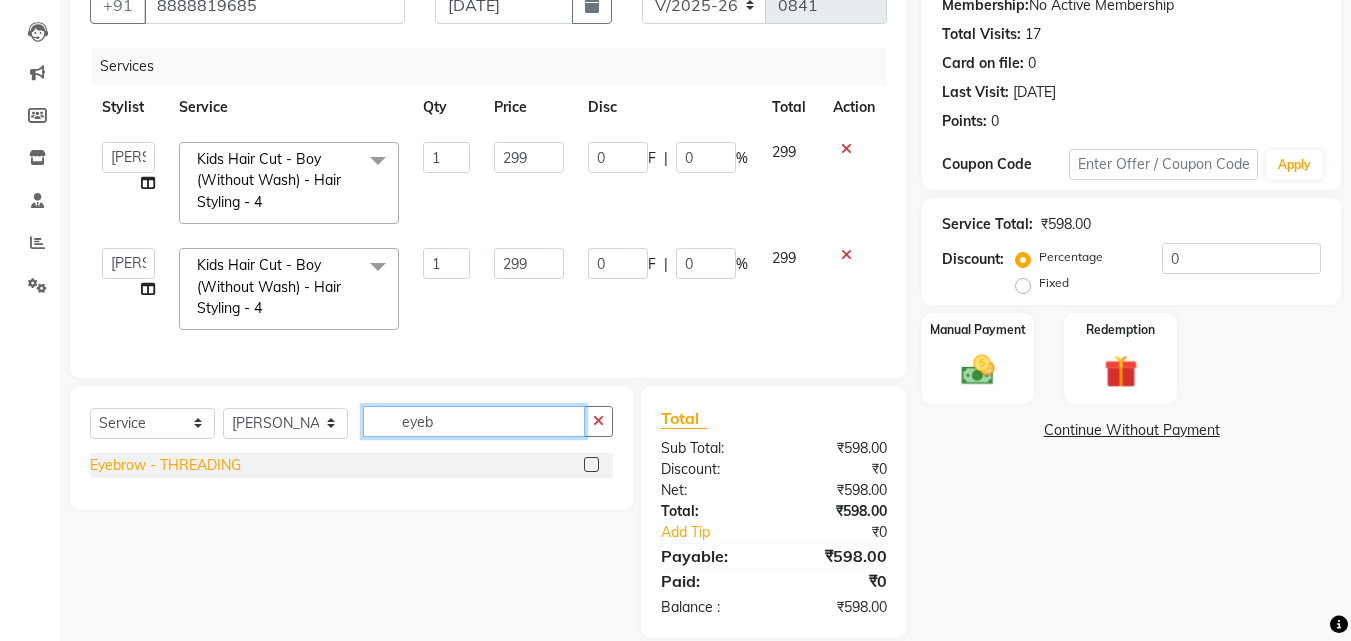 type on "eyeb" 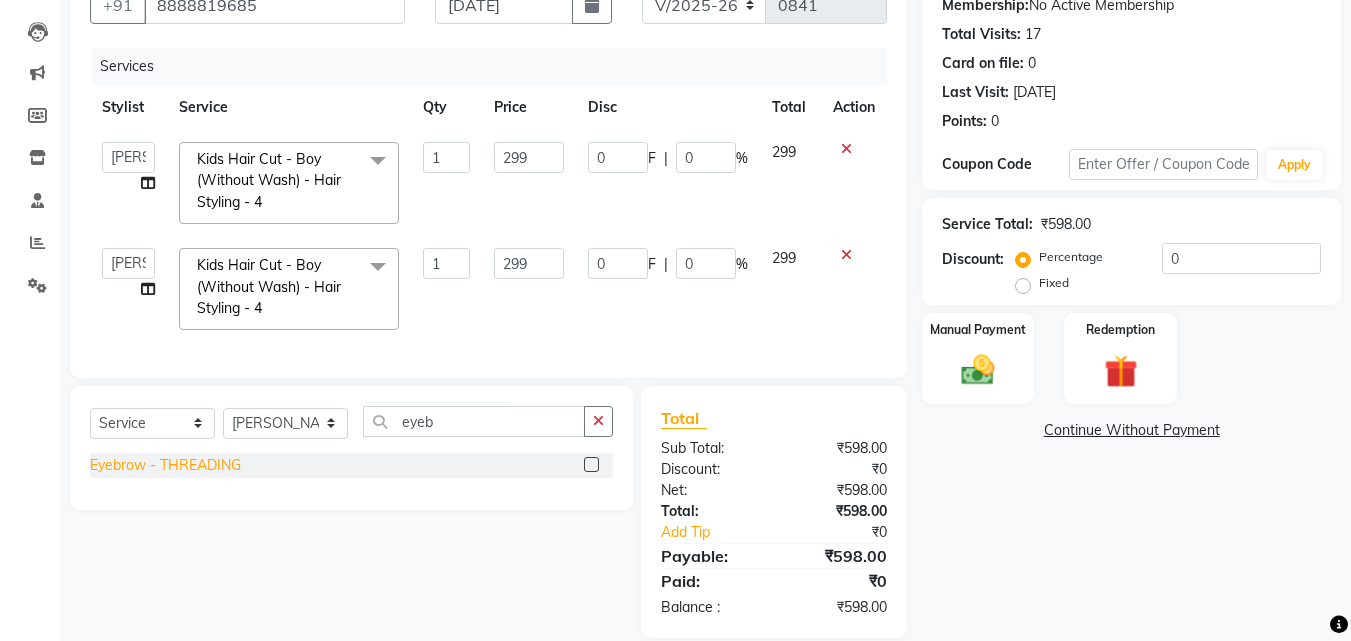 click on "Eyebrow  - THREADING" 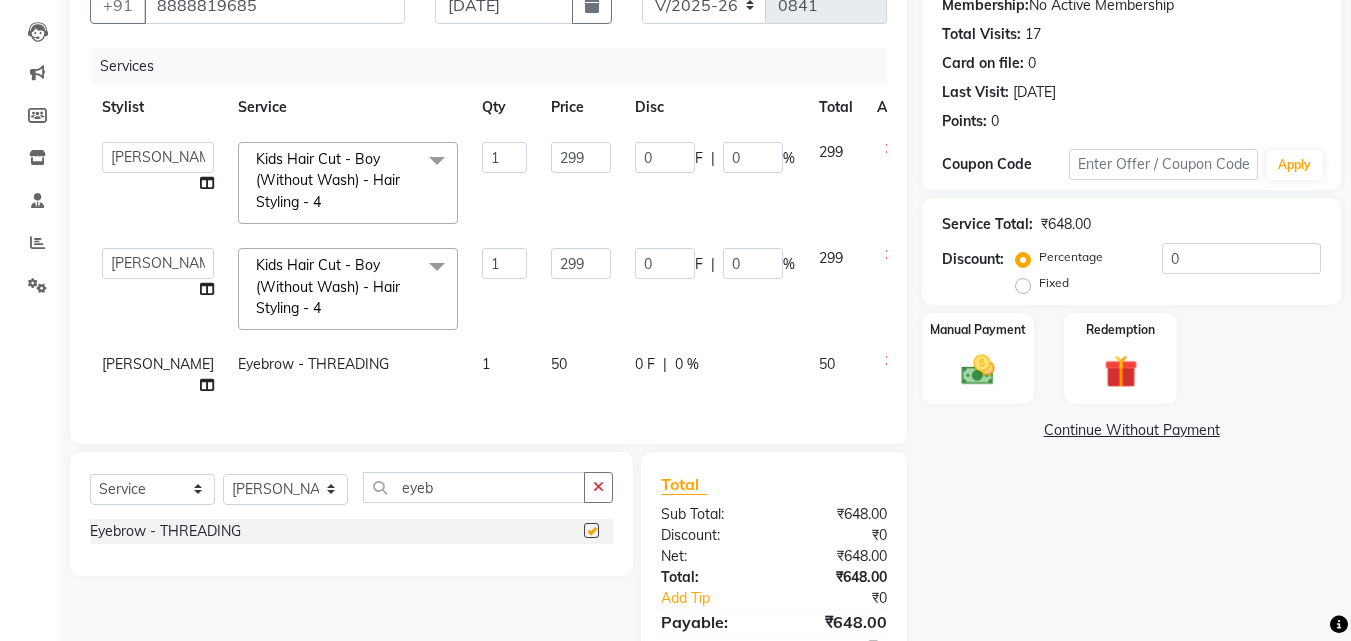 checkbox on "false" 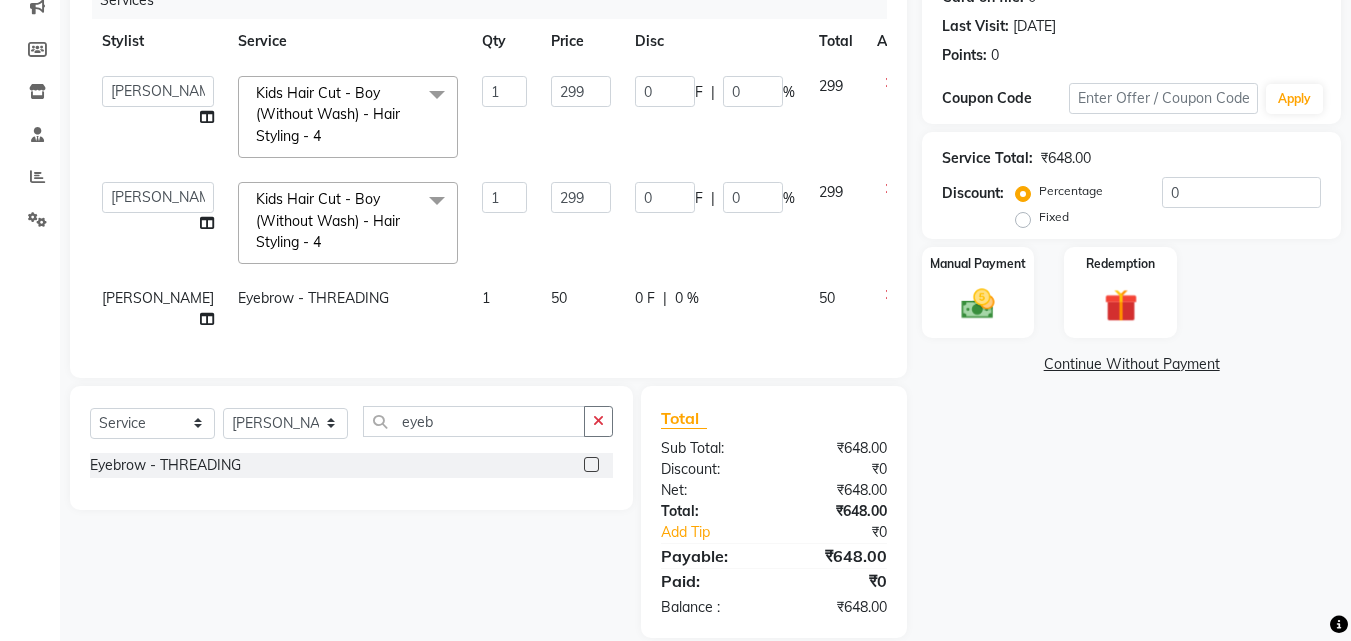 scroll, scrollTop: 329, scrollLeft: 0, axis: vertical 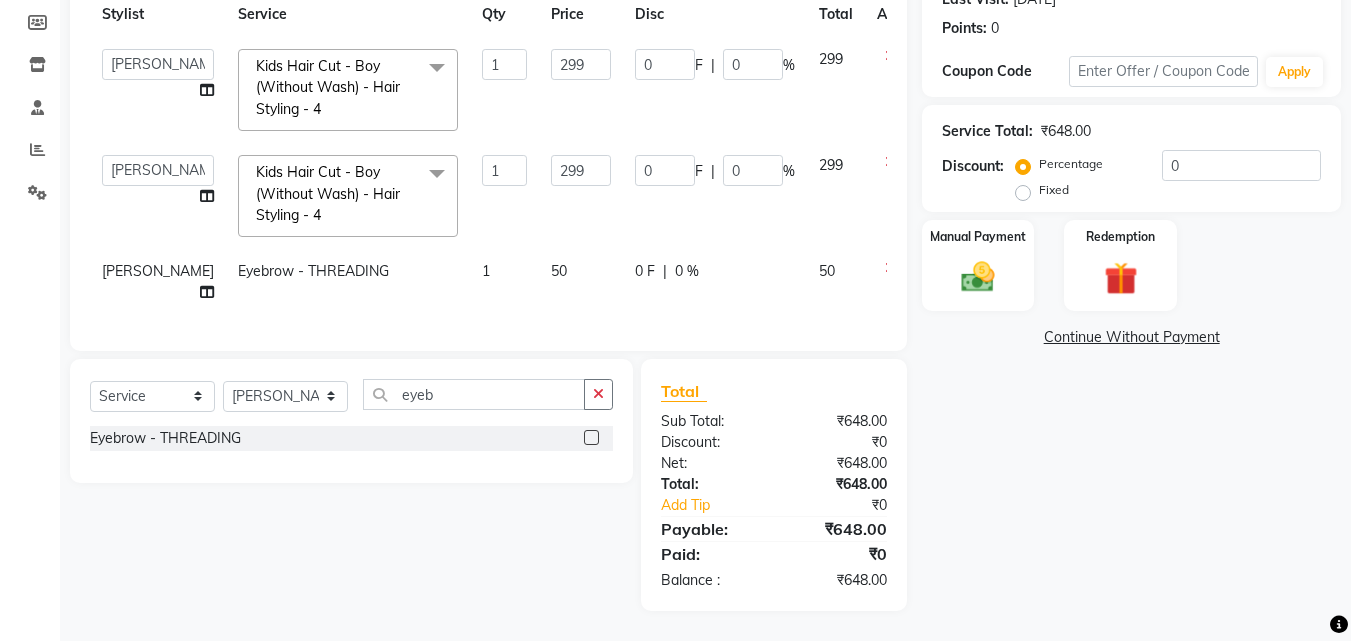 click on "Name: [PERSON_NAME]  Membership:  No Active Membership  Total Visits:  17 Card on file:  0 Last Visit:   [DATE] Points:   0  Coupon Code Apply Service Total:  ₹648.00  Discount:  Percentage   Fixed  0 Manual Payment Redemption  Continue Without Payment" 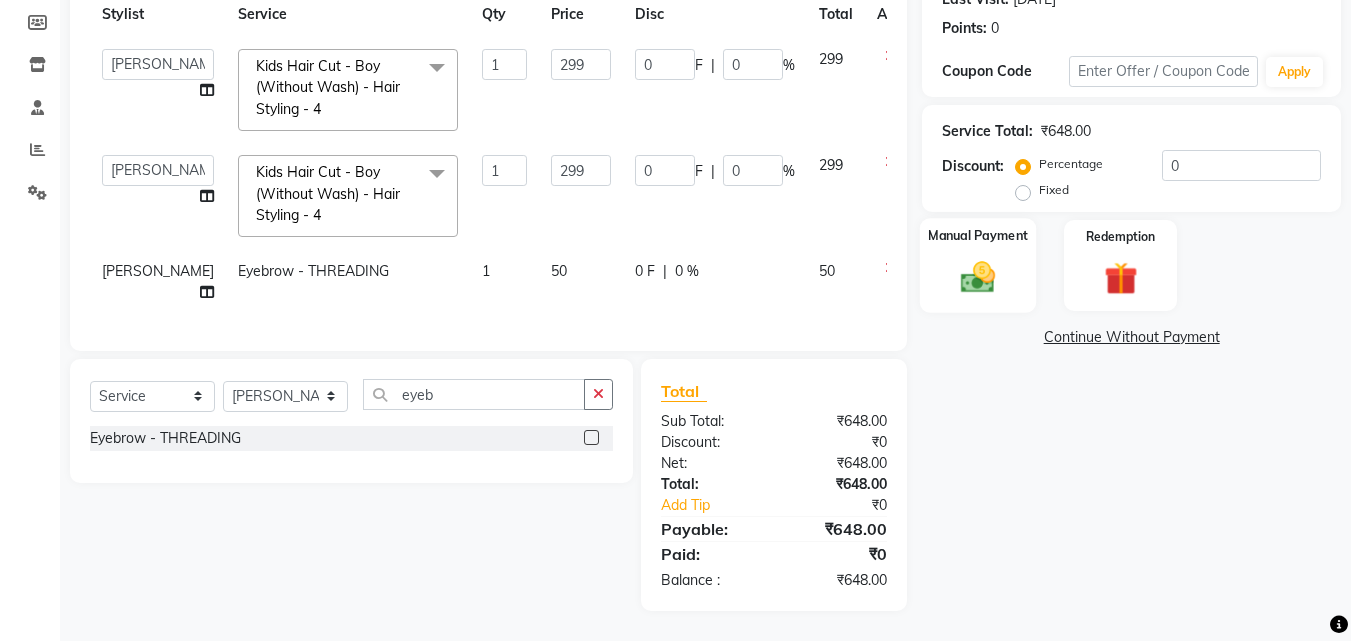 click 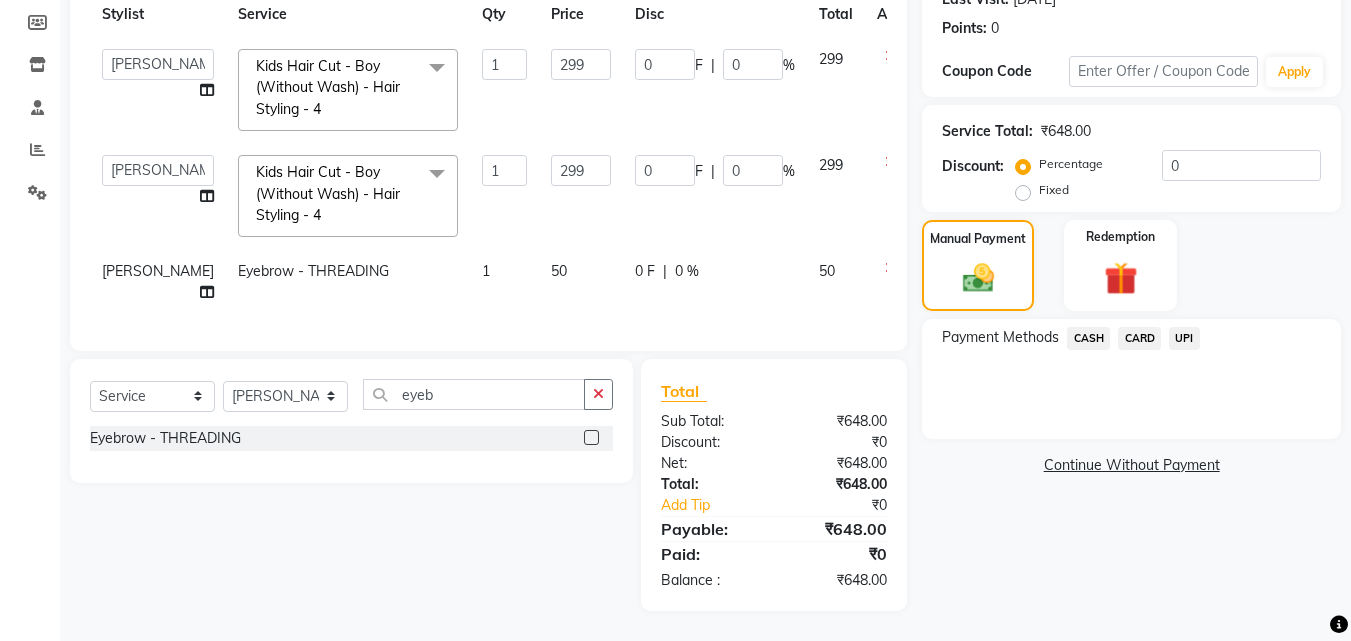 click on "CARD" 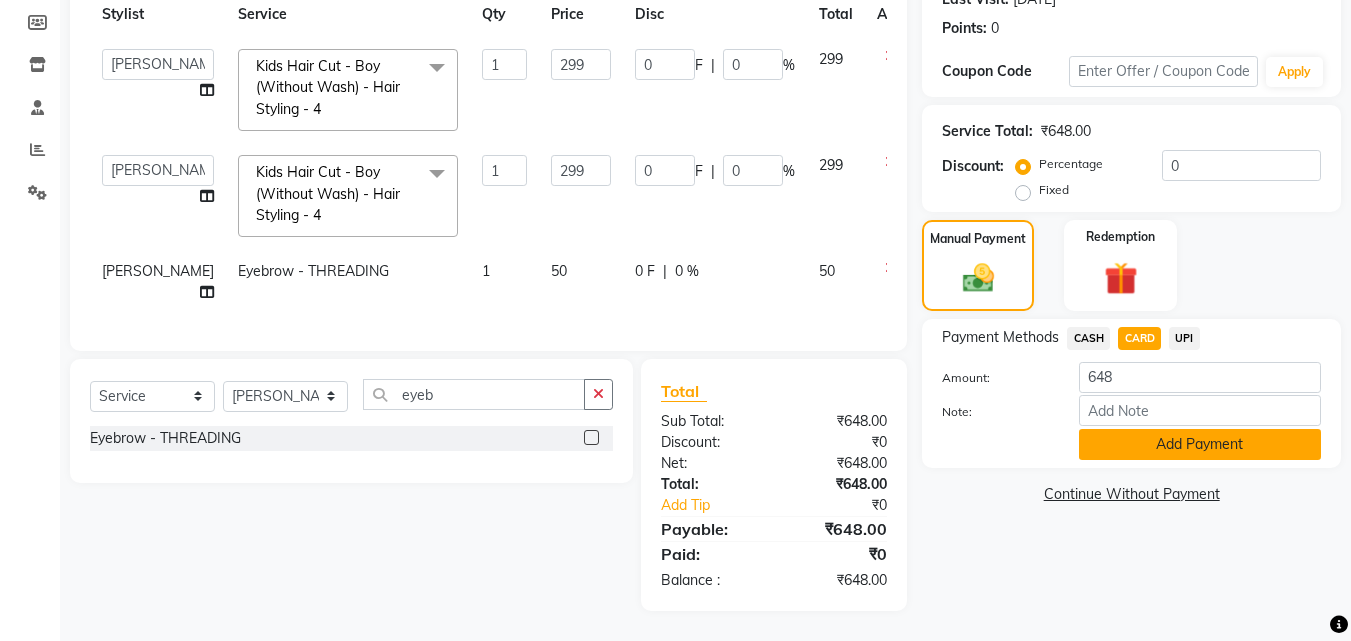 click on "Add Payment" 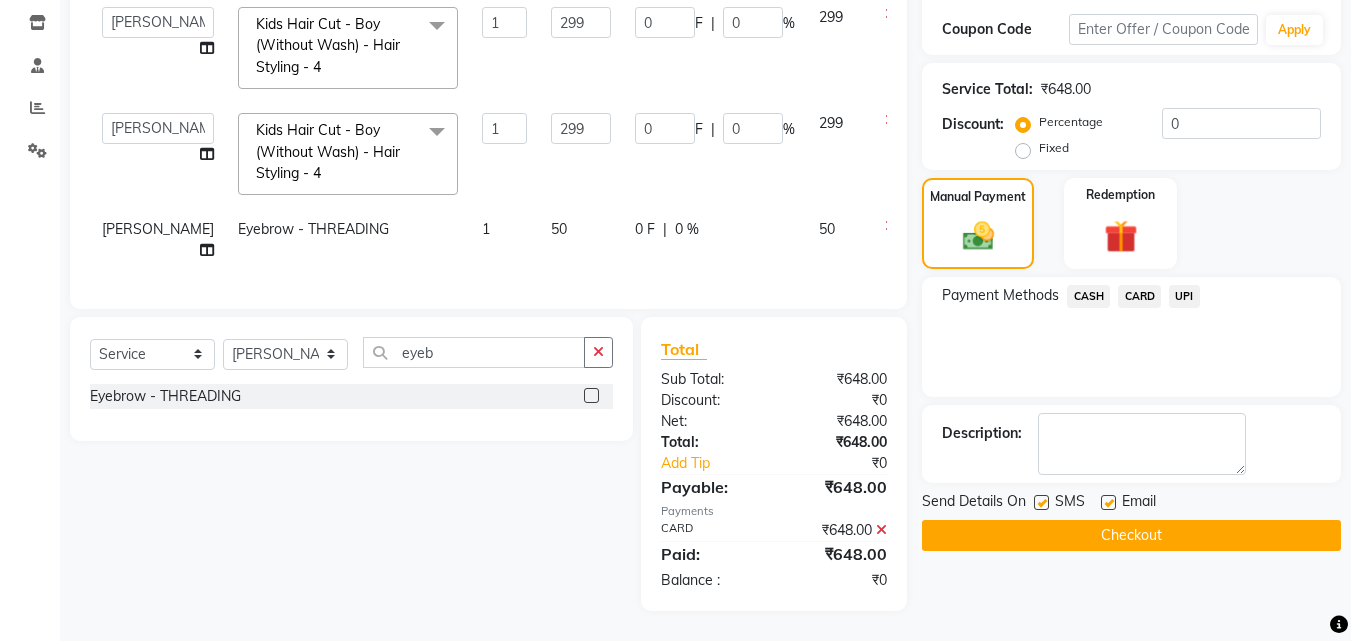 scroll, scrollTop: 371, scrollLeft: 0, axis: vertical 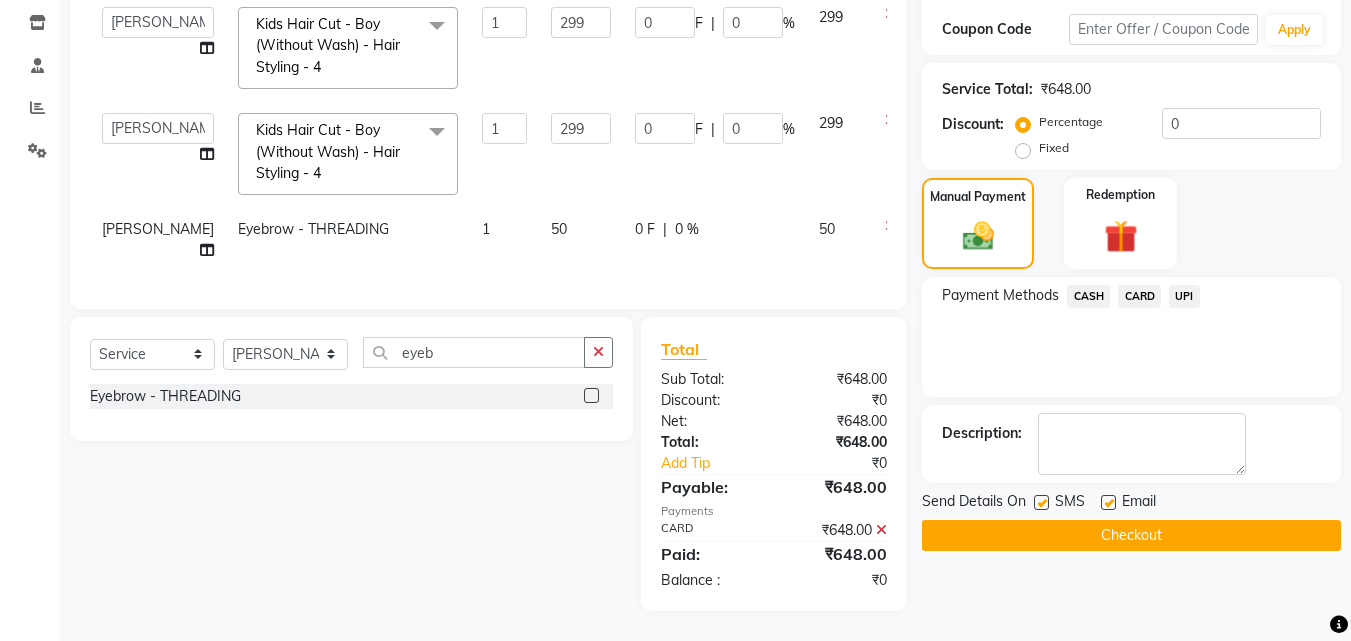 click on "Checkout" 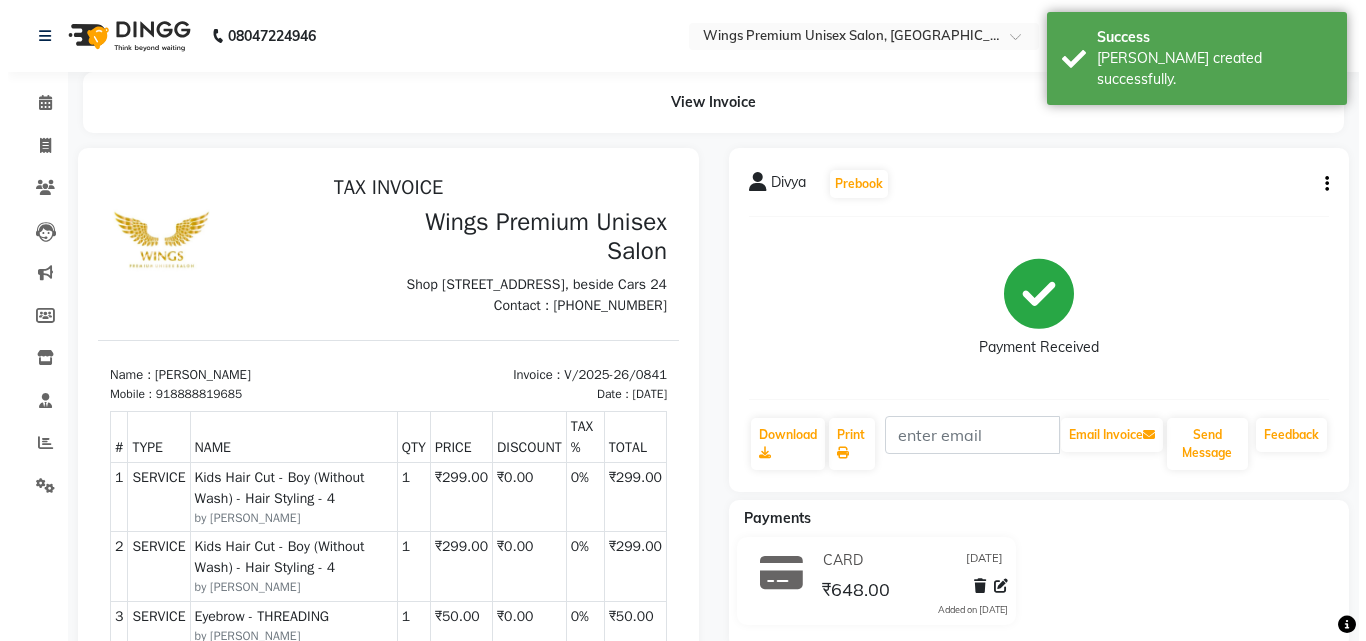 scroll, scrollTop: 0, scrollLeft: 0, axis: both 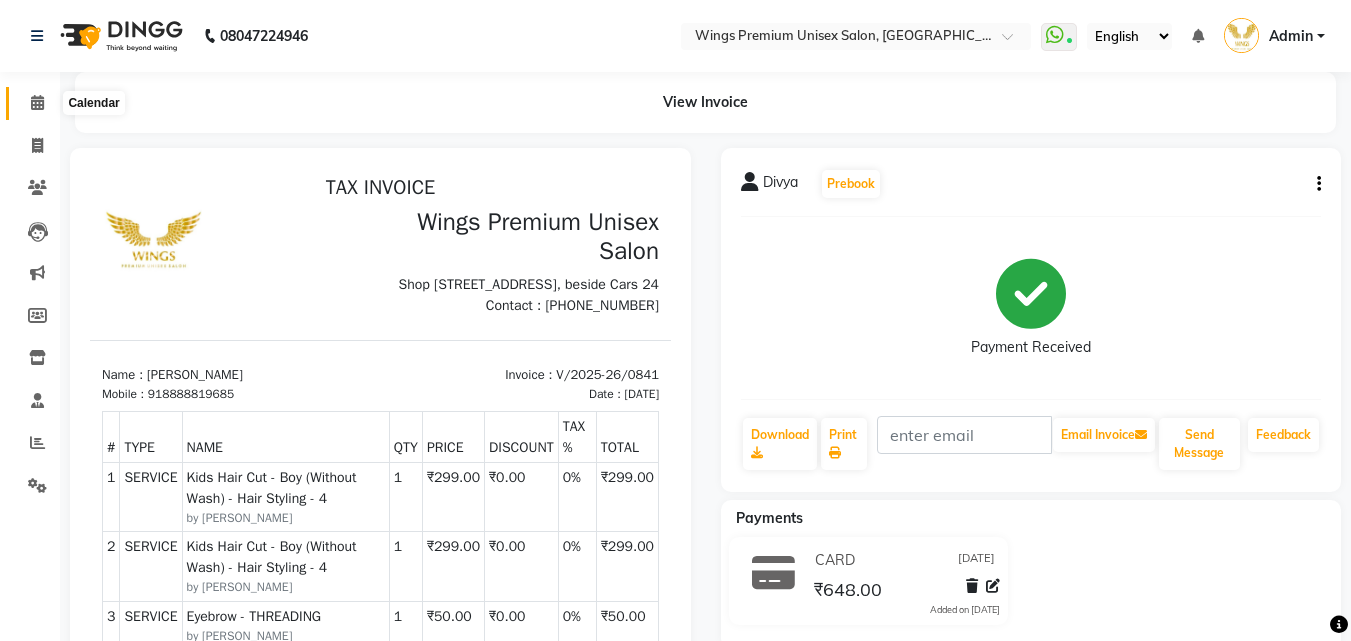 click 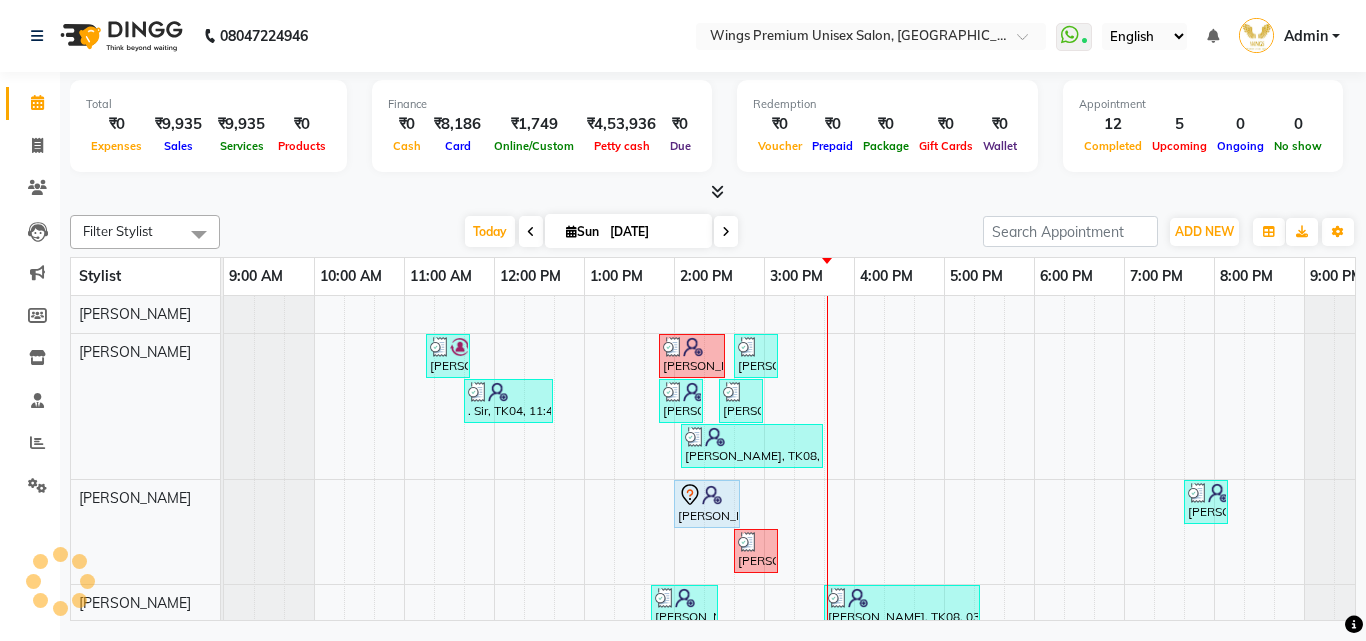 scroll, scrollTop: 0, scrollLeft: 39, axis: horizontal 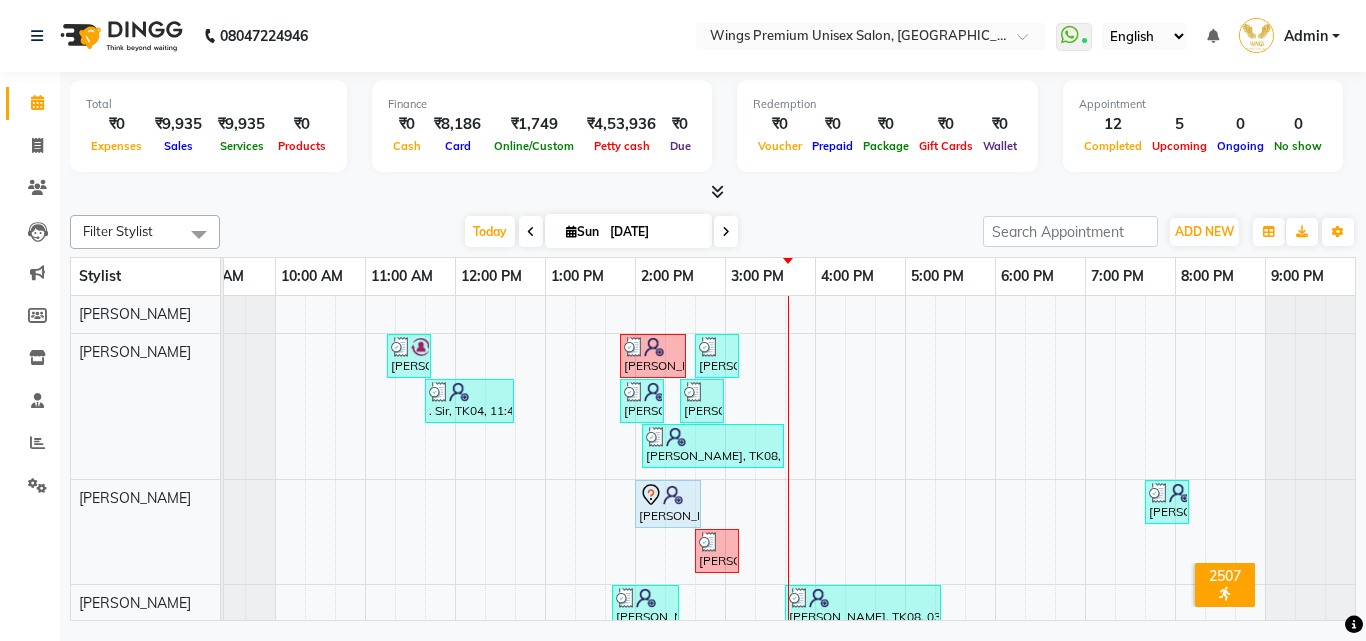 click on "[DATE]  [DATE]" at bounding box center [601, 232] 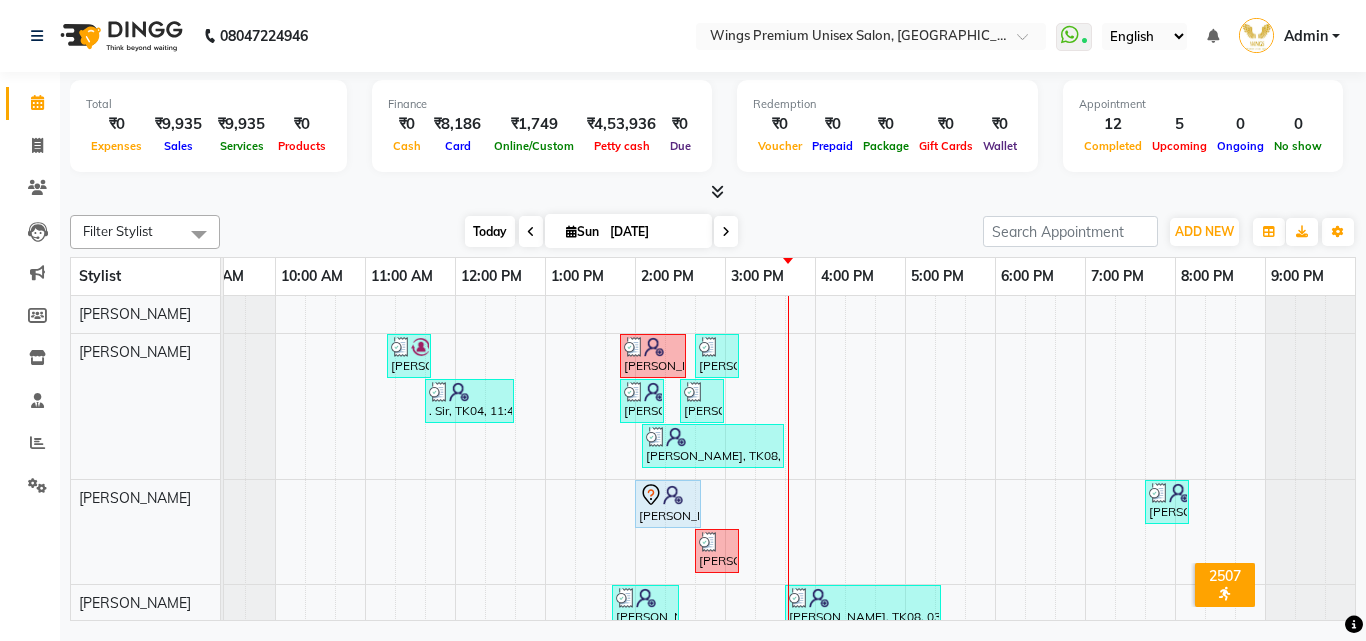 click on "Today" at bounding box center (490, 231) 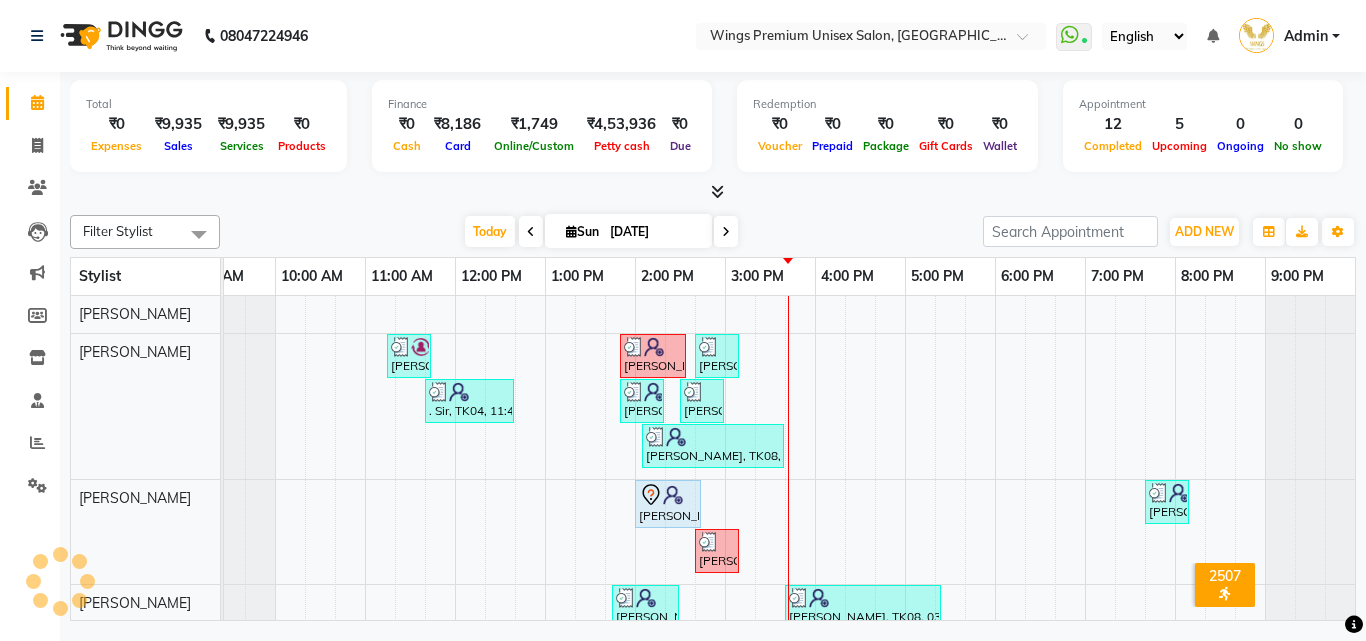 scroll, scrollTop: 0, scrollLeft: 39, axis: horizontal 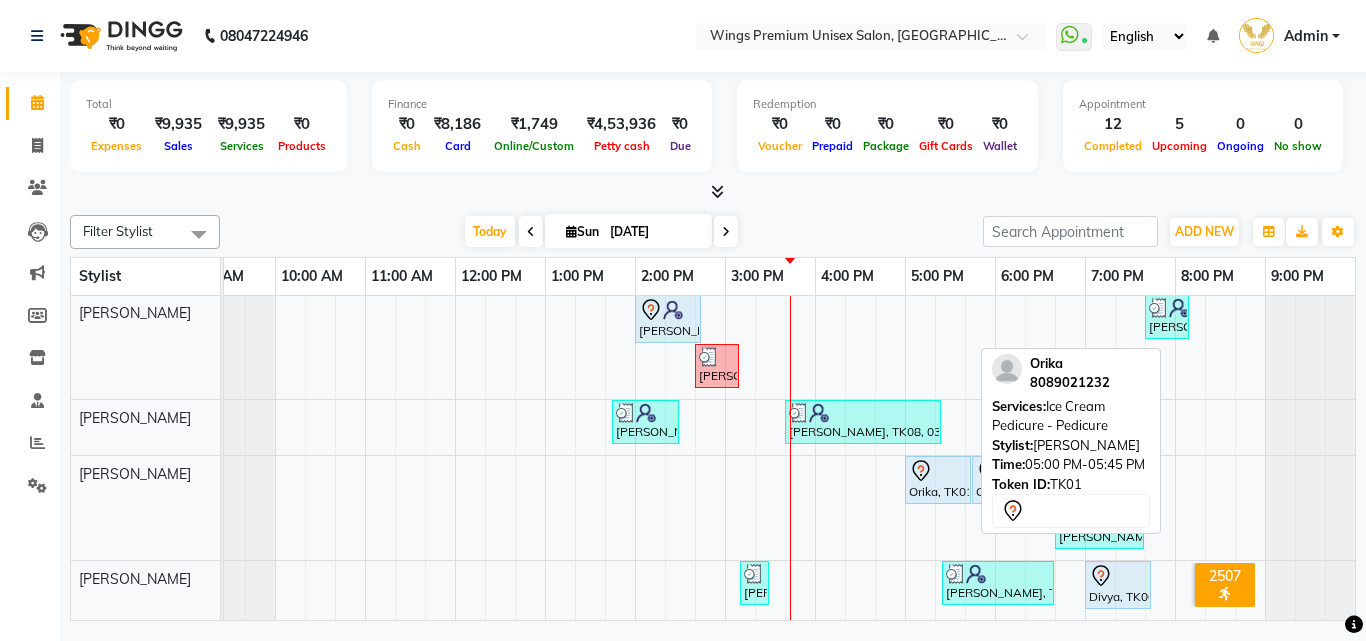 click 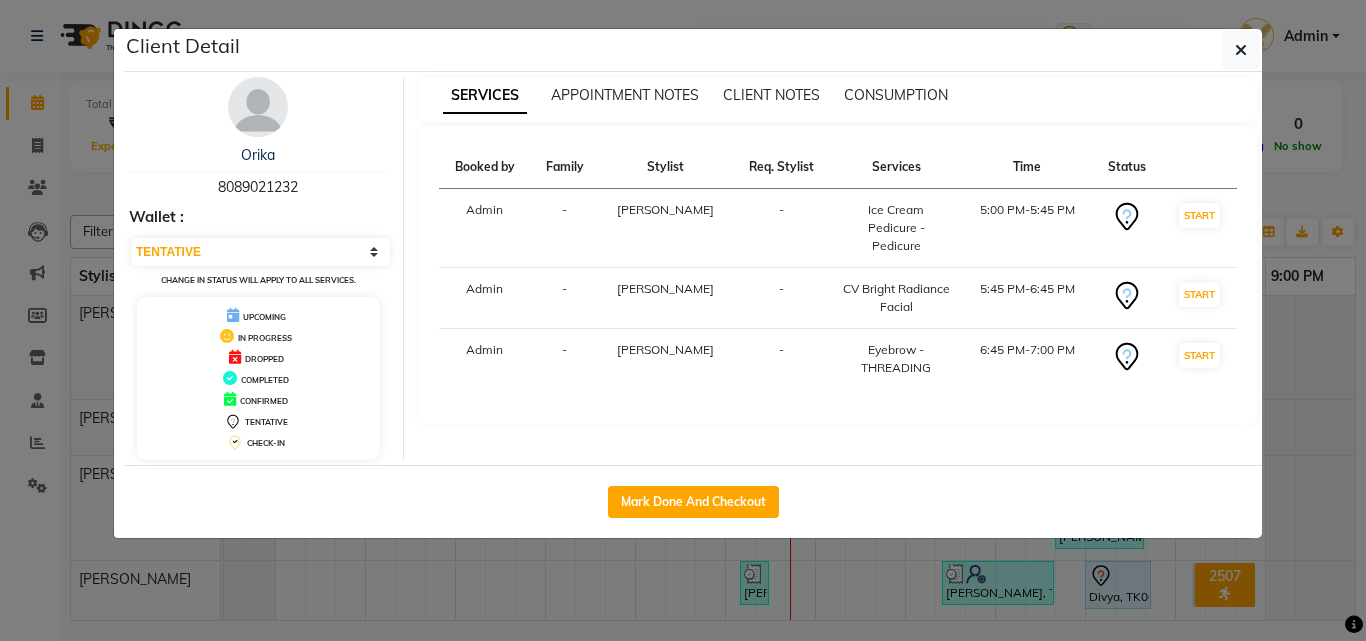 click on "8089021232" at bounding box center (258, 187) 